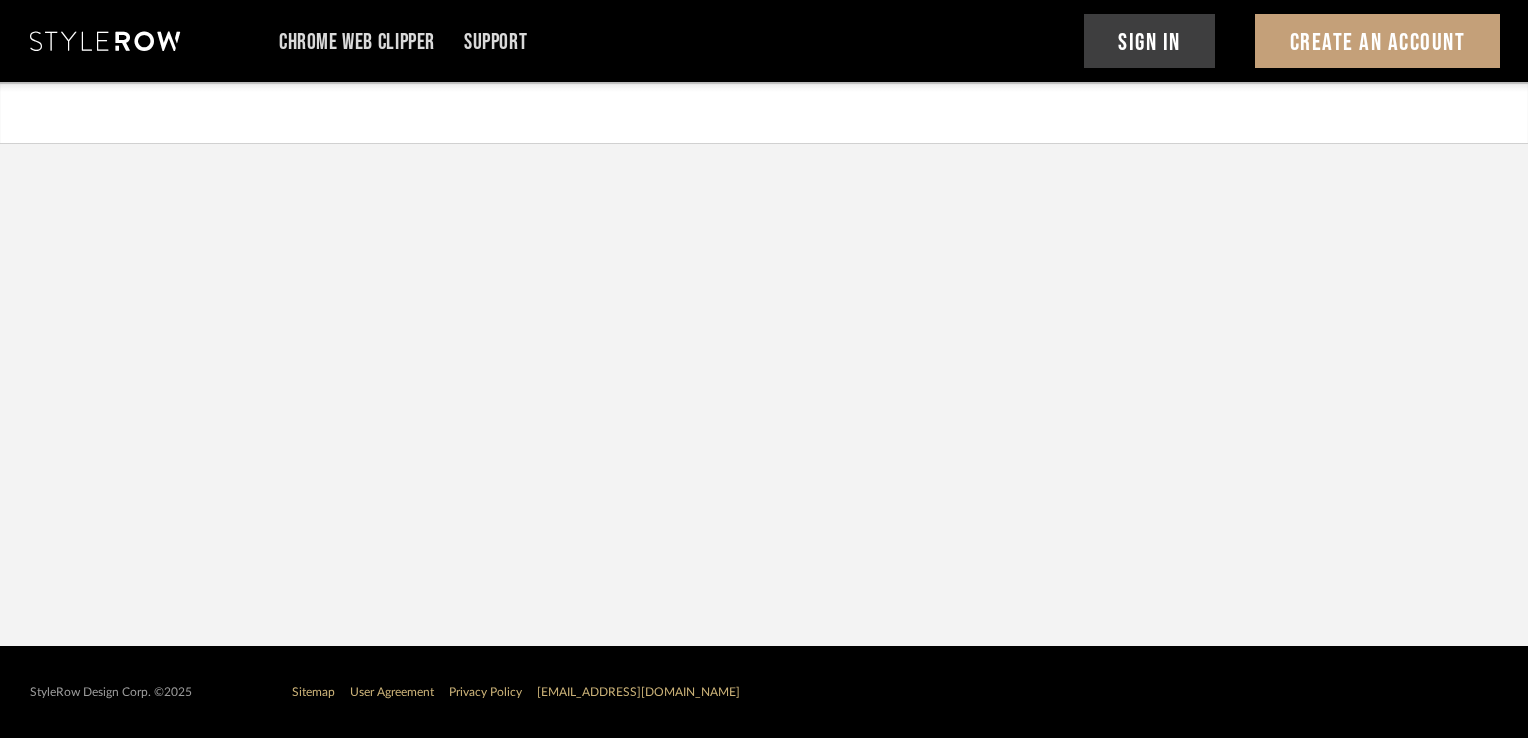 scroll, scrollTop: 0, scrollLeft: 0, axis: both 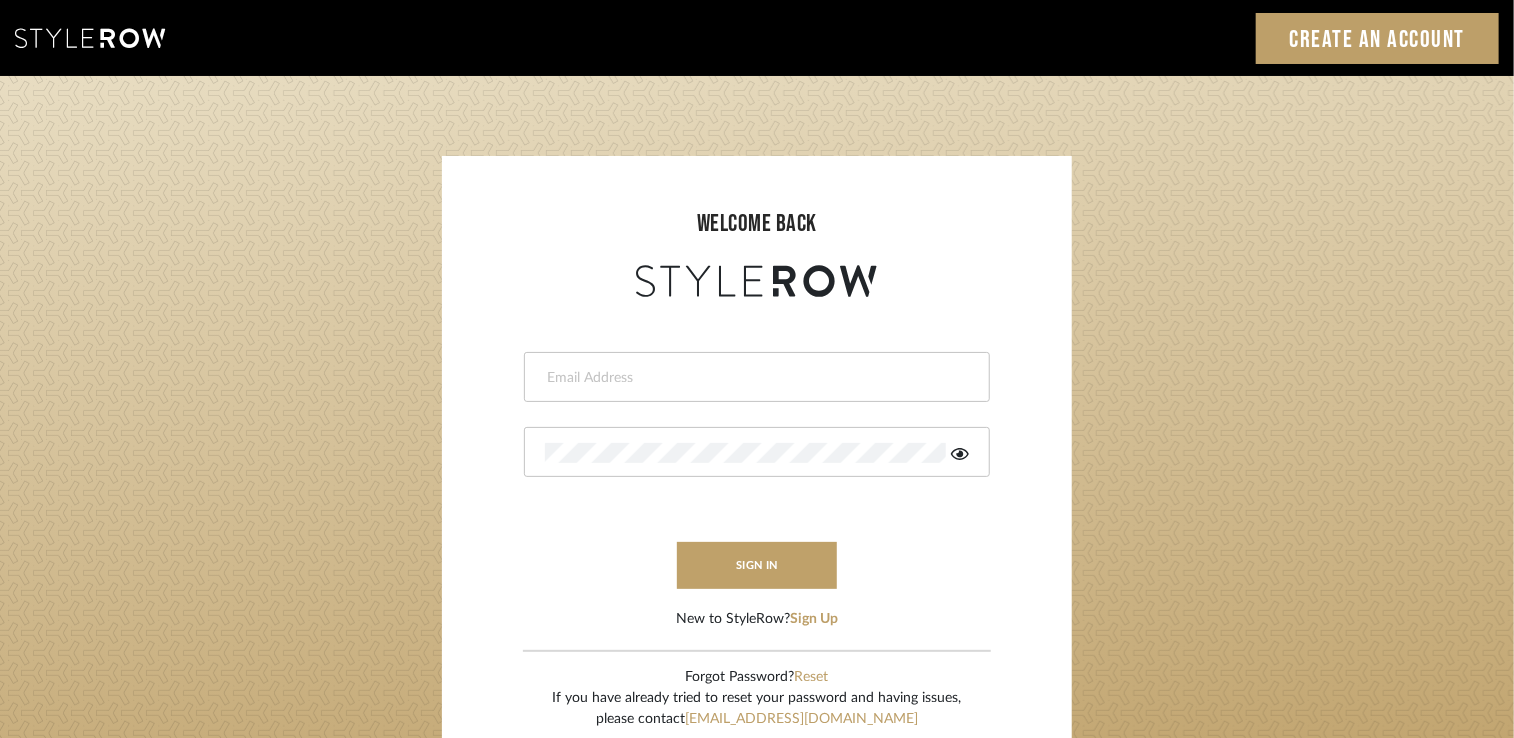 type on "intern@thecbg.ca" 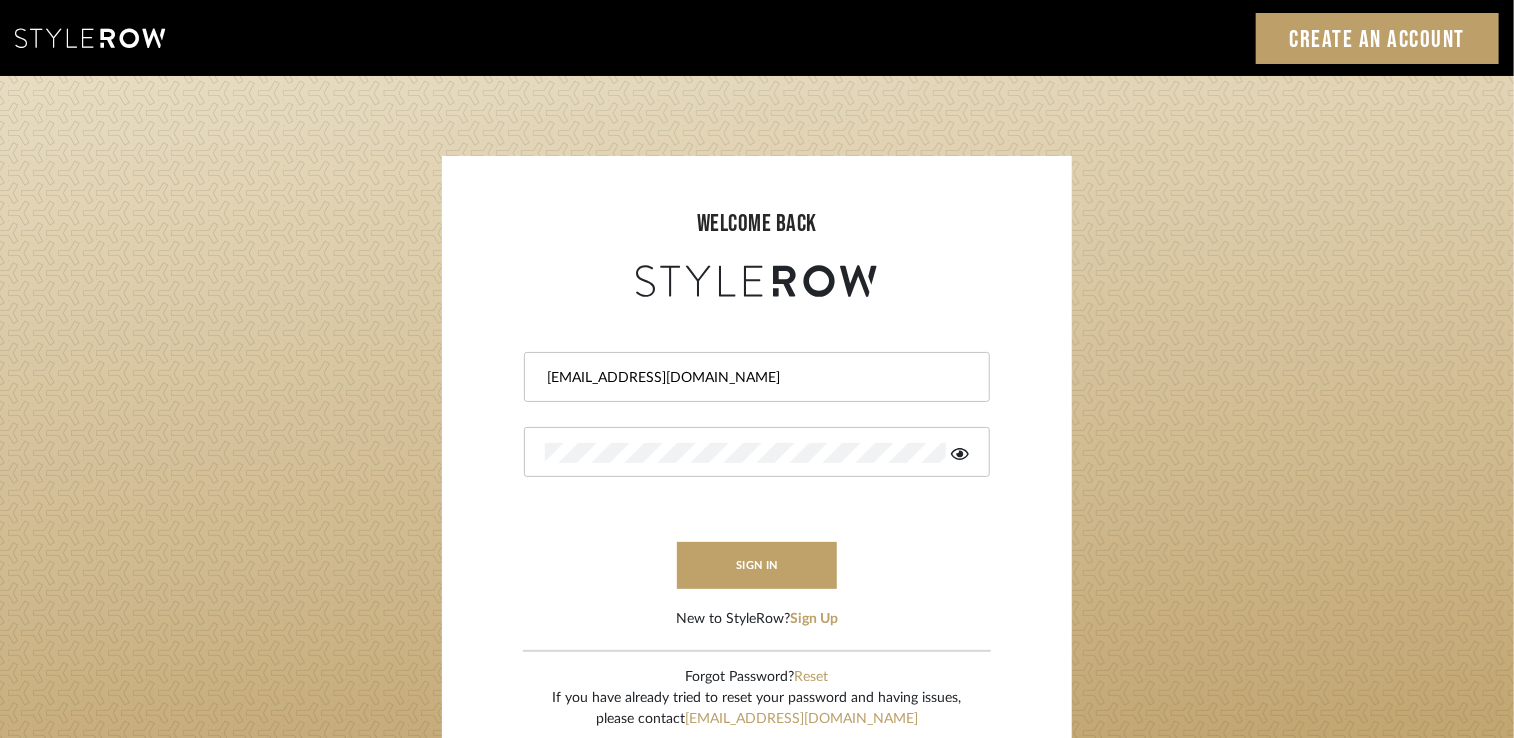 click 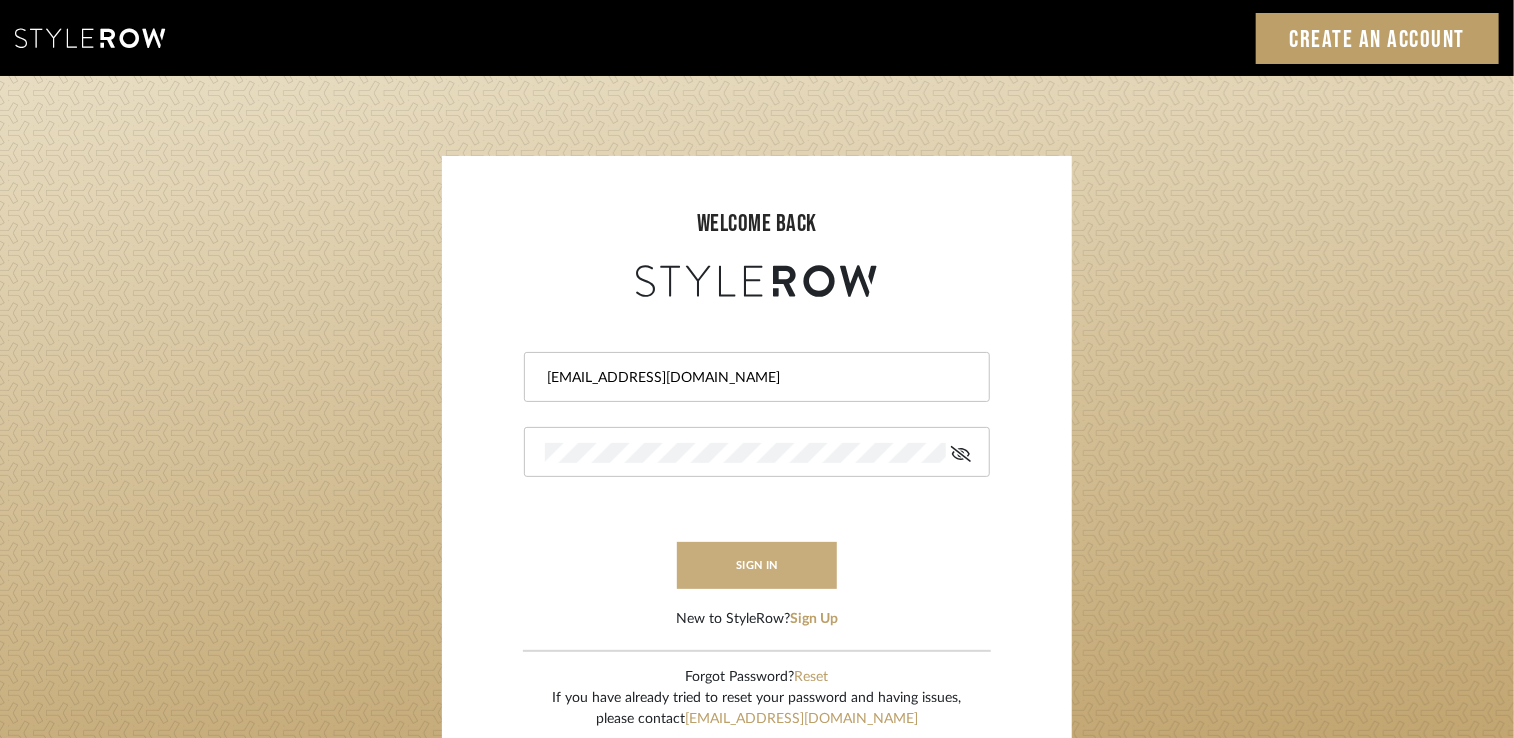 drag, startPoint x: 748, startPoint y: 564, endPoint x: 849, endPoint y: 554, distance: 101.49384 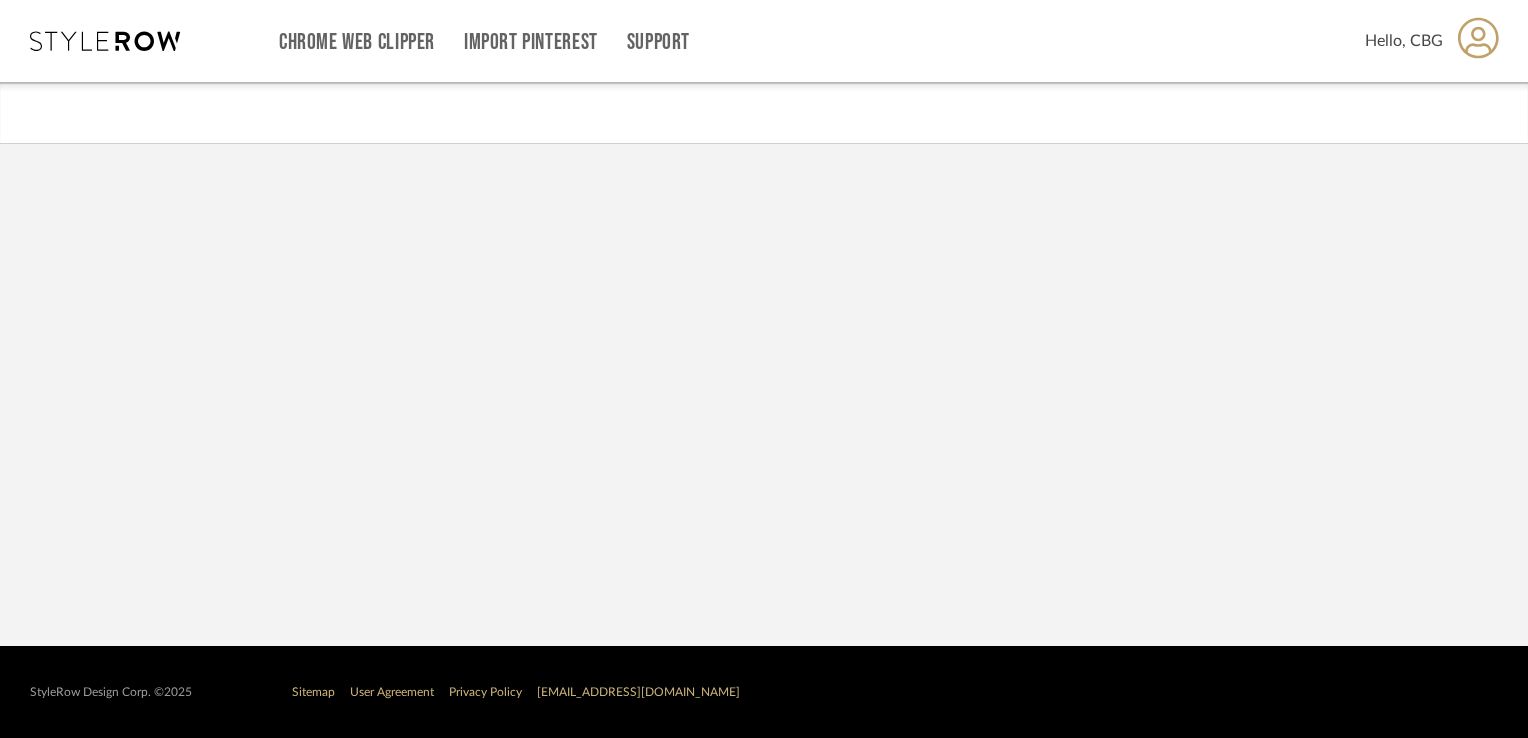 scroll, scrollTop: 0, scrollLeft: 0, axis: both 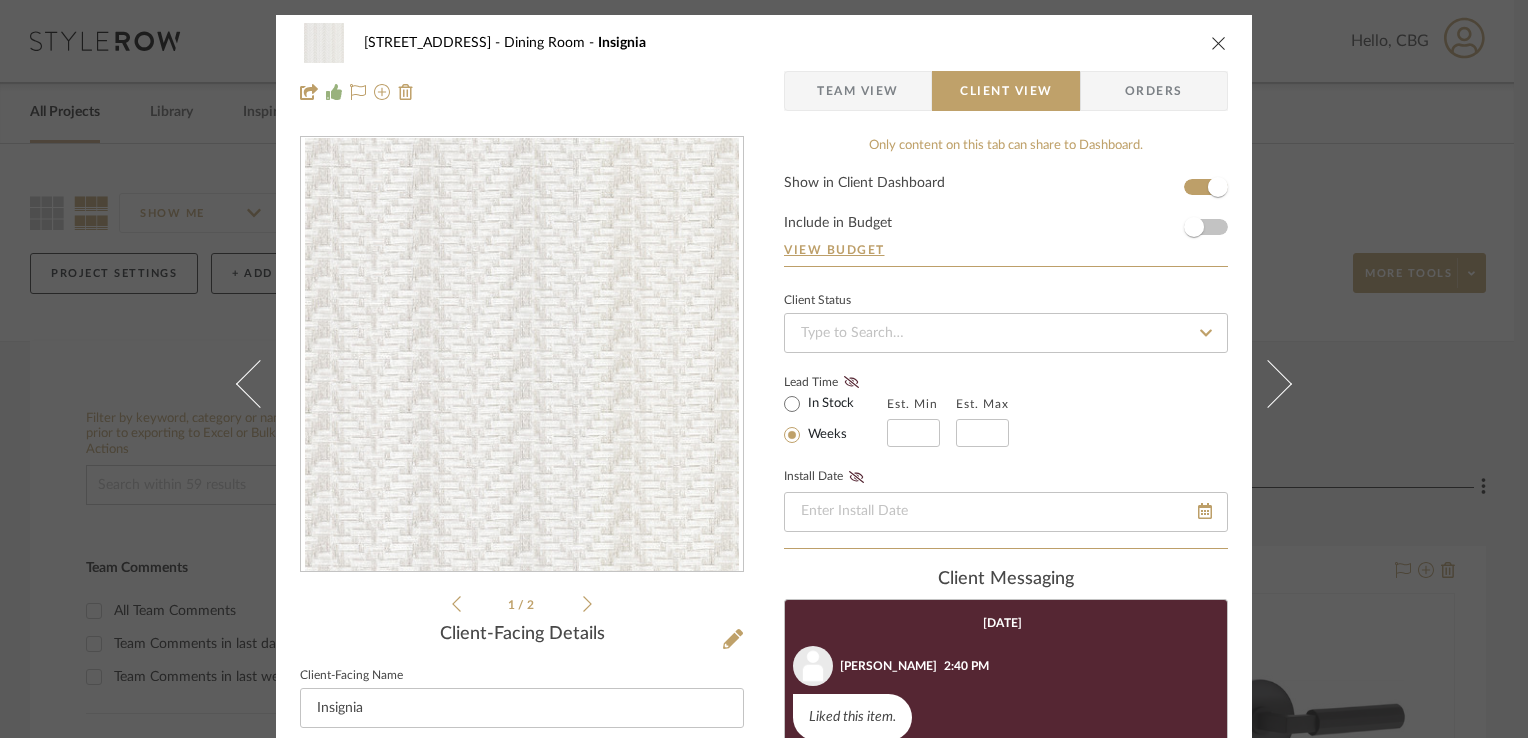 click on "Team View" at bounding box center (858, 91) 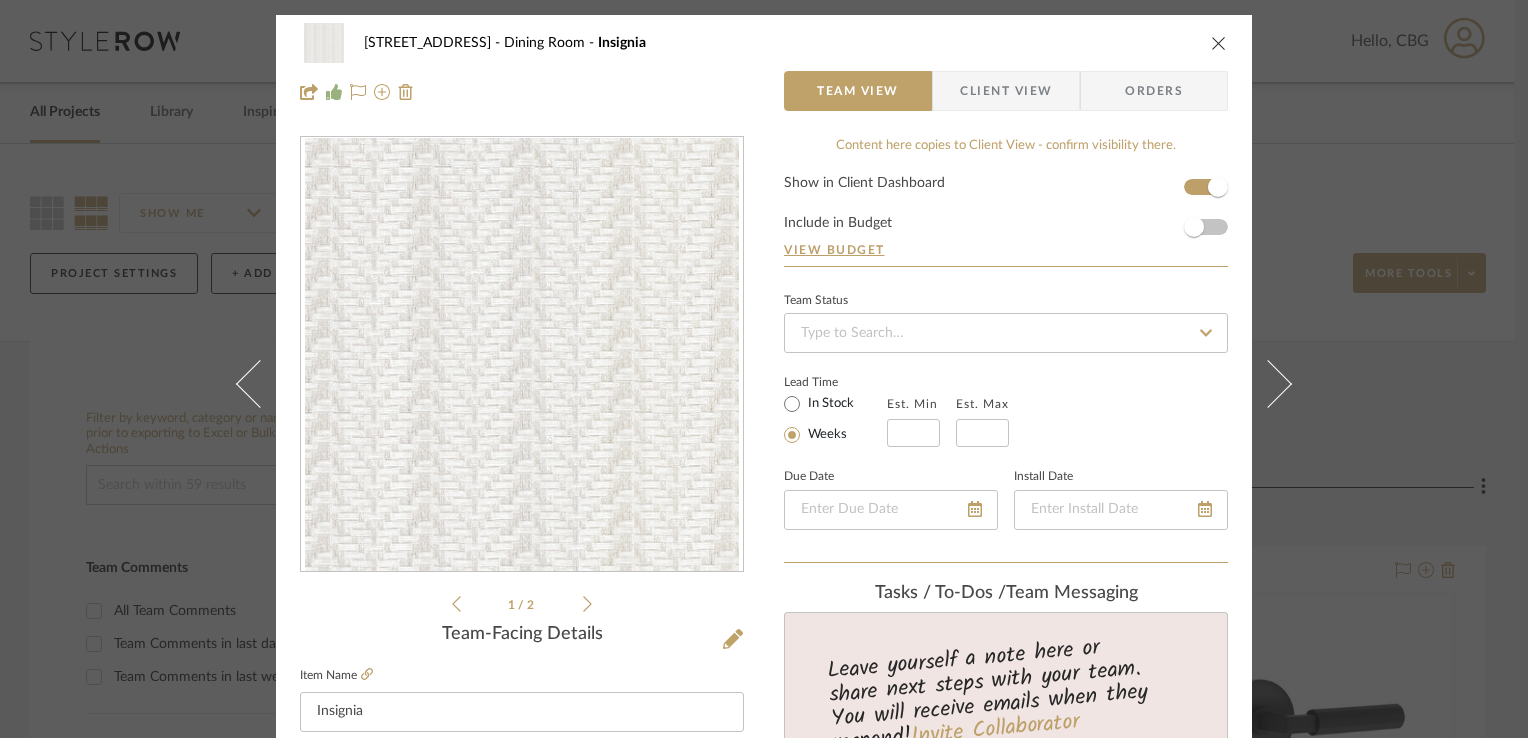 click 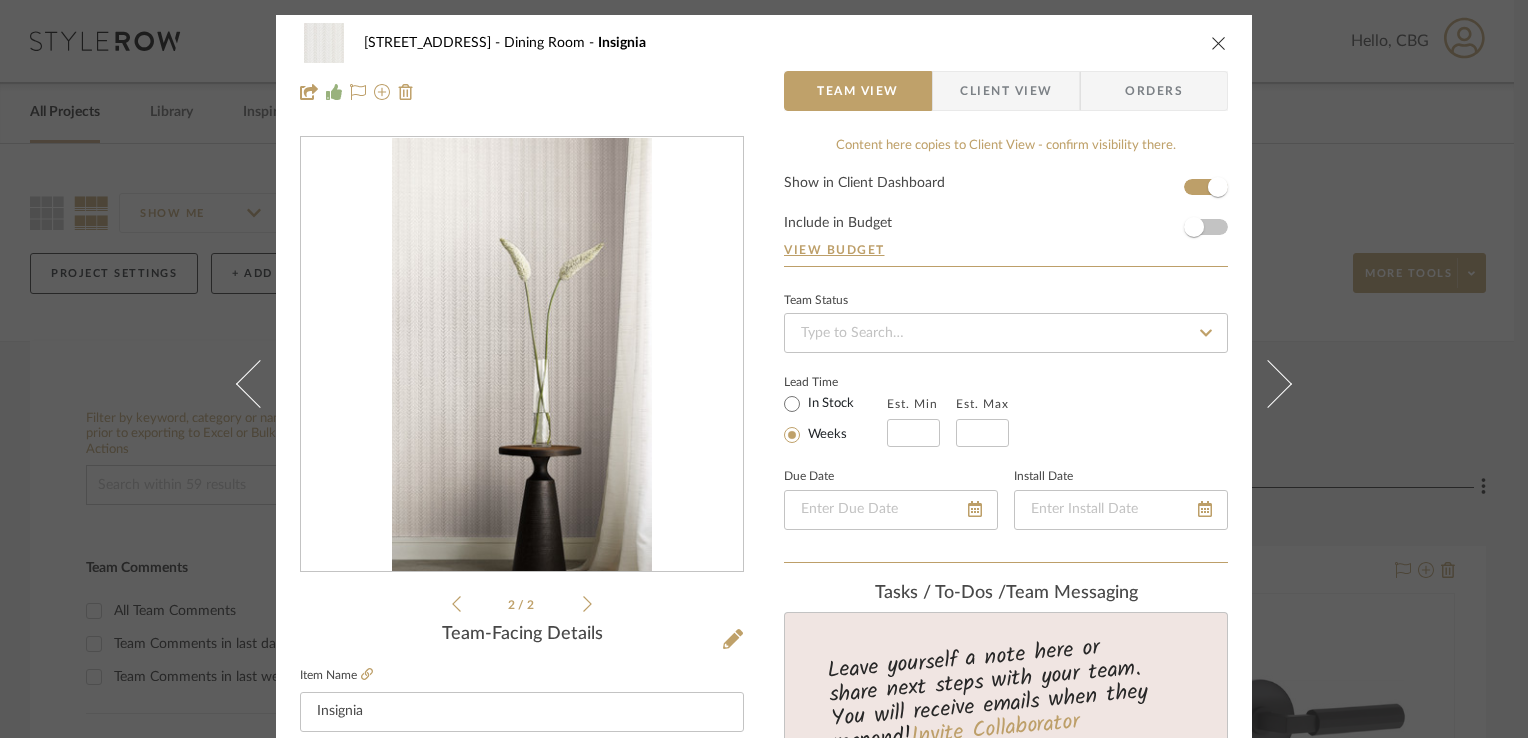 click on "2 / 2" at bounding box center [522, 604] 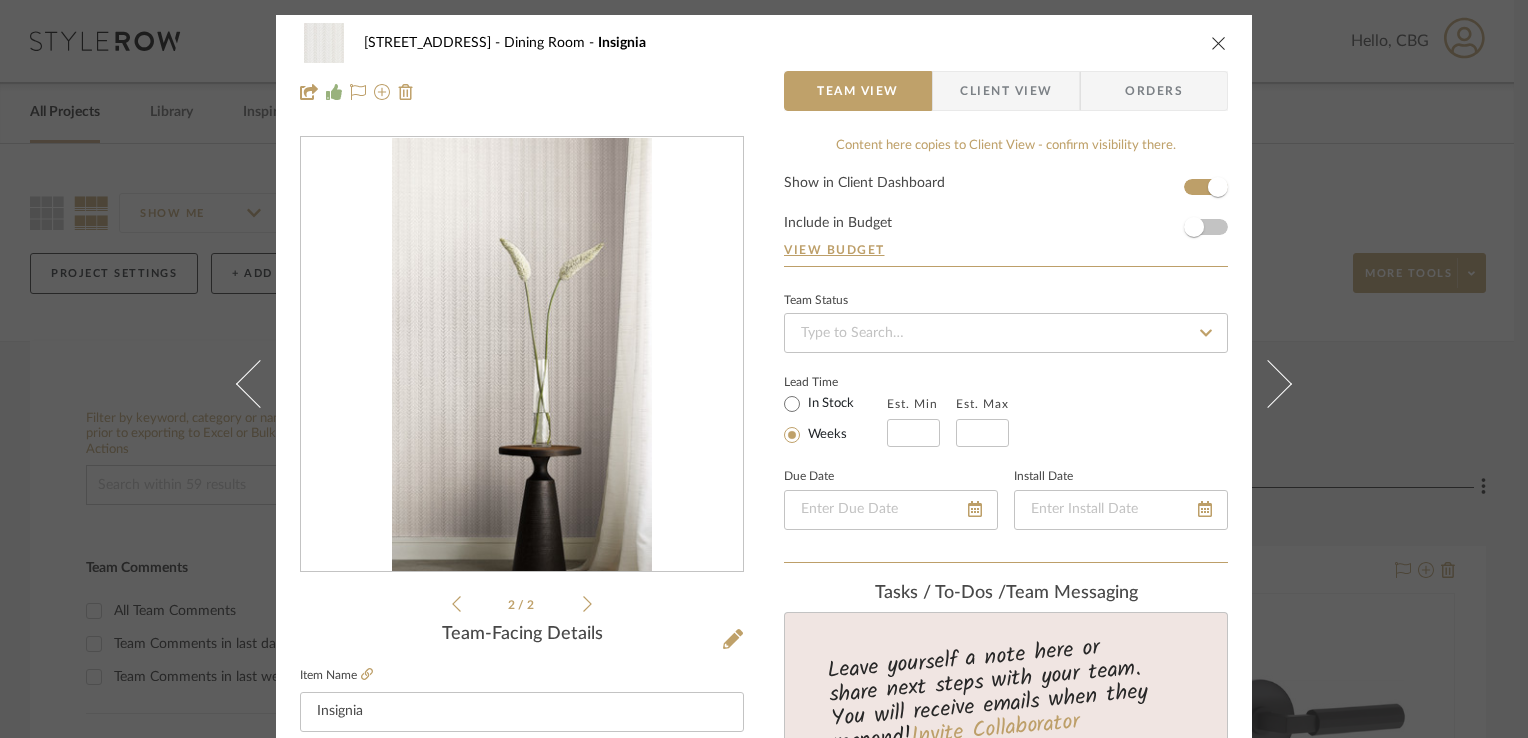 click on "Client View" at bounding box center (1006, 91) 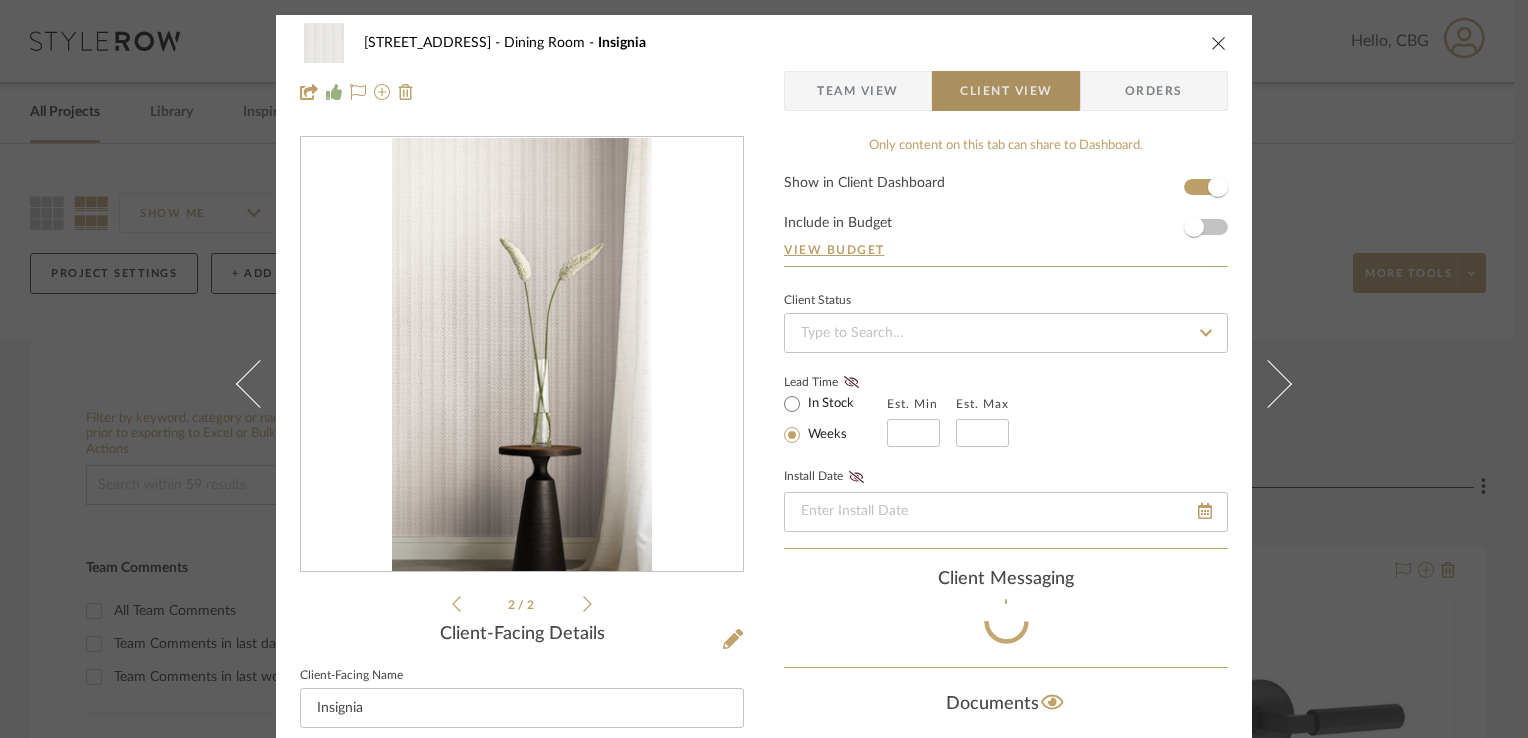 type 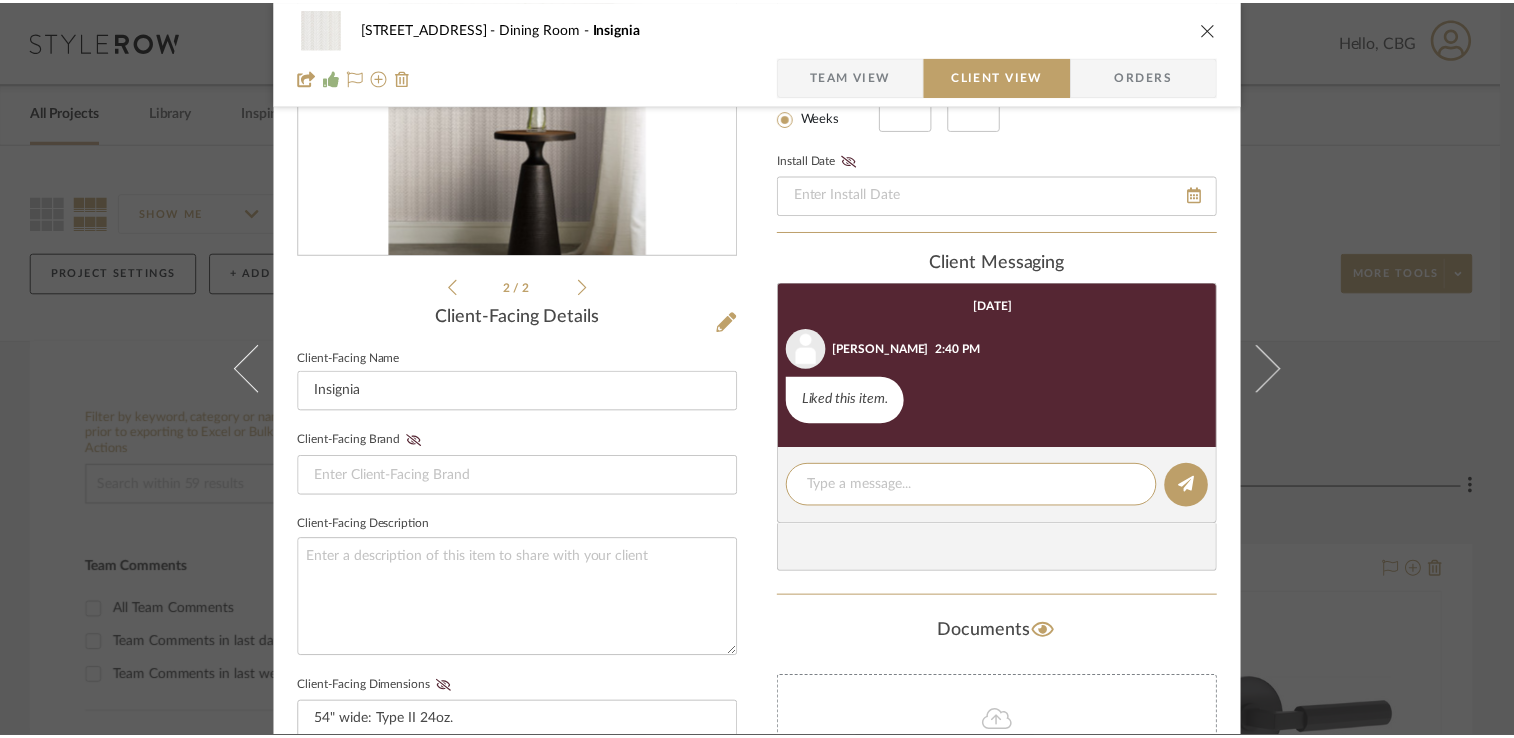 scroll, scrollTop: 133, scrollLeft: 0, axis: vertical 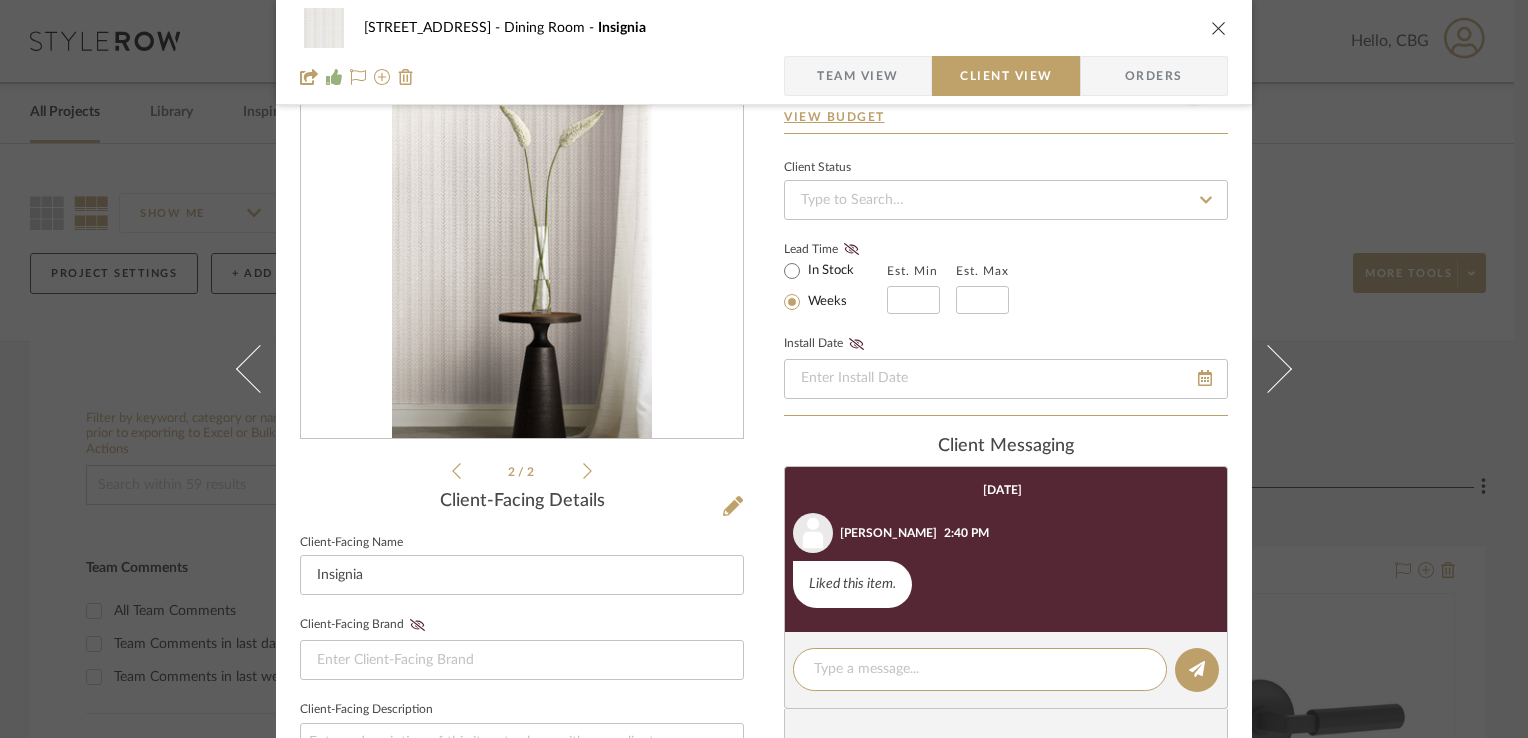 click on "[STREET_ADDRESS] Dining Room Insignia" at bounding box center (764, 28) 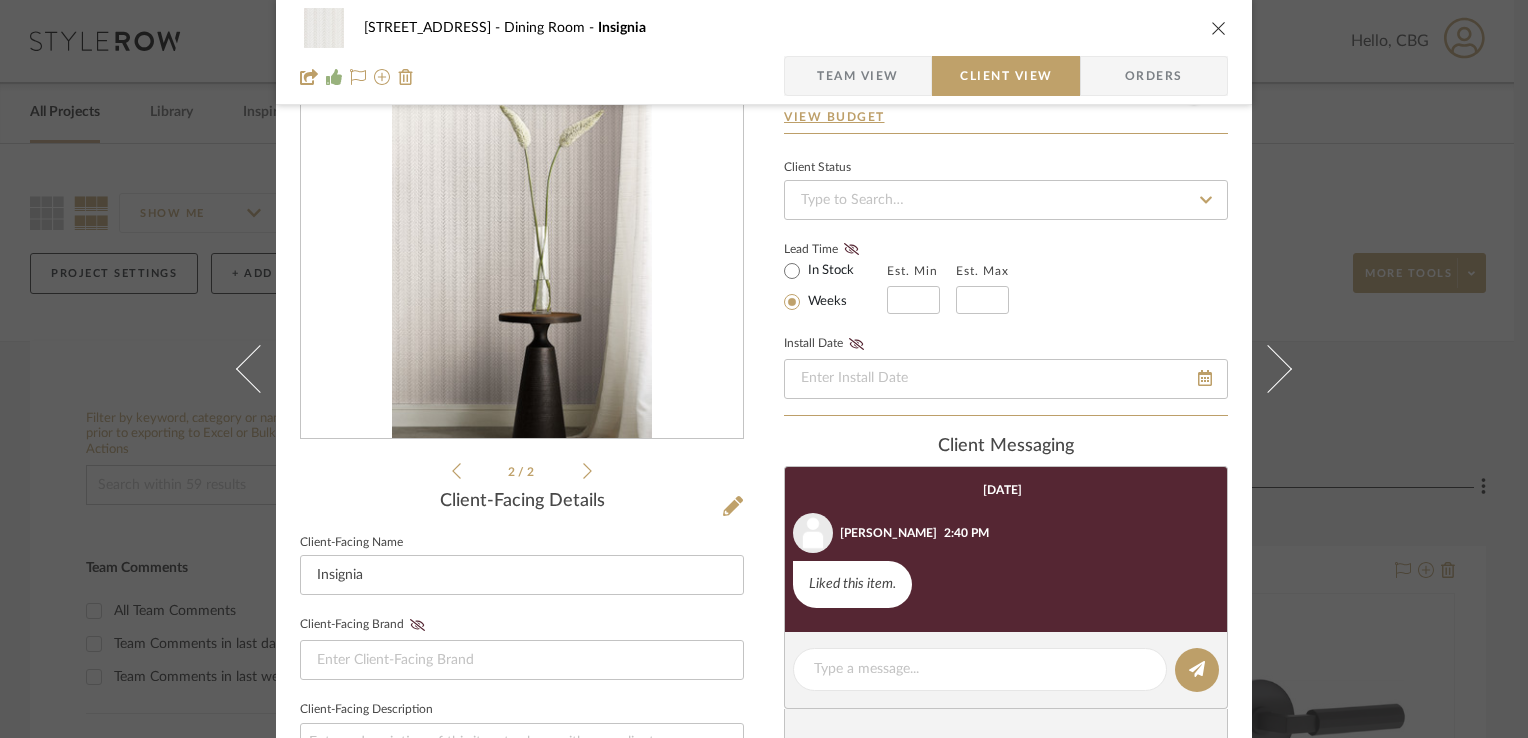 click at bounding box center [1219, 28] 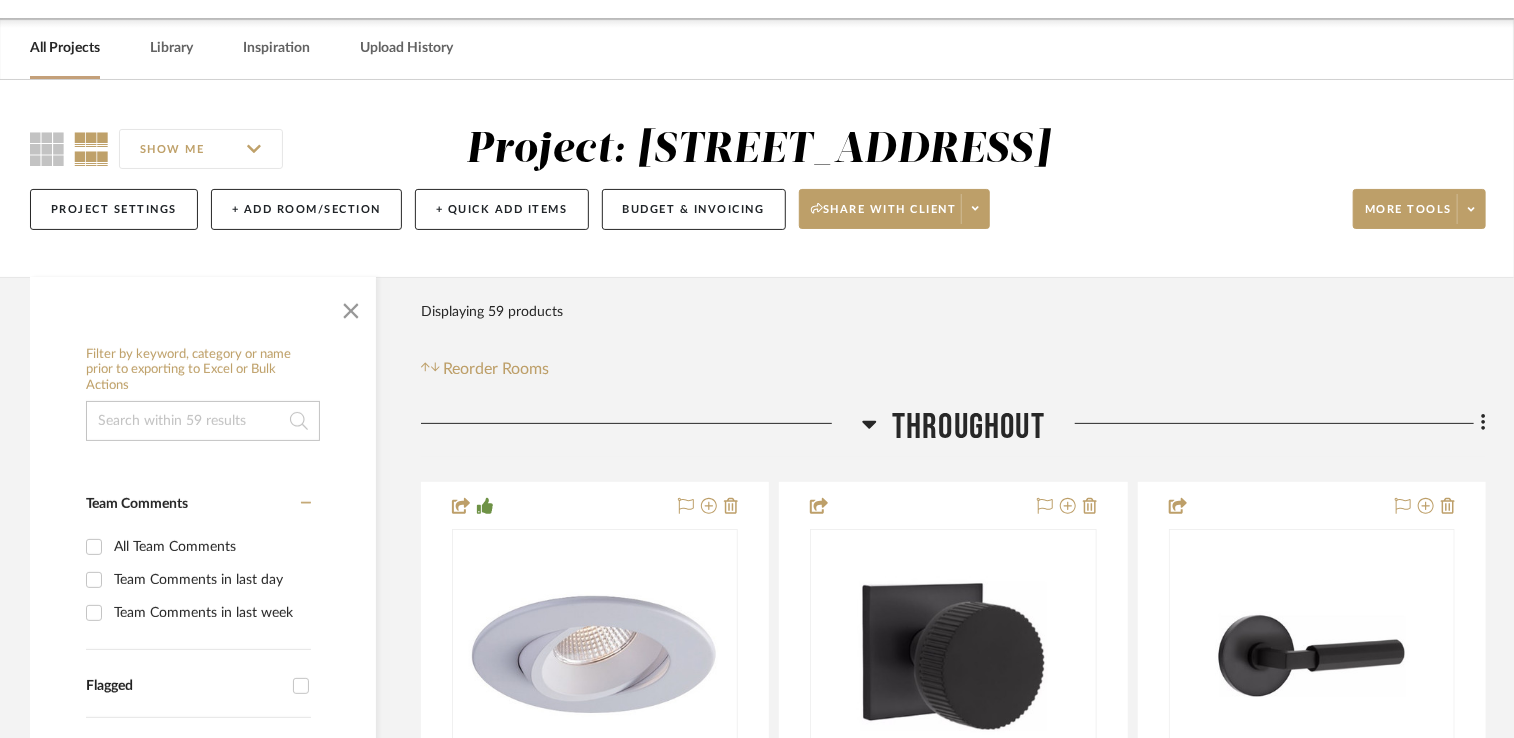 scroll, scrollTop: 100, scrollLeft: 0, axis: vertical 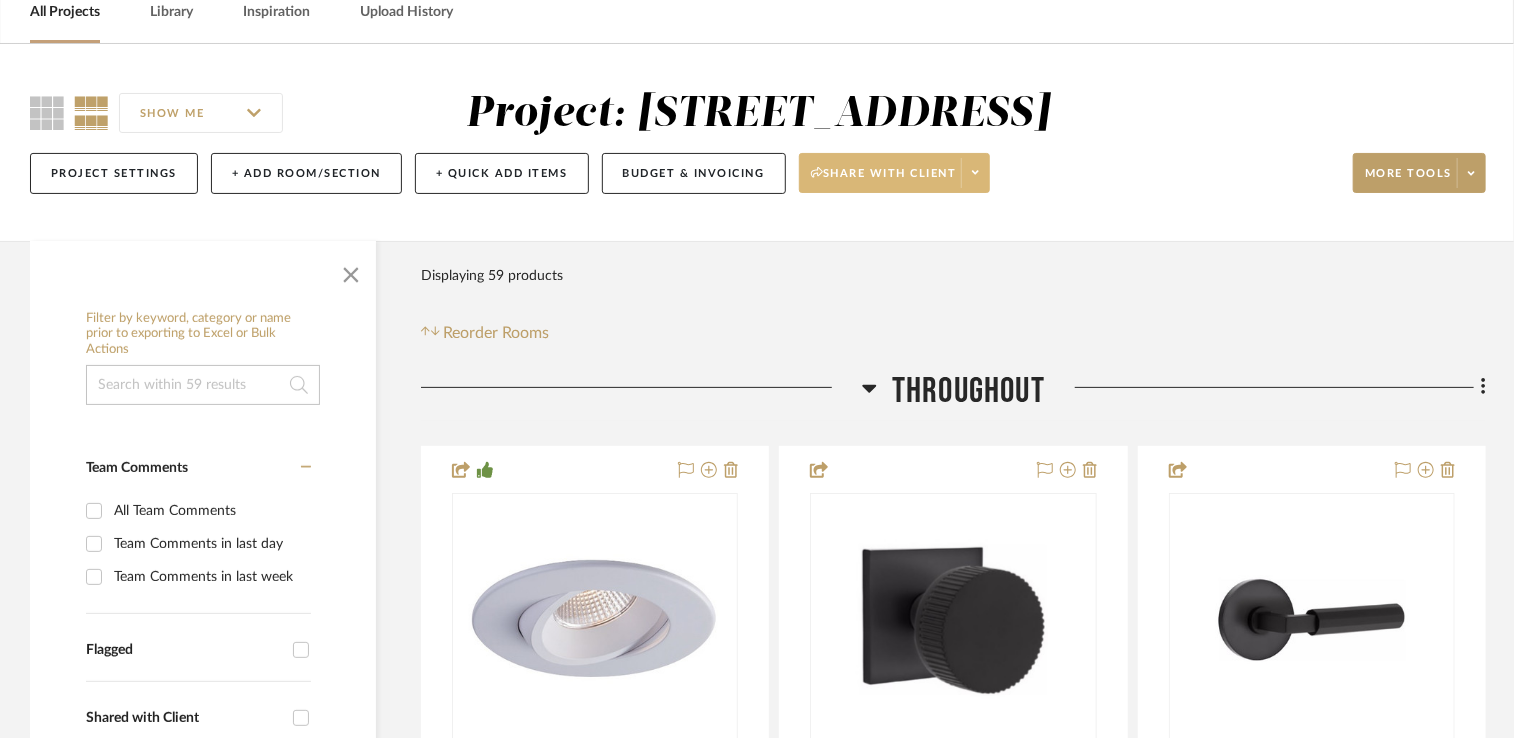 click 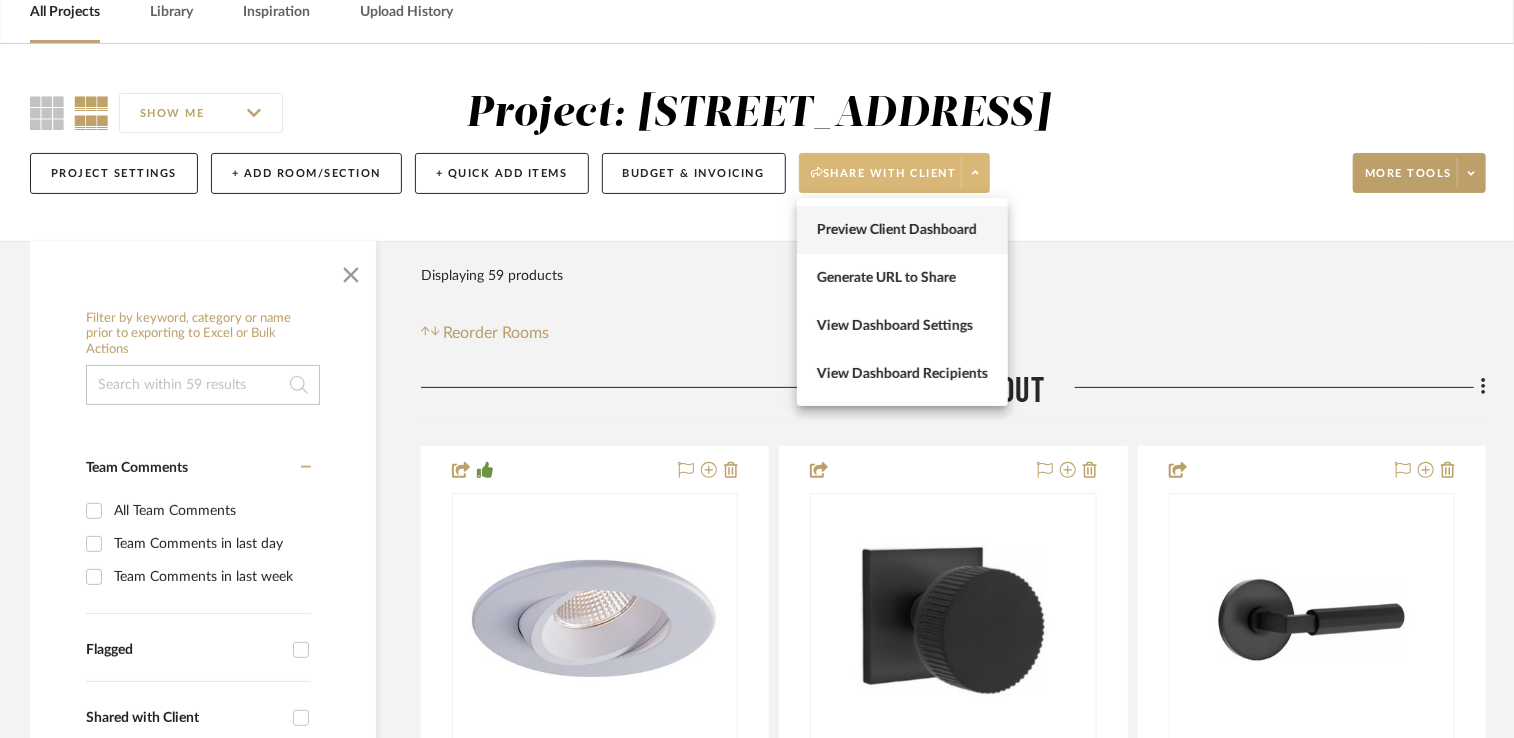 click on "Preview Client Dashboard" at bounding box center (902, 230) 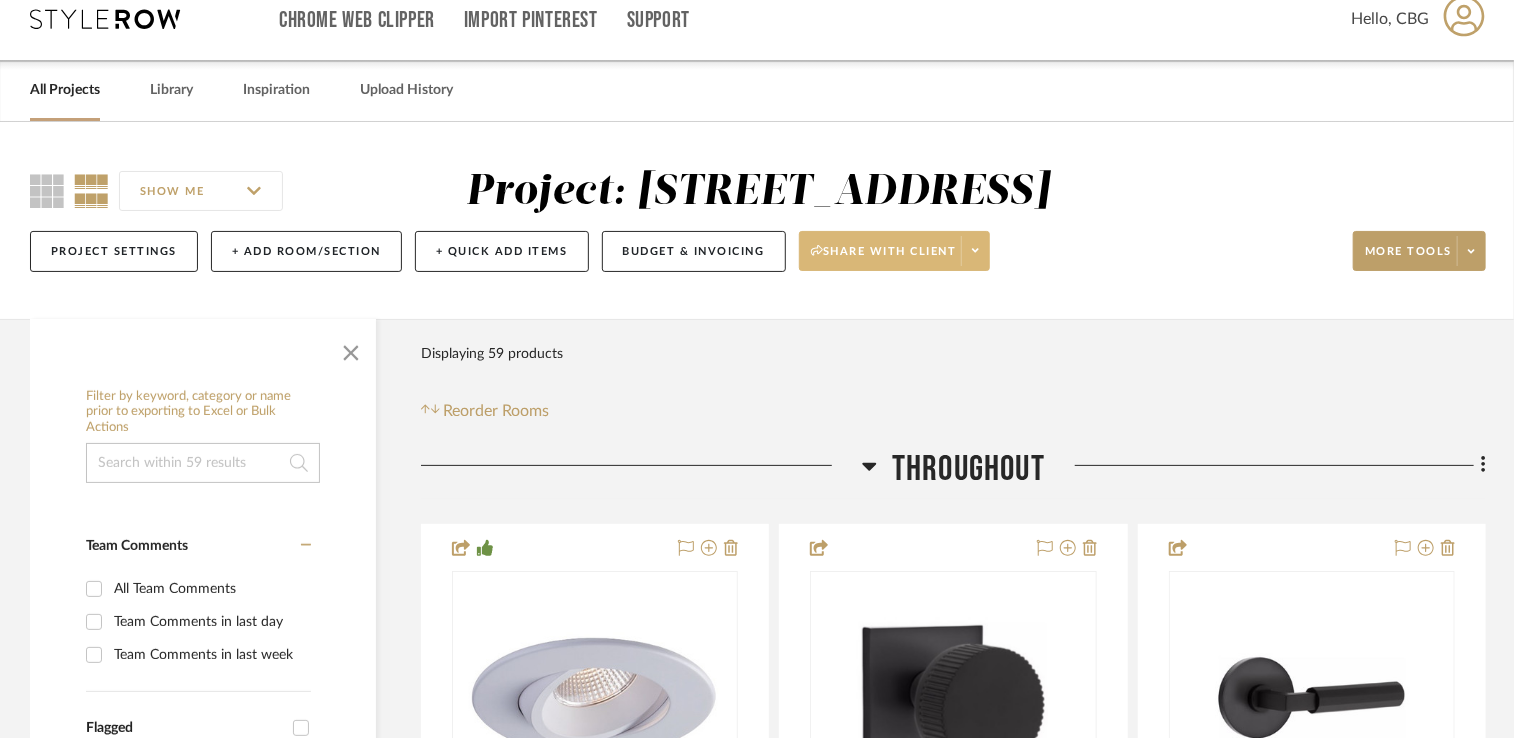 scroll, scrollTop: 0, scrollLeft: 0, axis: both 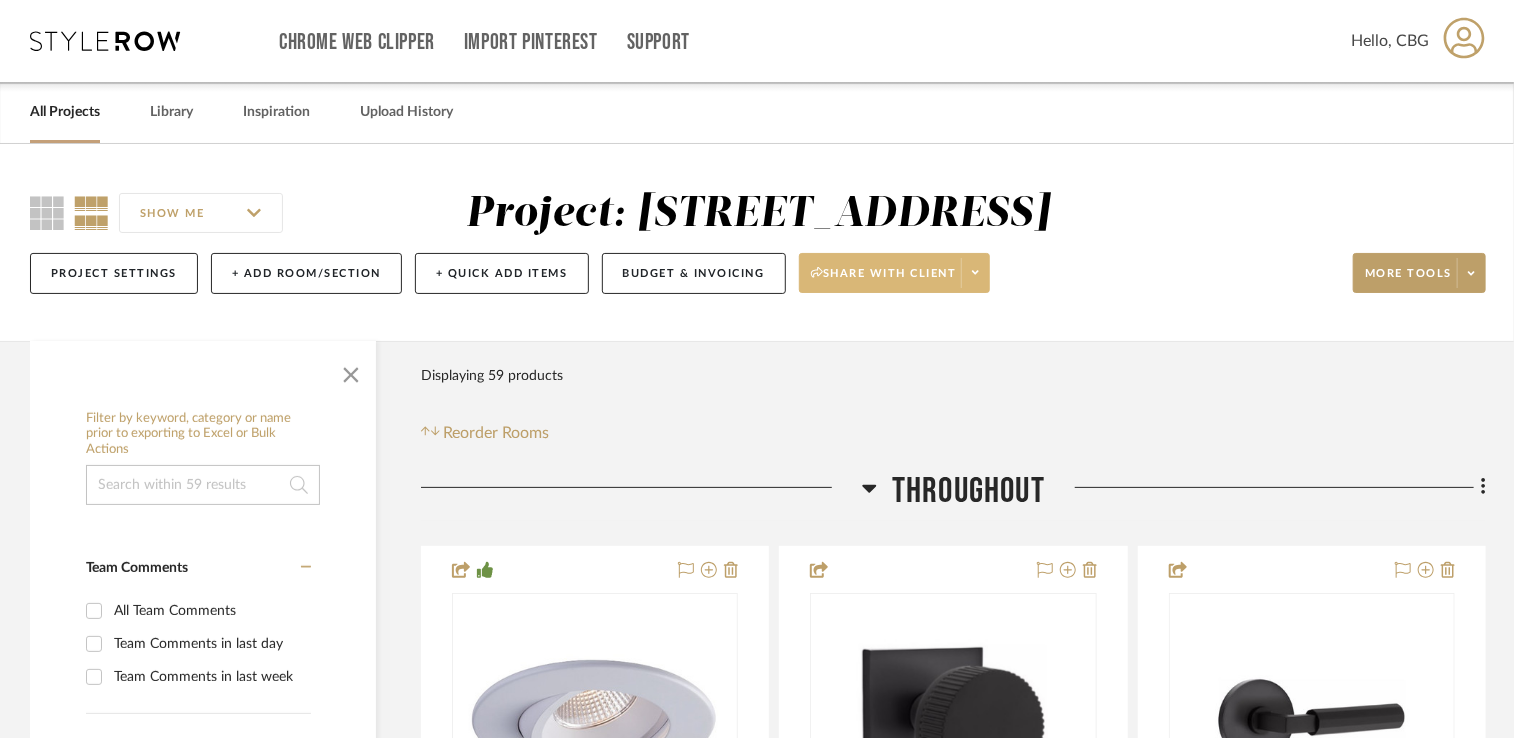 click on "All Projects" at bounding box center (65, 112) 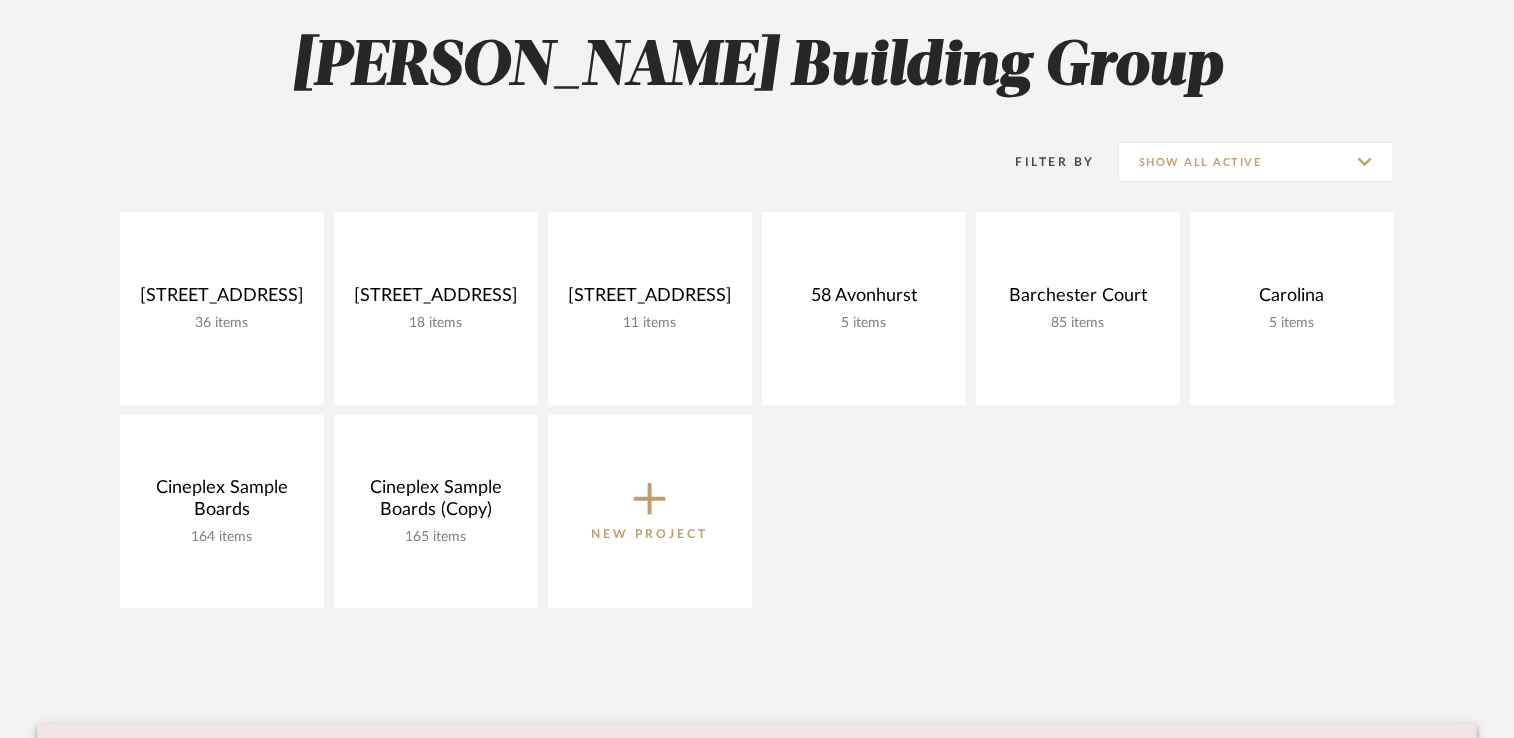 scroll, scrollTop: 200, scrollLeft: 0, axis: vertical 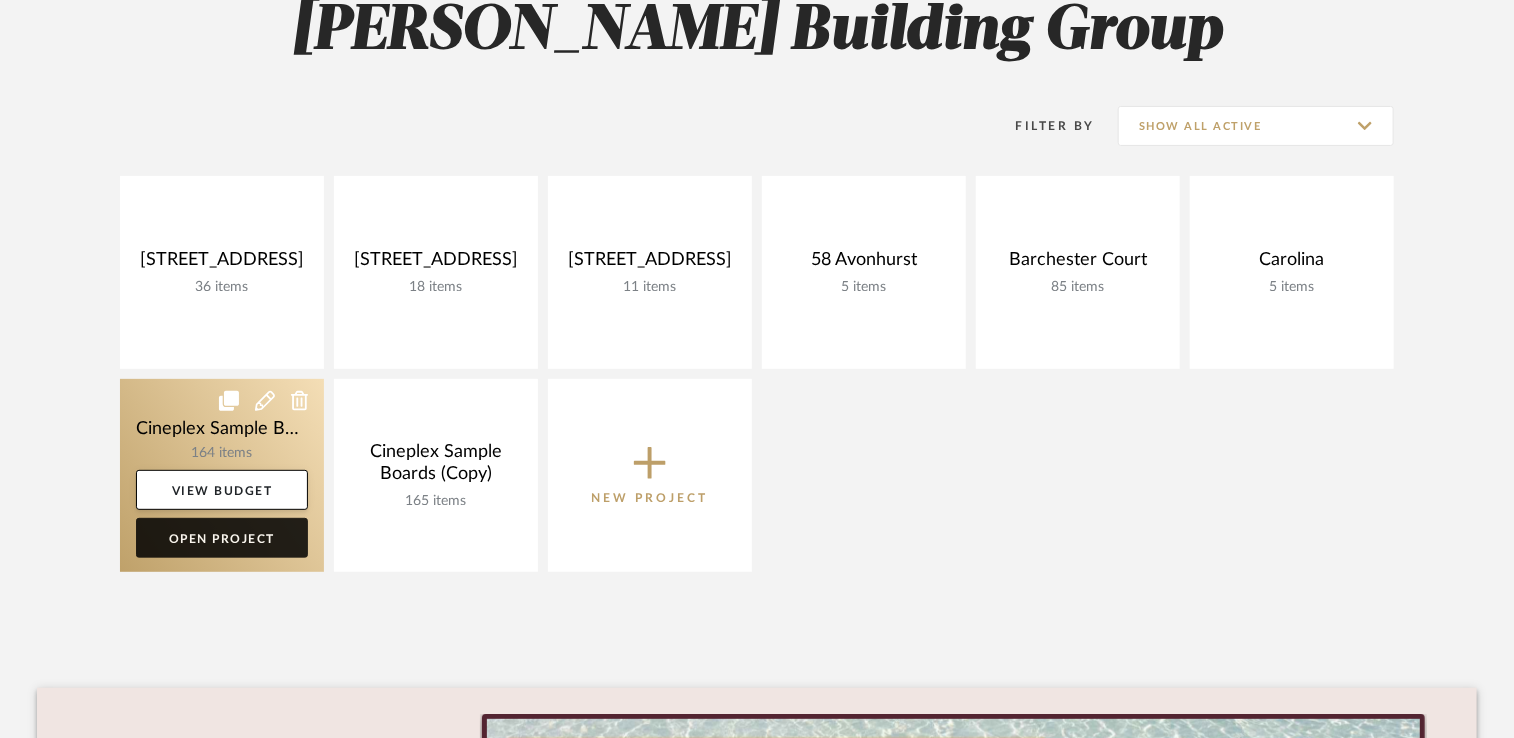 click on "Open Project" 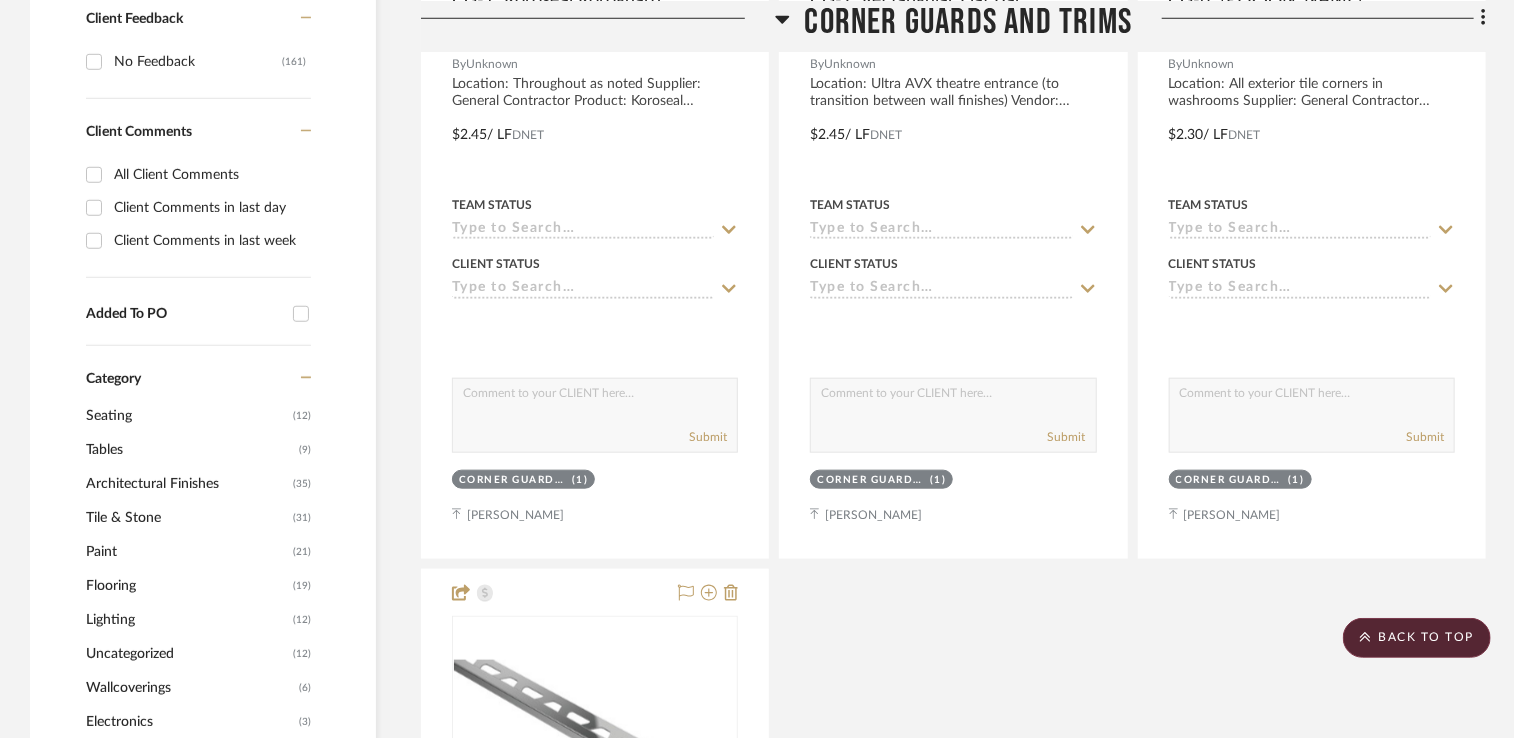 scroll, scrollTop: 900, scrollLeft: 0, axis: vertical 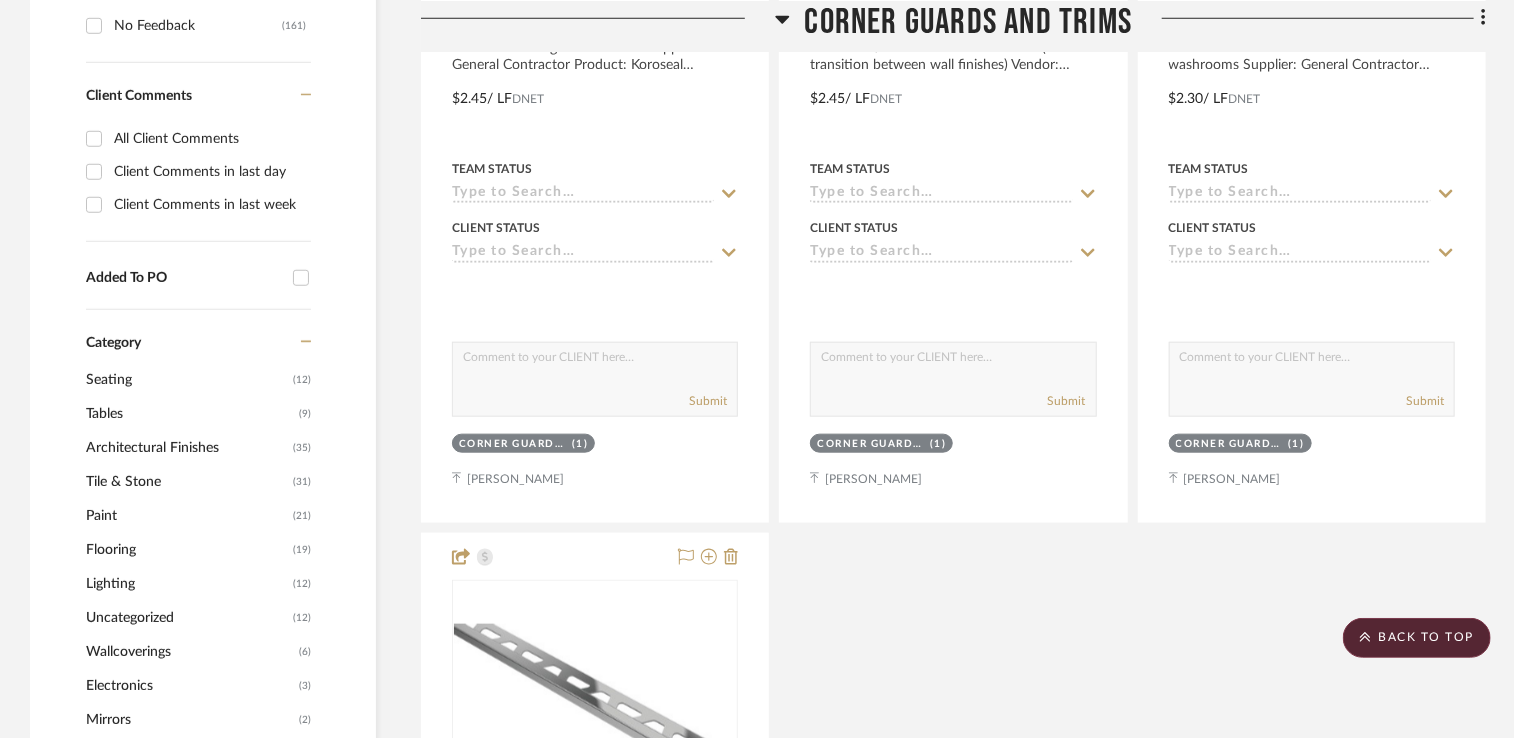 click on "Flooring" 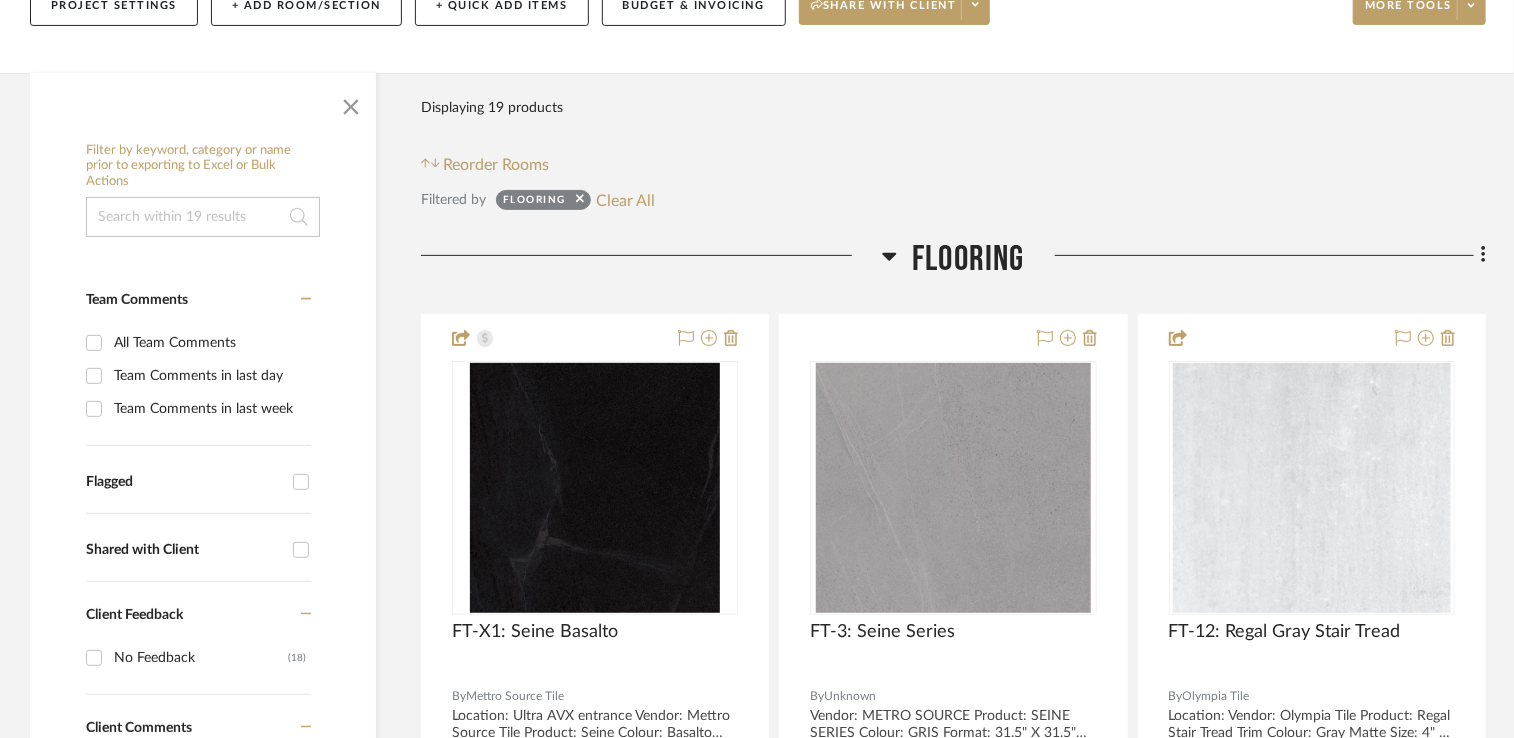 scroll, scrollTop: 300, scrollLeft: 0, axis: vertical 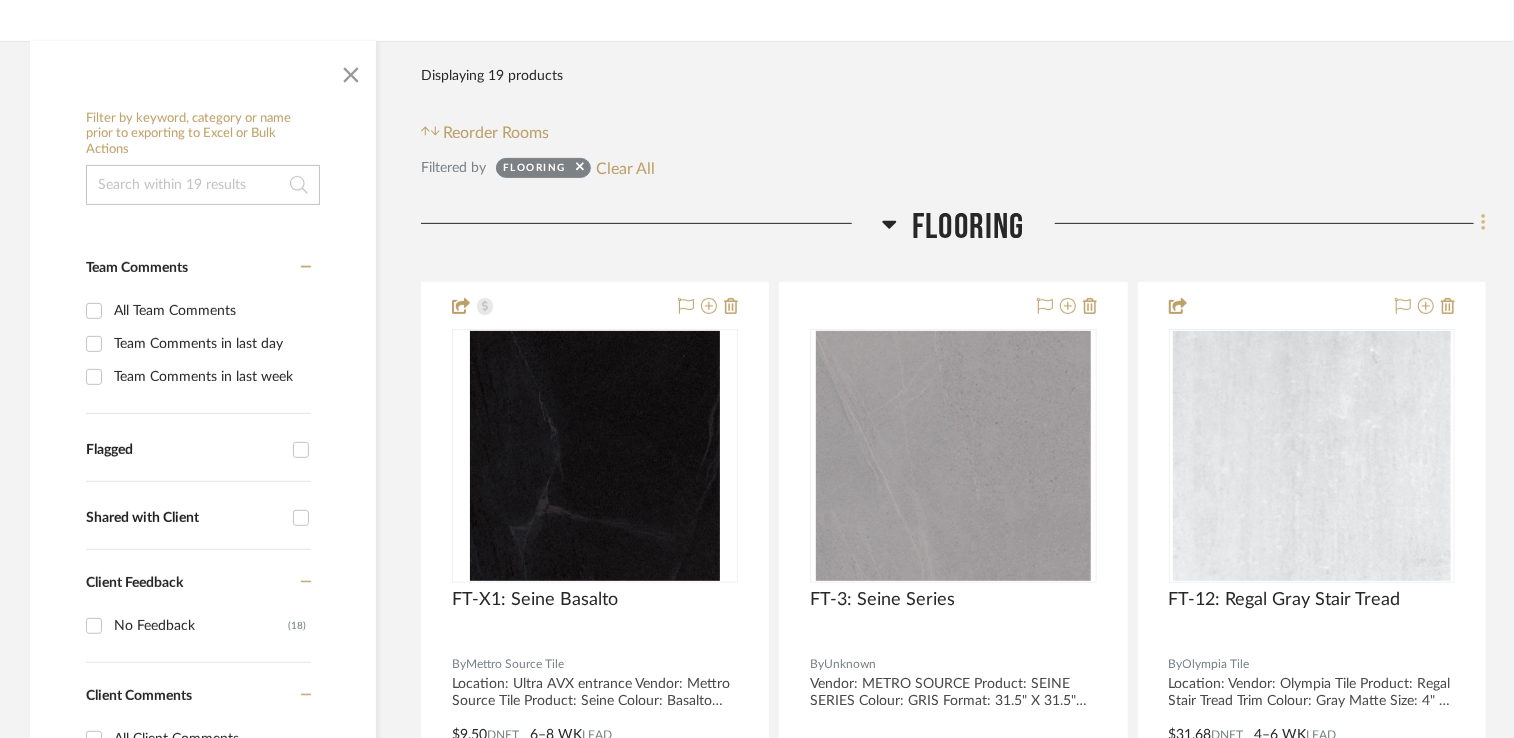 click 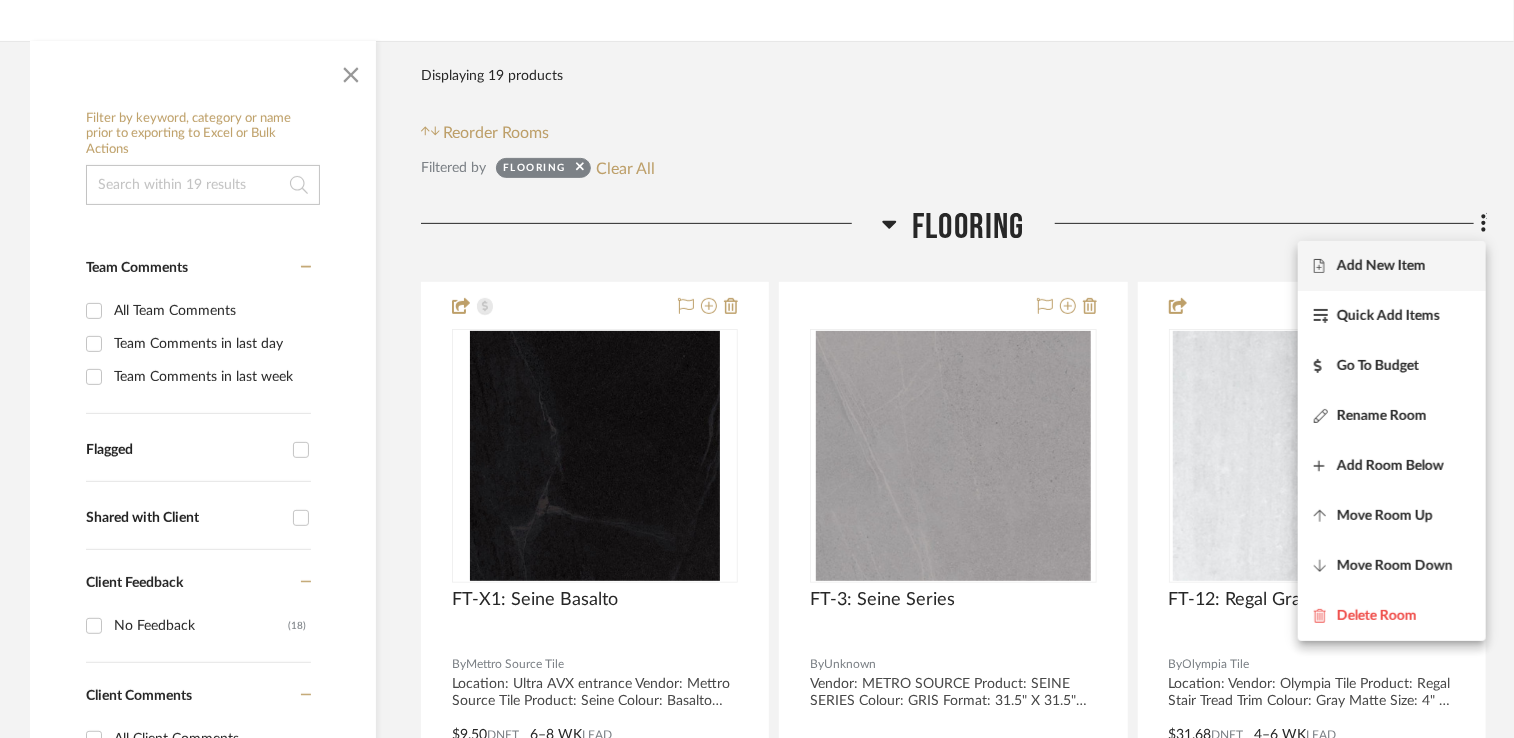 click on "Add New Item" at bounding box center (1392, 266) 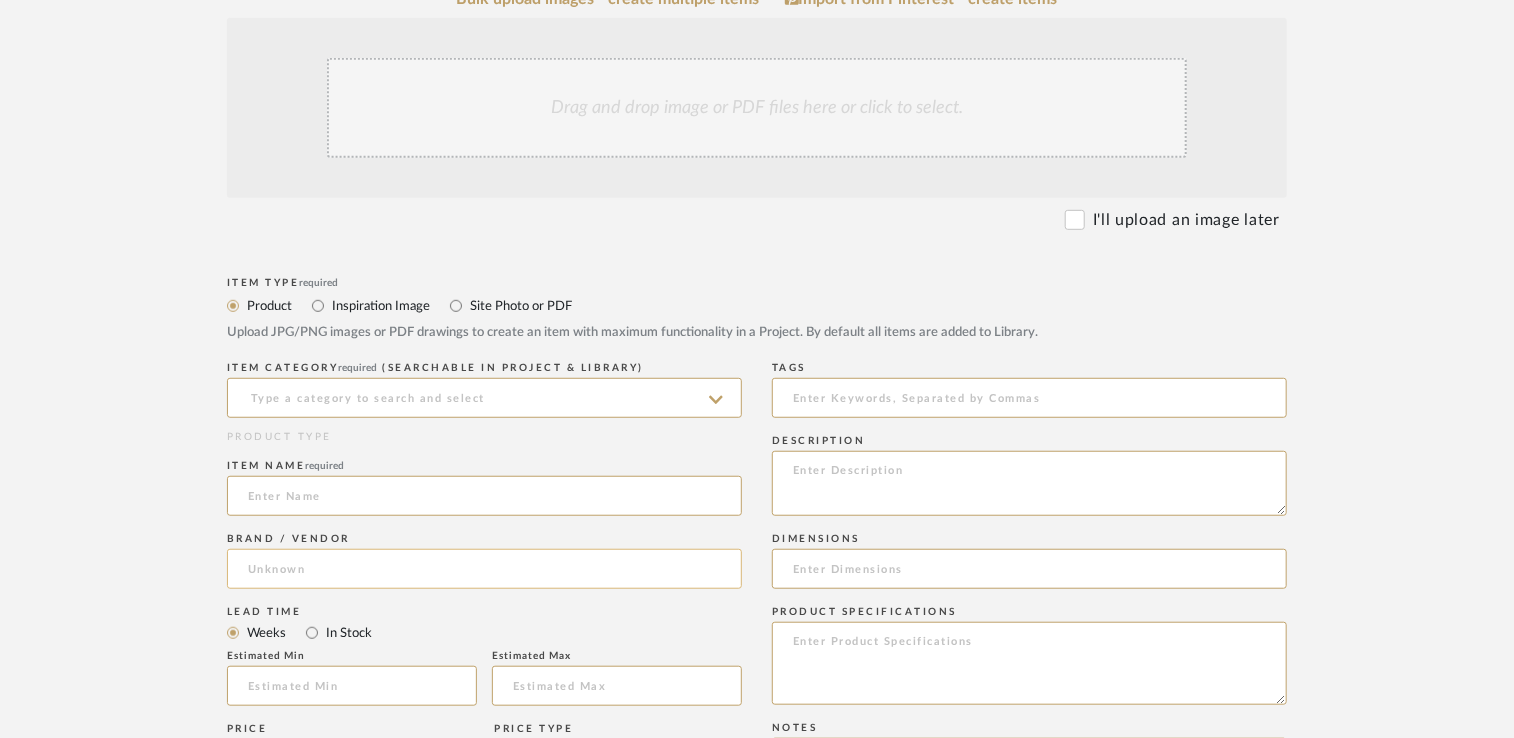 scroll, scrollTop: 500, scrollLeft: 0, axis: vertical 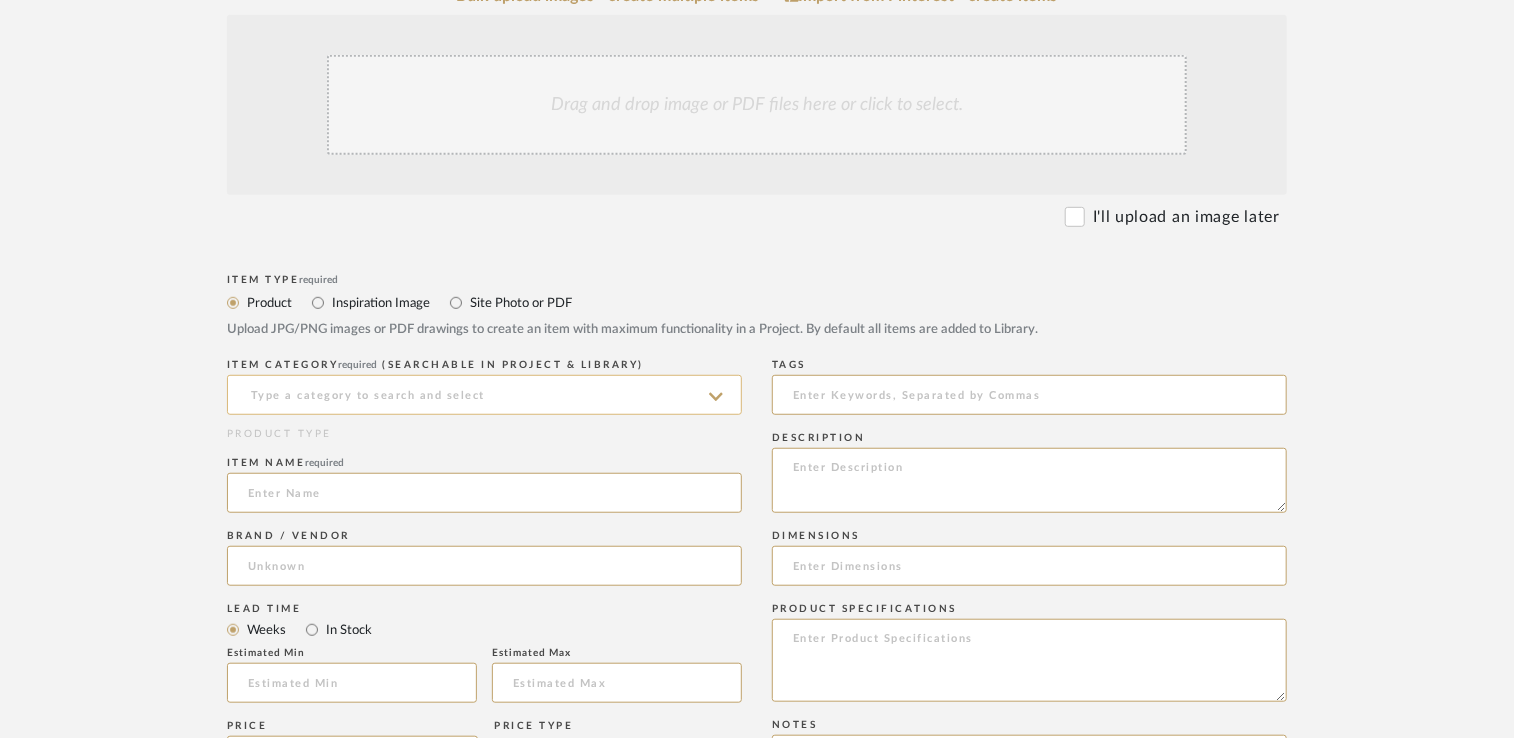 click 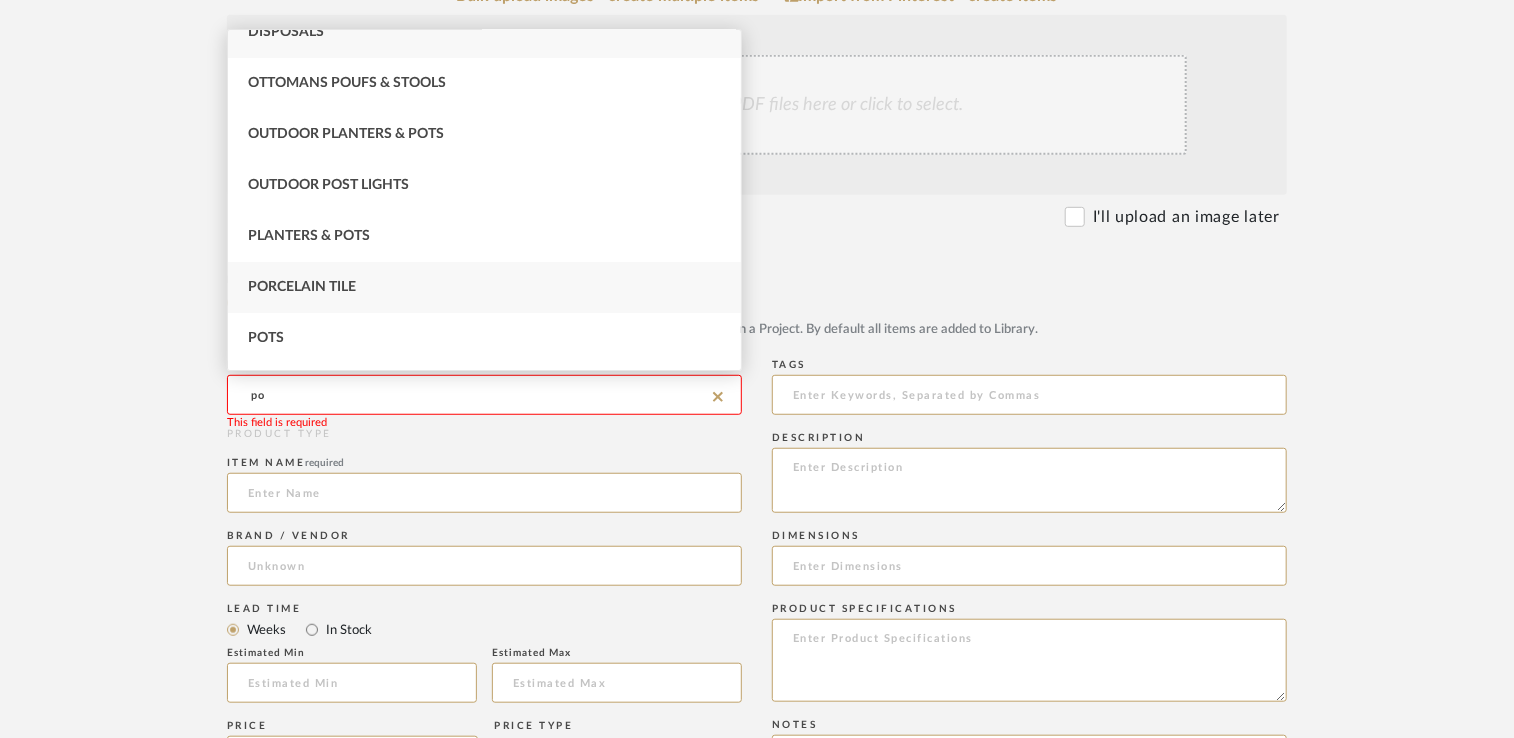 scroll, scrollTop: 0, scrollLeft: 0, axis: both 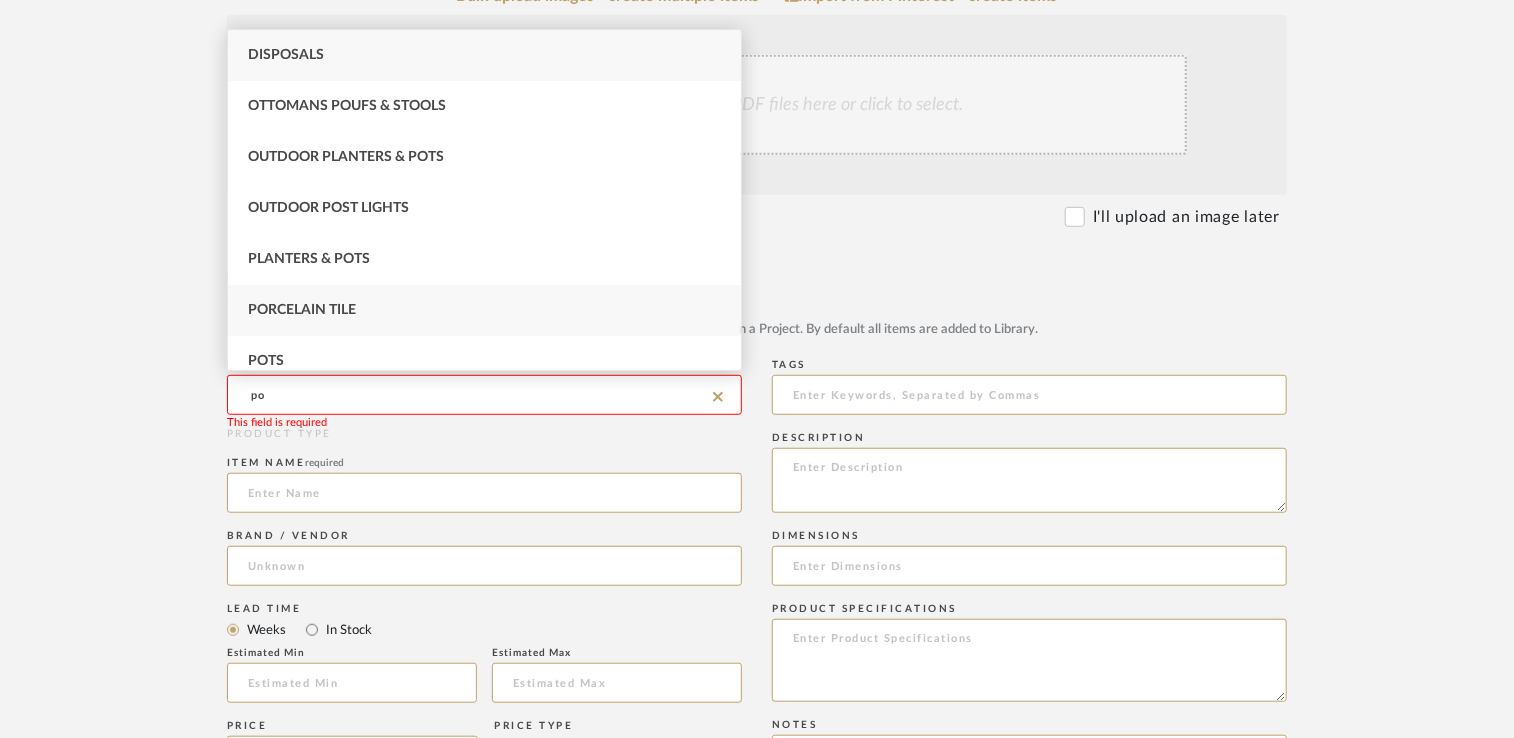 click on "Porcelain Tile" at bounding box center (302, 310) 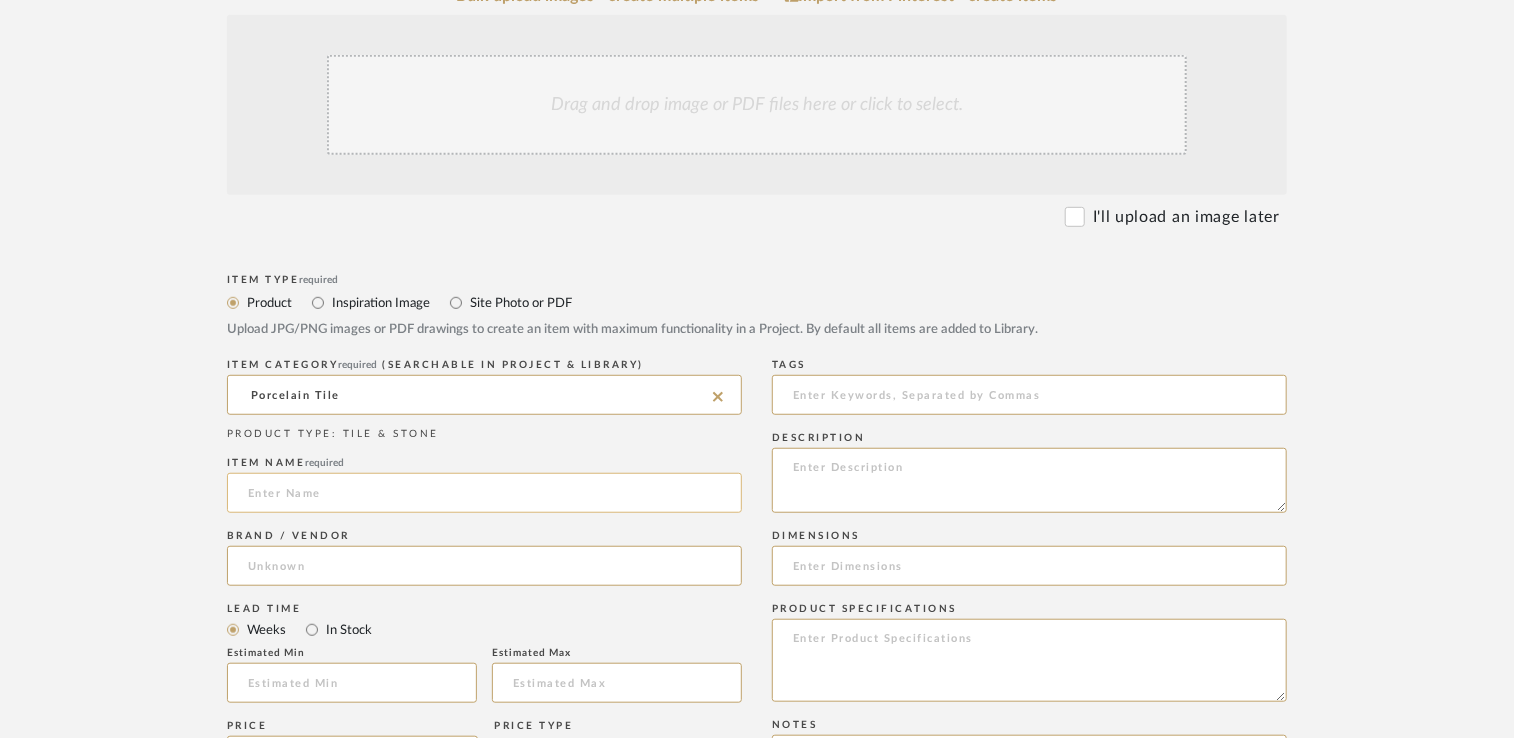 click 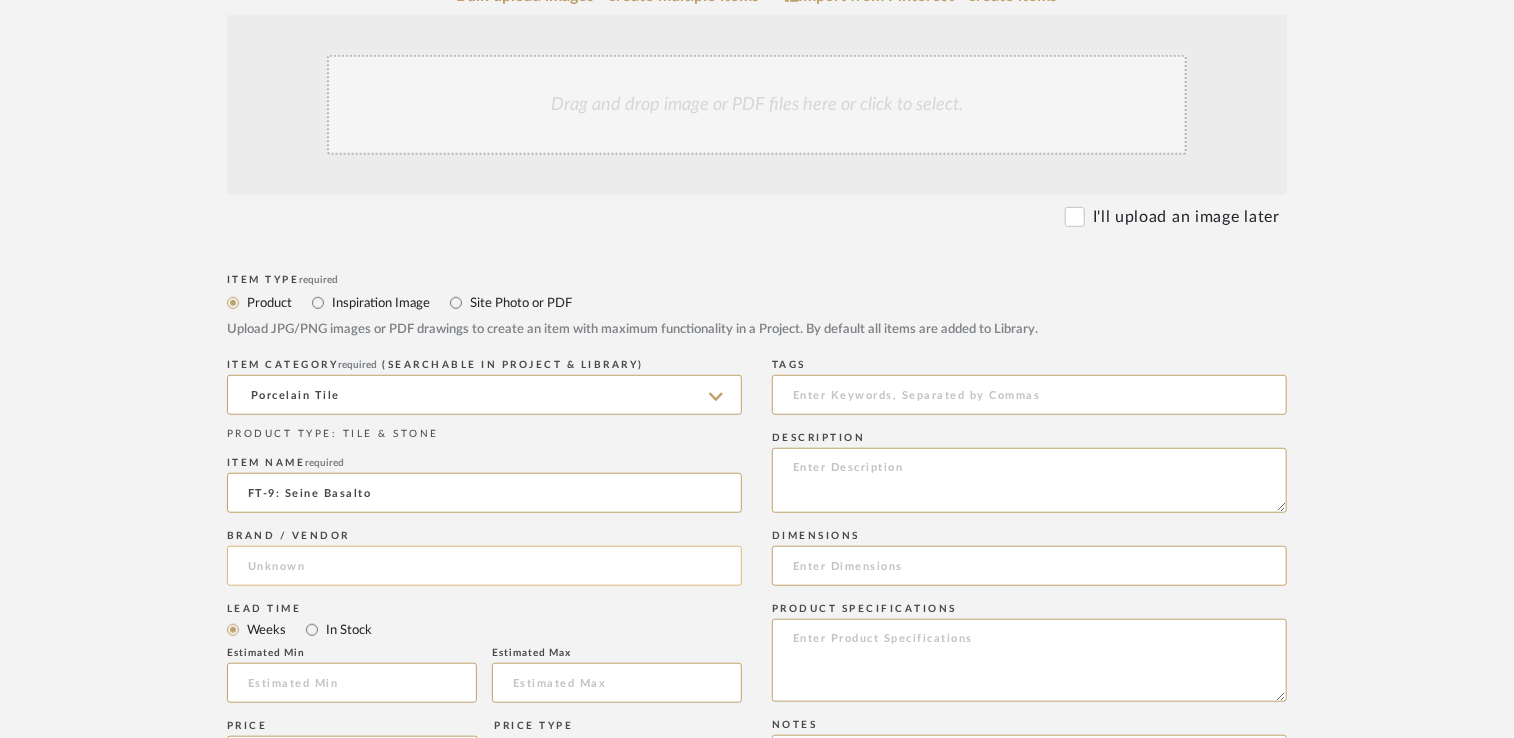 type on "FT-9: Seine Basalto" 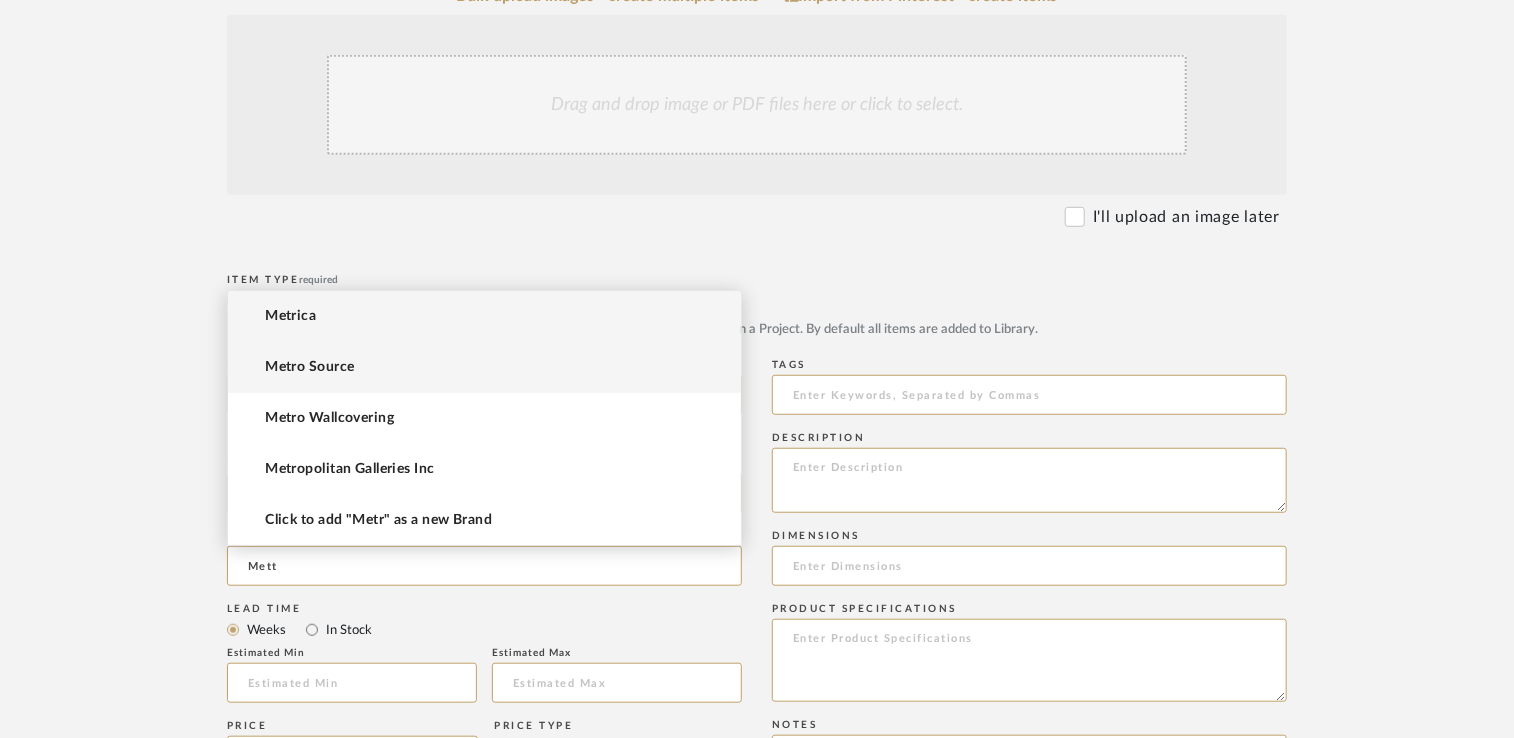 click on "Metro Source" at bounding box center (309, 367) 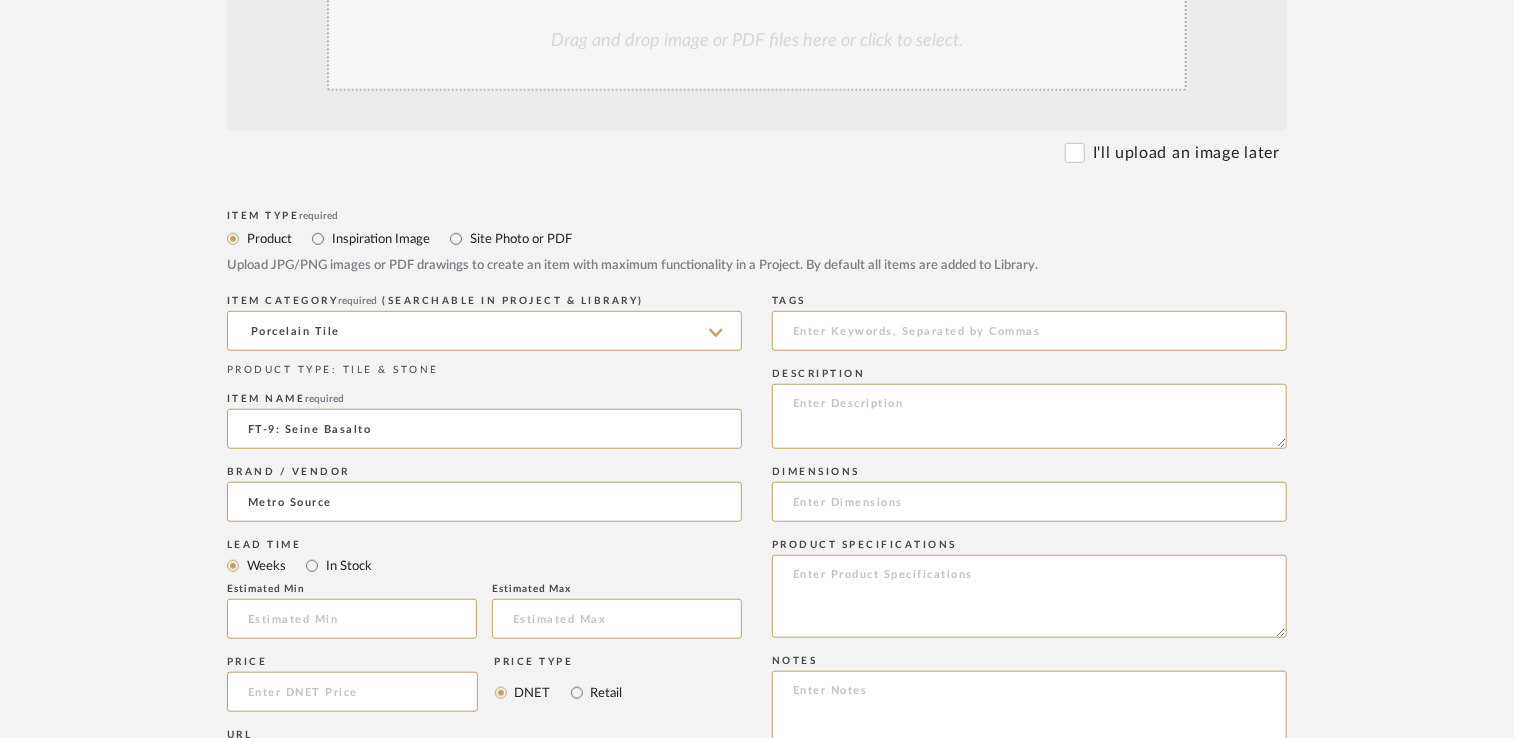 scroll, scrollTop: 600, scrollLeft: 0, axis: vertical 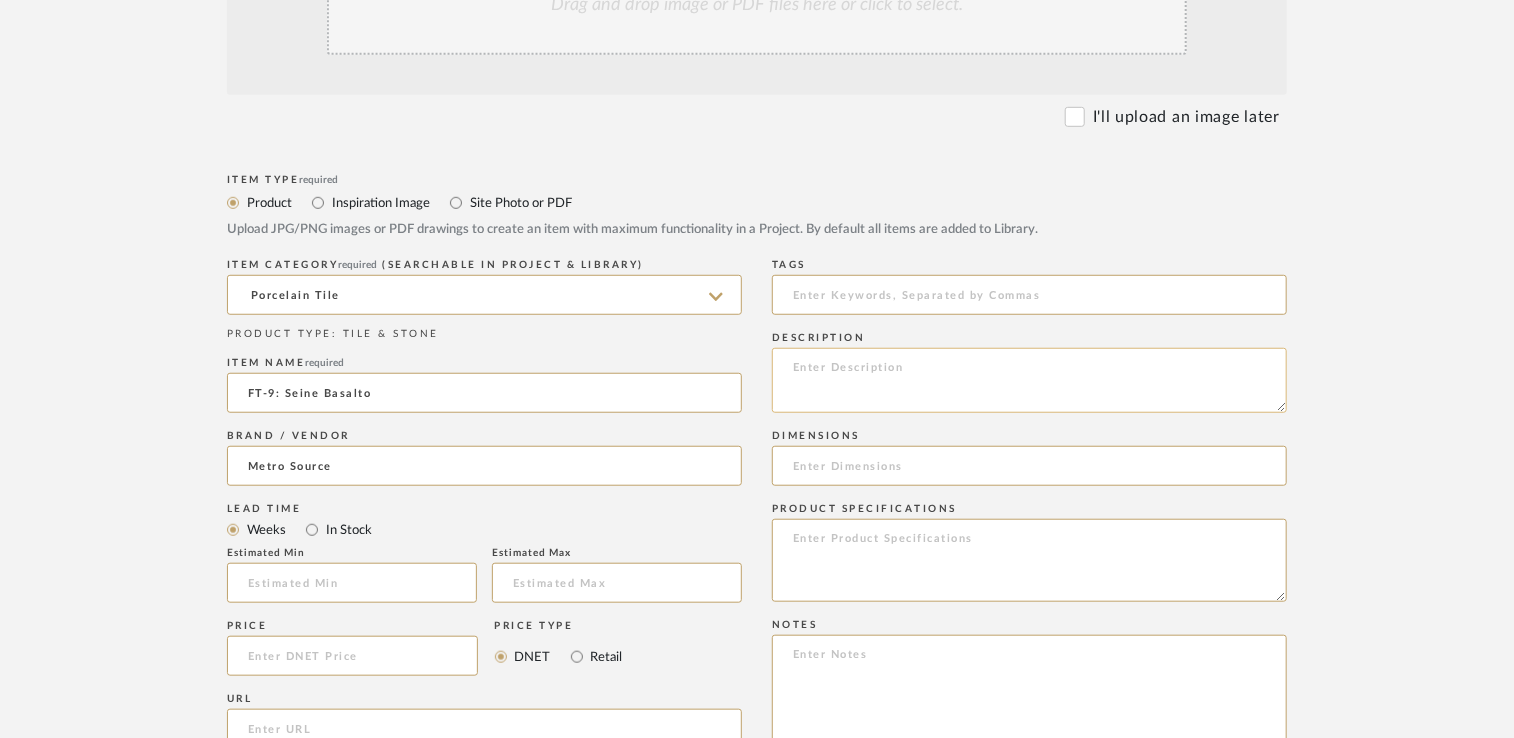 click 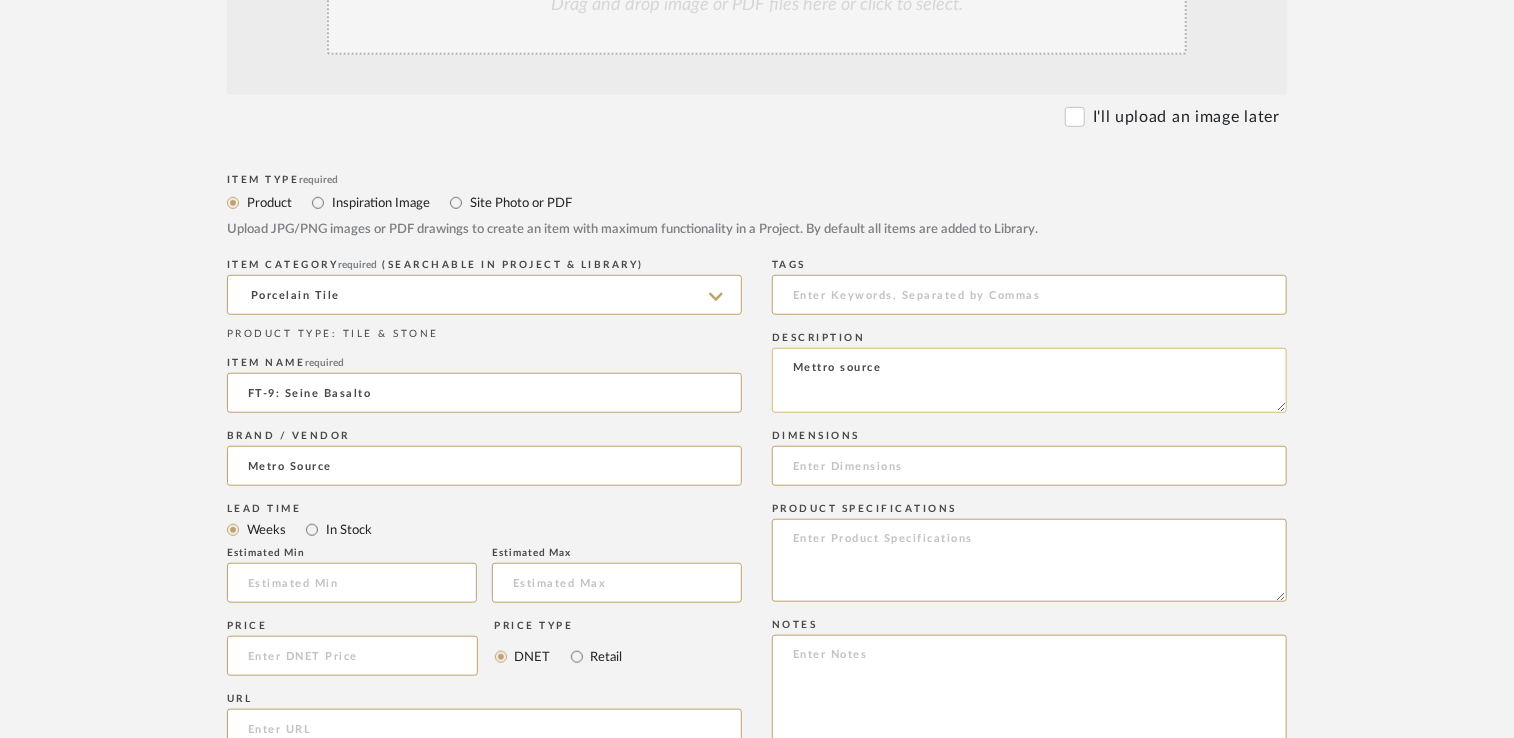 click on "Mettro source" 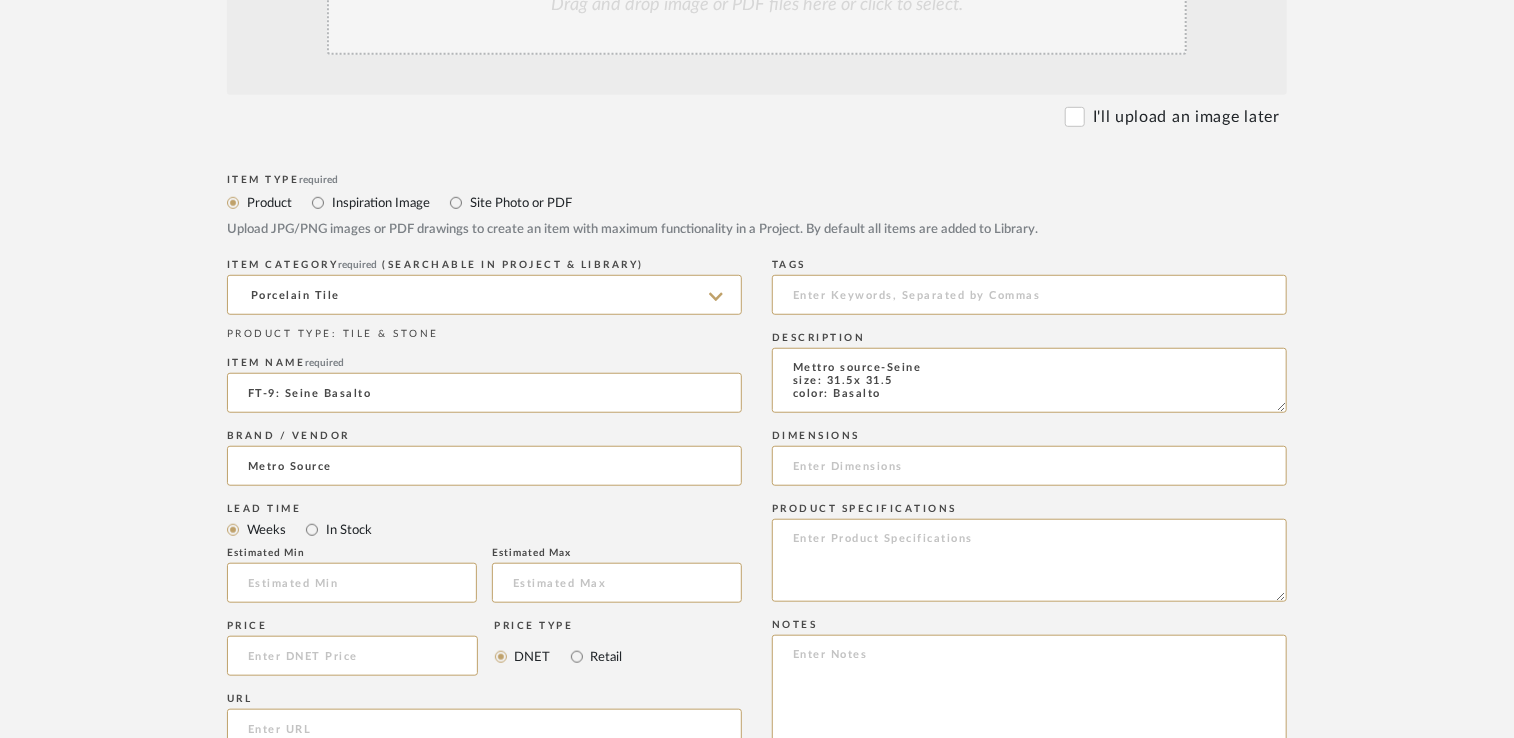 scroll, scrollTop: 1, scrollLeft: 0, axis: vertical 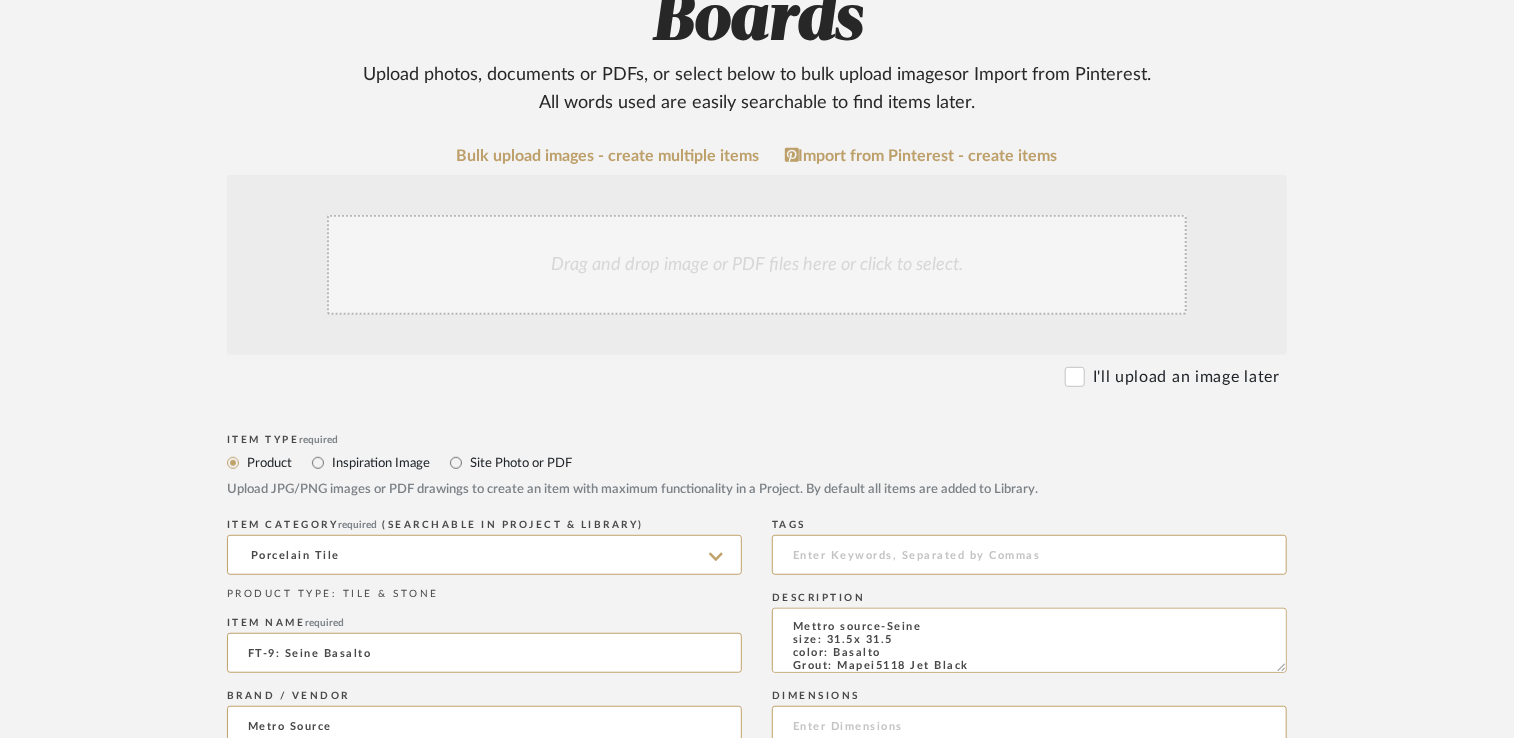 type on "Mettro source-Seine
size: 31.5x 31.5
color: Basalto
Grout: Mapei5118 Jet Black" 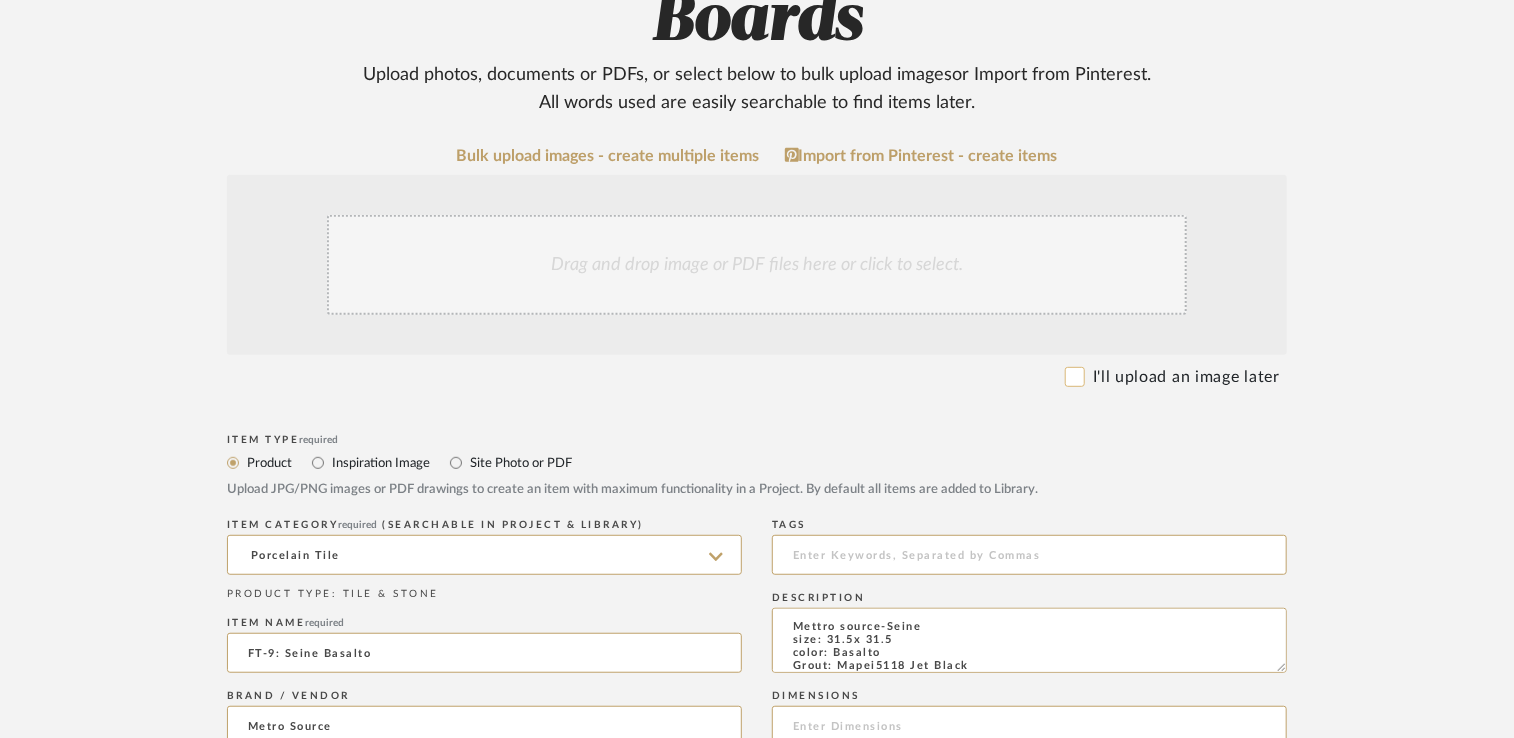 click on "I'll upload an image later" at bounding box center (1075, 377) 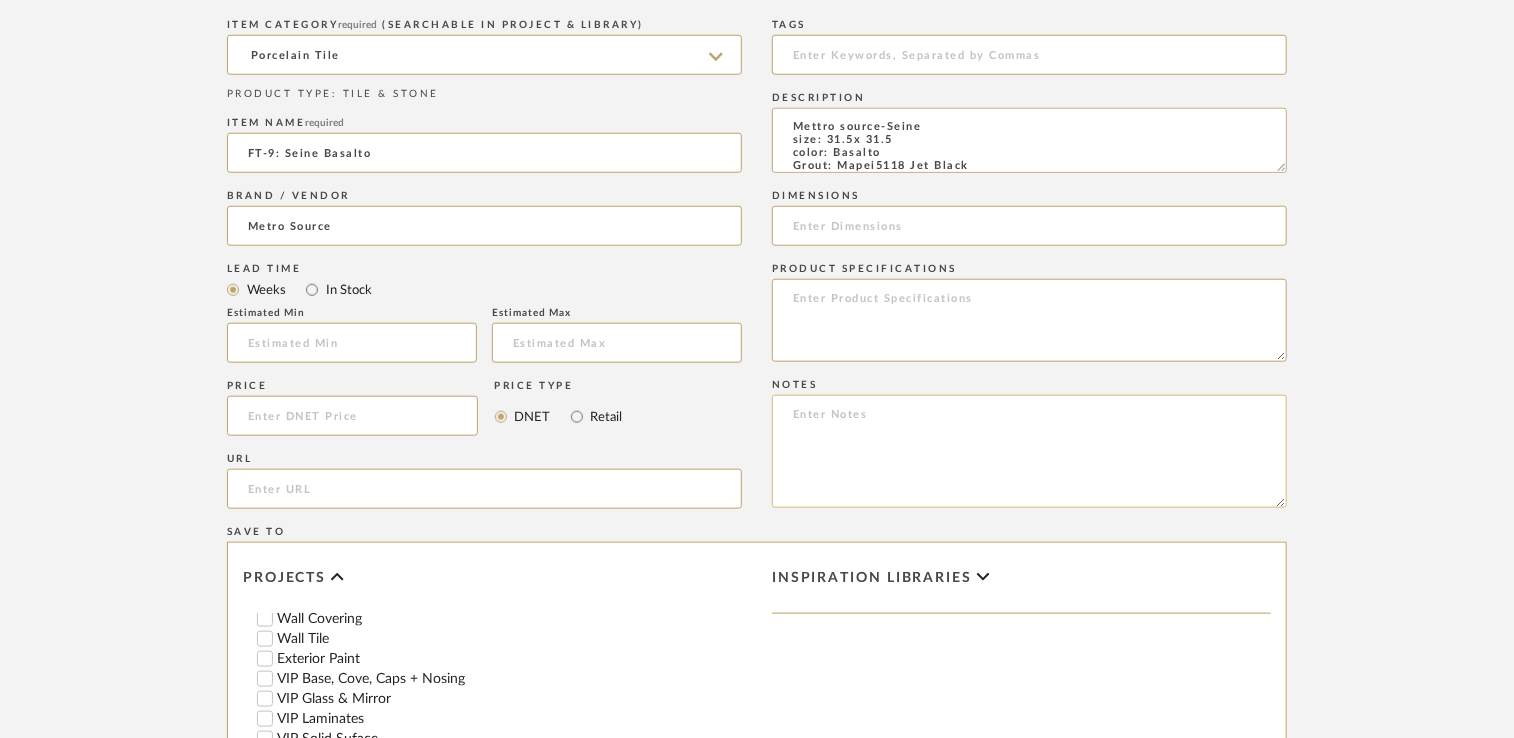 scroll, scrollTop: 740, scrollLeft: 0, axis: vertical 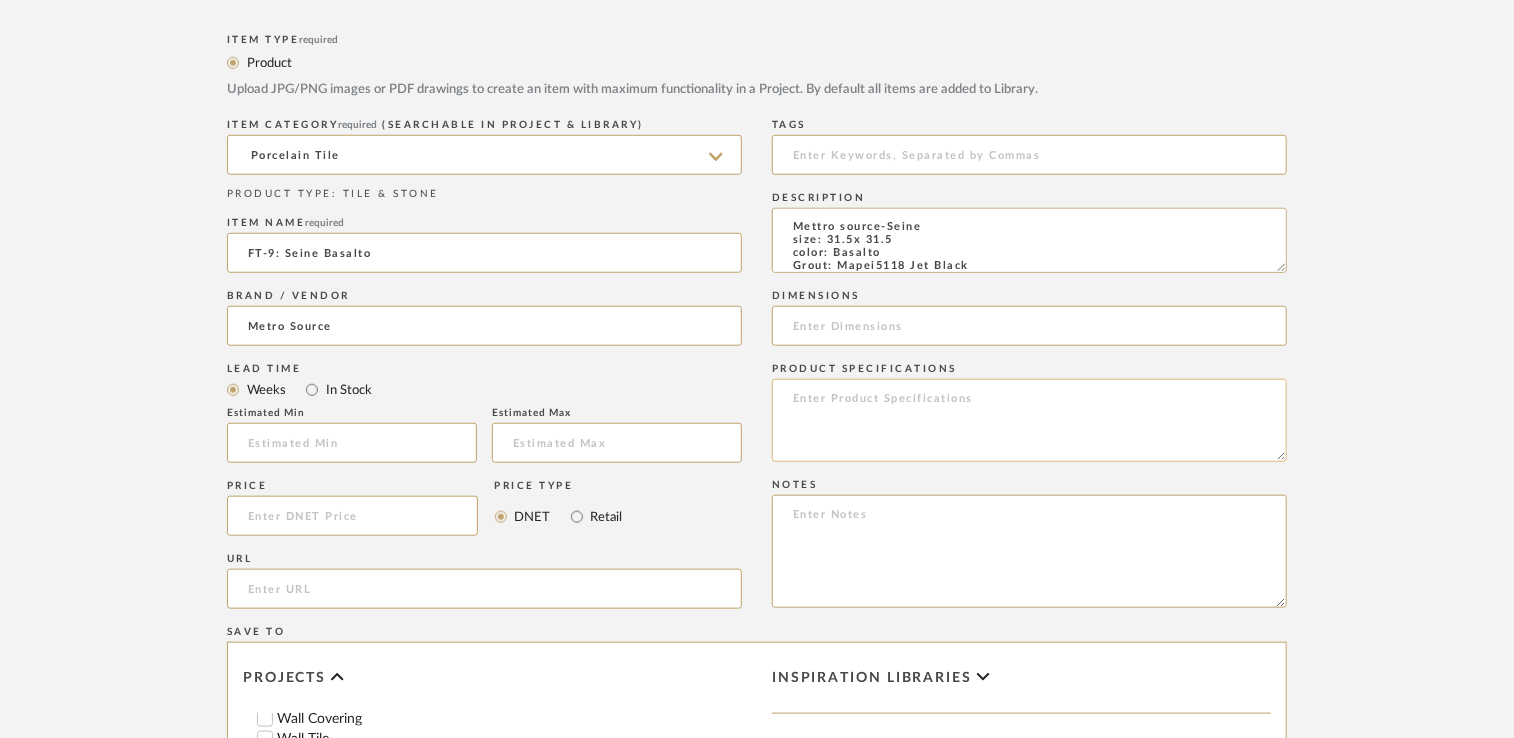 click 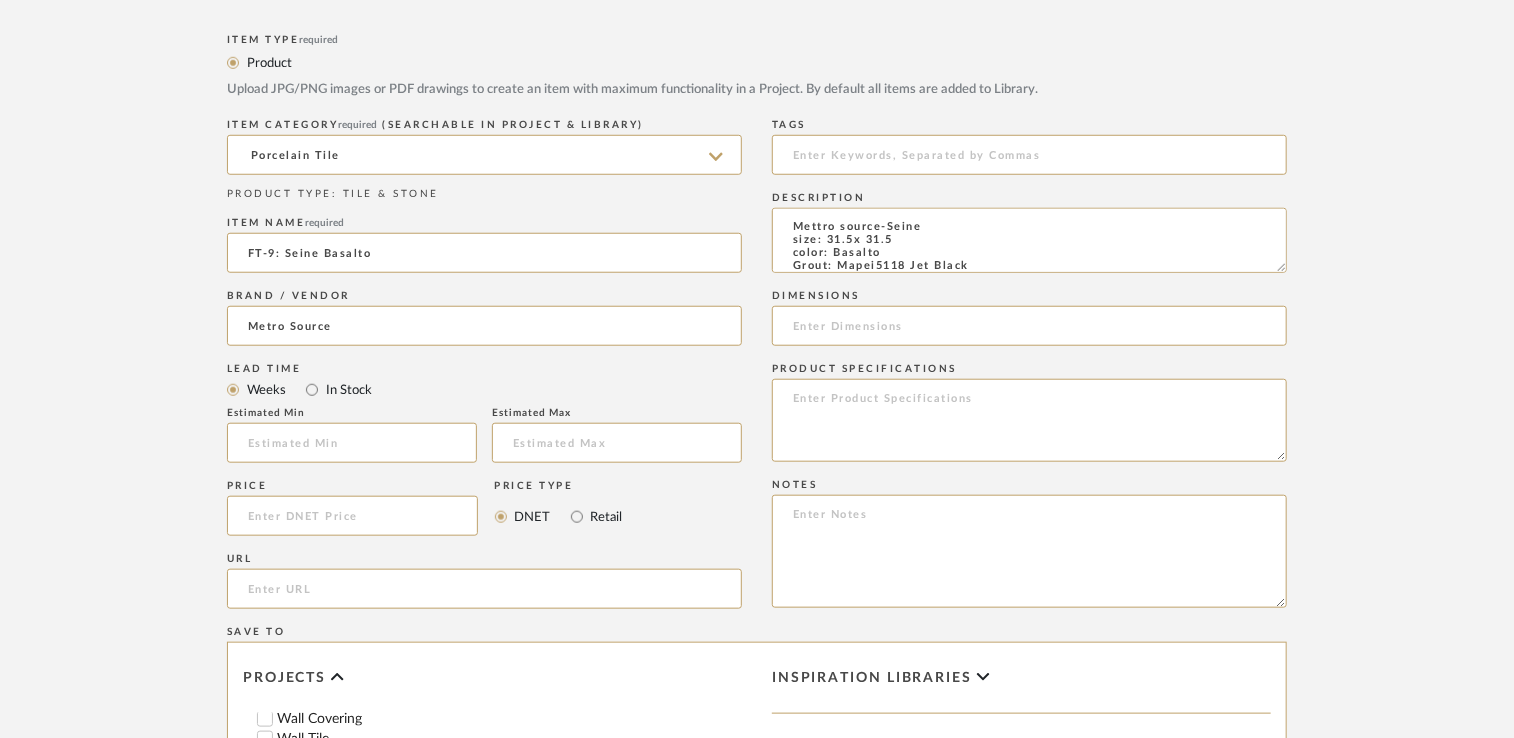 click on "Upload JPG/PNG images or PDF drawings to create an item with maximum functionality in a Project. By default all items are added to Library." 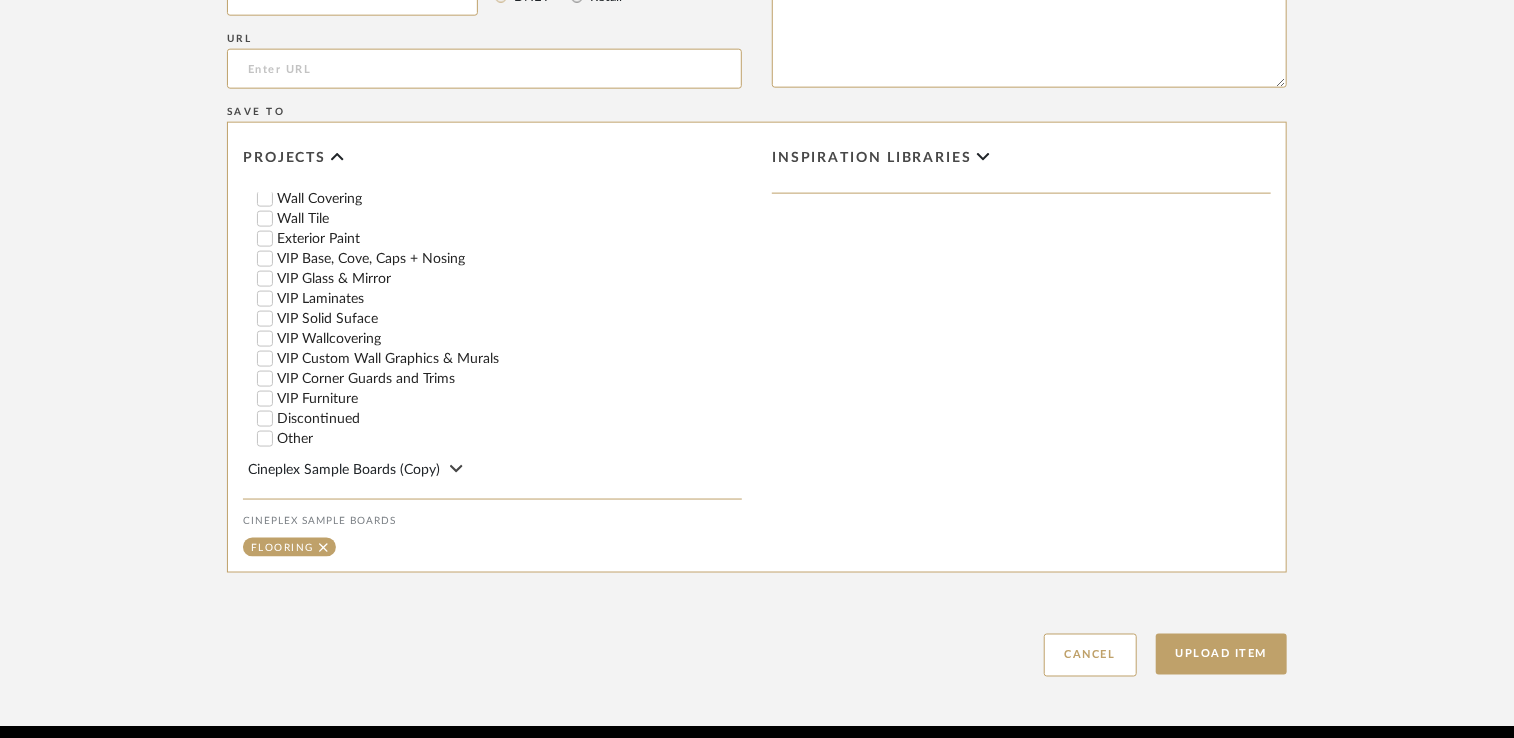 scroll, scrollTop: 1340, scrollLeft: 0, axis: vertical 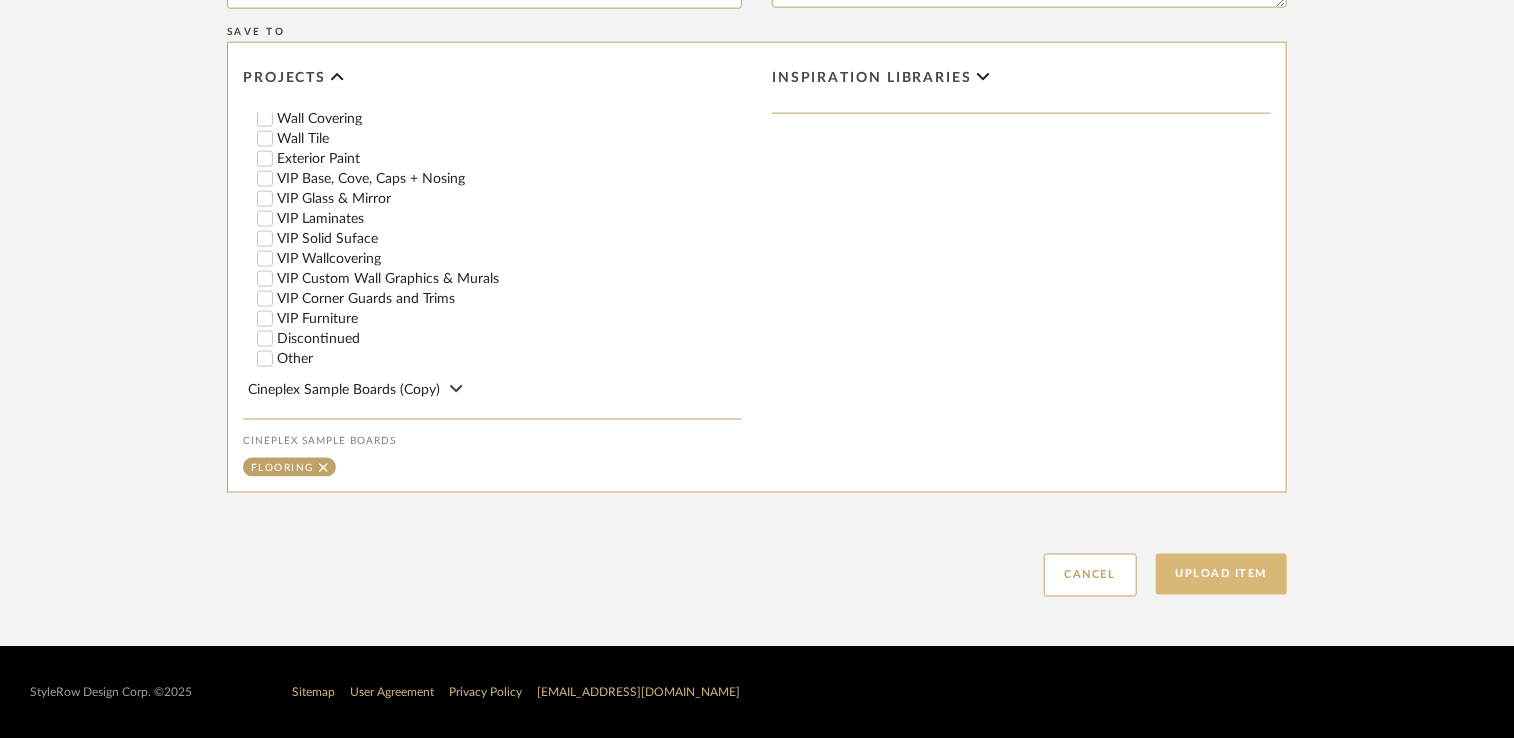 click on "Upload Item" 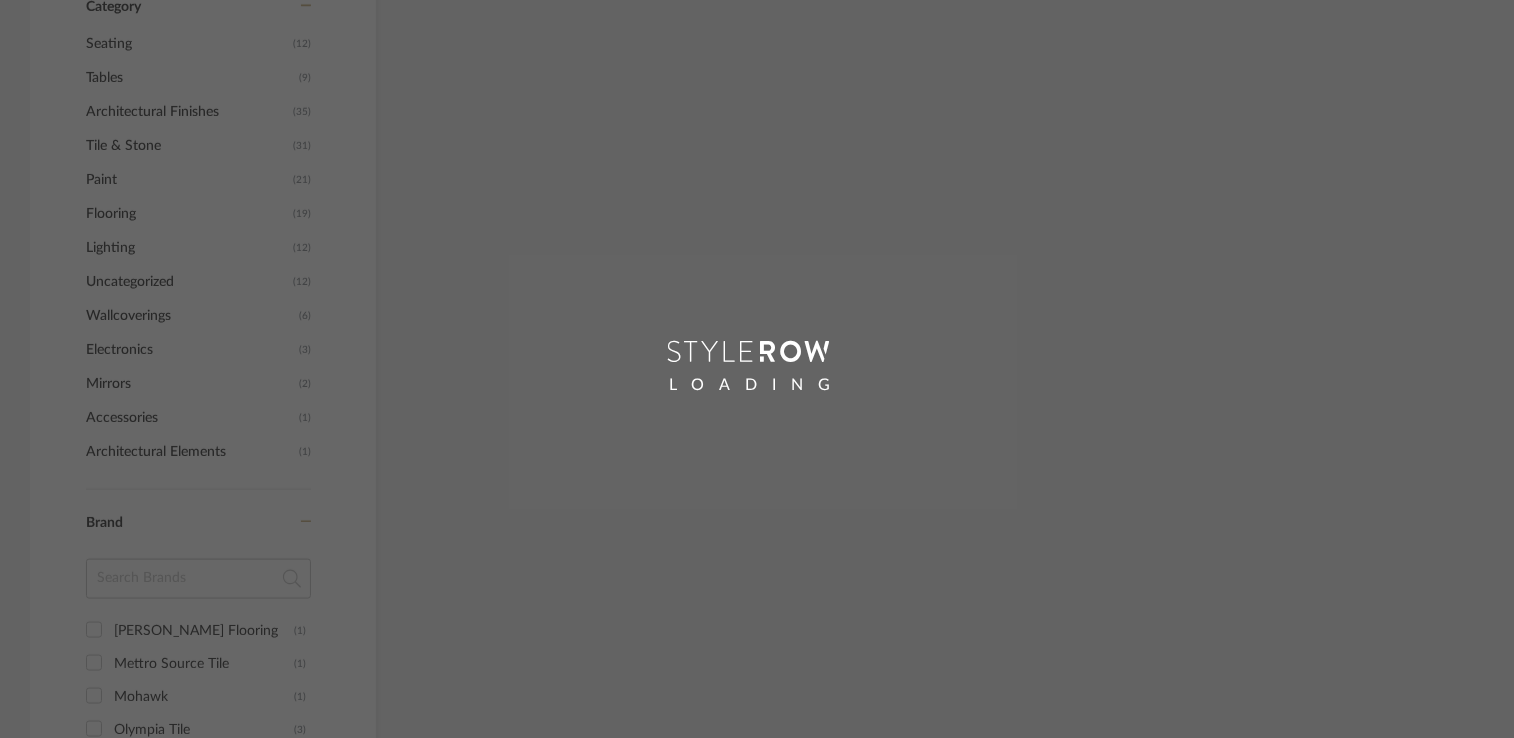 scroll, scrollTop: 584, scrollLeft: 0, axis: vertical 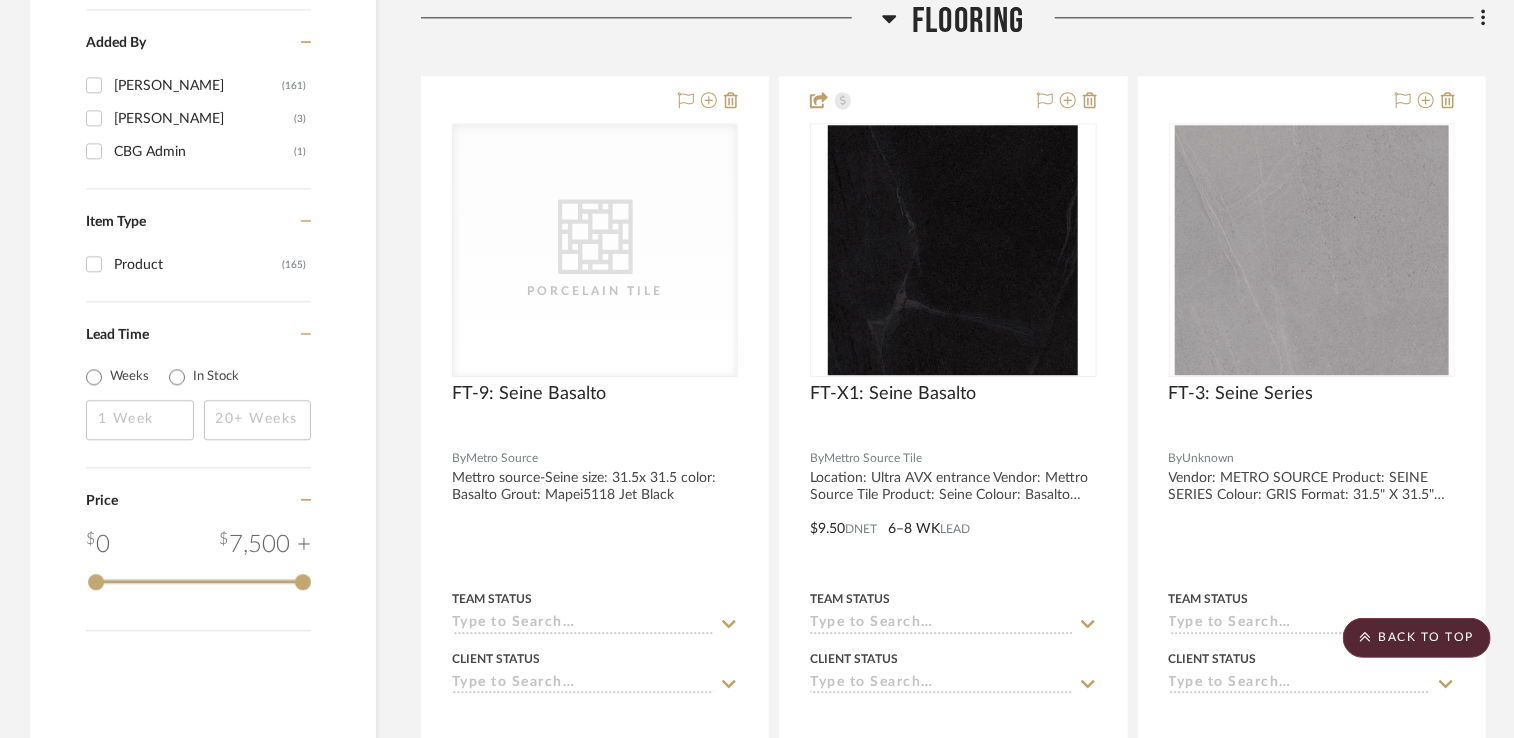 drag, startPoint x: 609, startPoint y: 354, endPoint x: 542, endPoint y: 64, distance: 297.63904 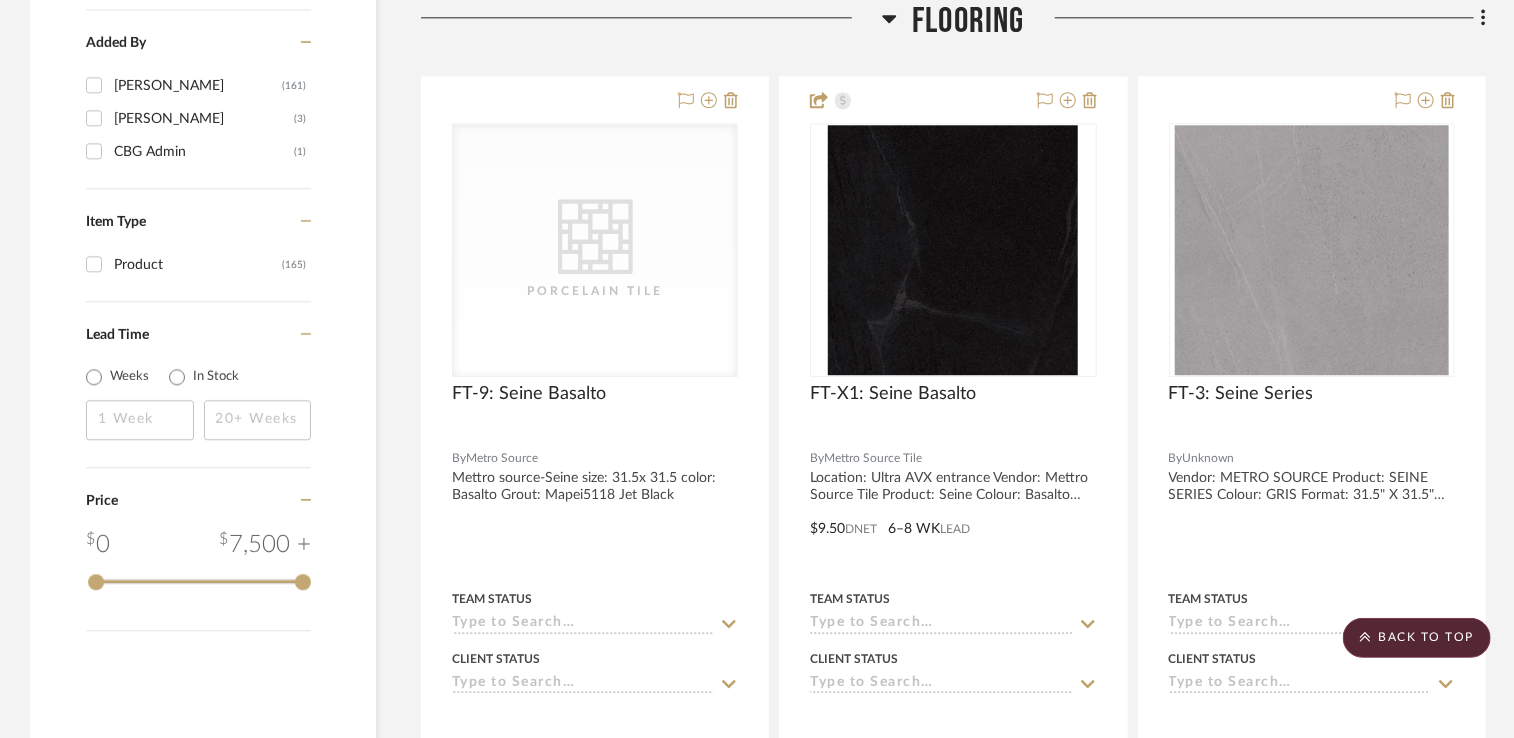 click on "Flooring
CategoryIconTile
Created with Sketch.
Porcelain Tile
CategoryIconTile
Created with Sketch.
Porcelain Tile  FT-9: Seine Basalto  By  Metro Source  Mettro source-Seine
size: 31.5x 31.5
color: Basalto
Grout: Mapei5118 Jet Black
Team Status Client Status client Comments:  Submit   Flooring  (1)    CBG Admin  FT-X1: Seine Basalto  By  Mettro Source Tile  Location: Ultra AVX entrance
Vendor: Mettro Source Tile
Product: Seine
Colour: Basalto
Format: 16"x31.5"
Grout: Mapei Black
Contact: [PERSON_NAME] OR [PERSON_NAME]
Phone: [PHONE_NUMBER]
$9.50  DNET  6–8 WK  LEAD Team Status Client Status client Comments:  Submit   Flooring  (1)    [PERSON_NAME]  FT-3: Seine Series  By  Unknown  Vendor: METRO SOURCE
Product: SEINE SERIES
Colour: GRIS
Format: 31.5" X 31.5"
Finish: NATURAL
Contact: [PERSON_NAME] OR [PERSON_NAME]
Phone: [PHONE_NUMBER]" 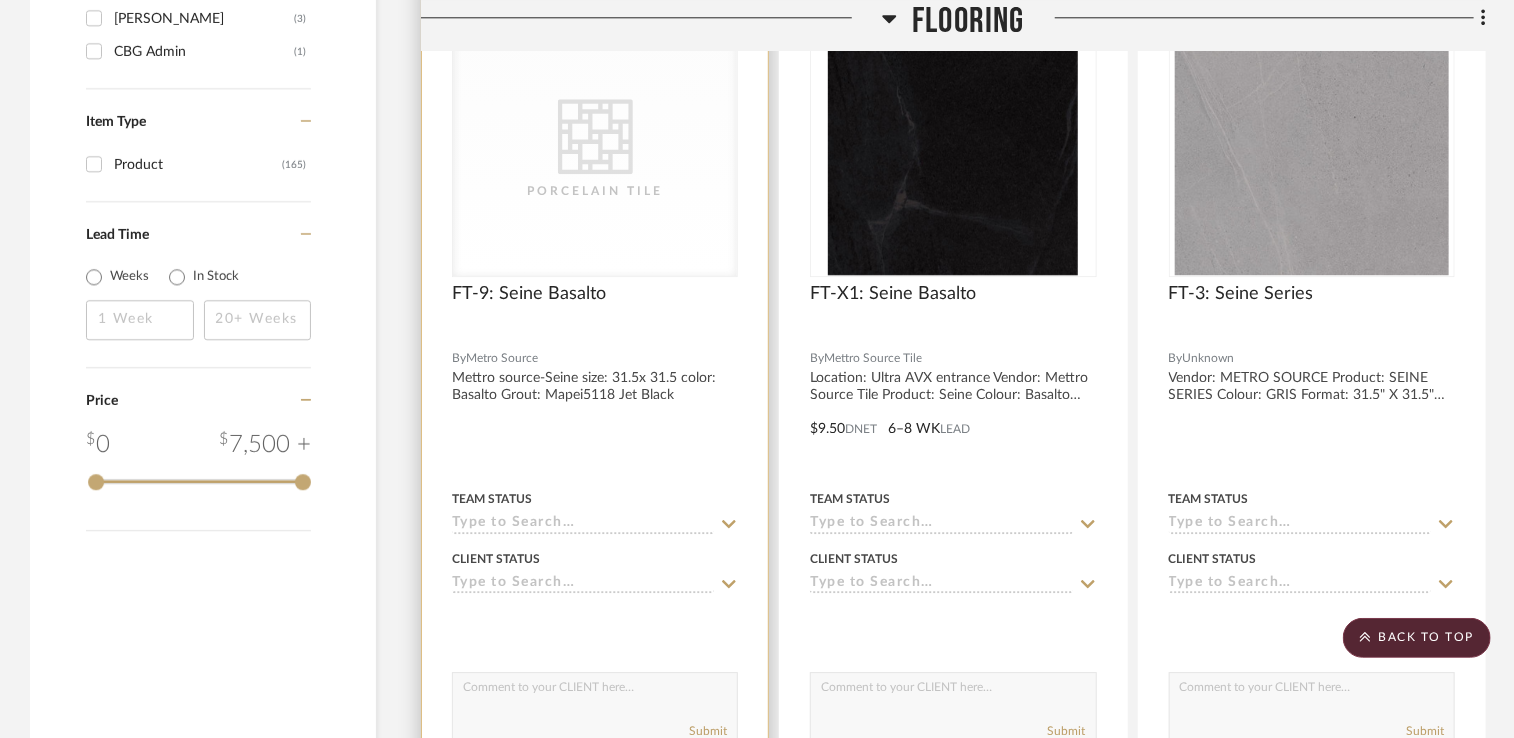 scroll, scrollTop: 2535, scrollLeft: 0, axis: vertical 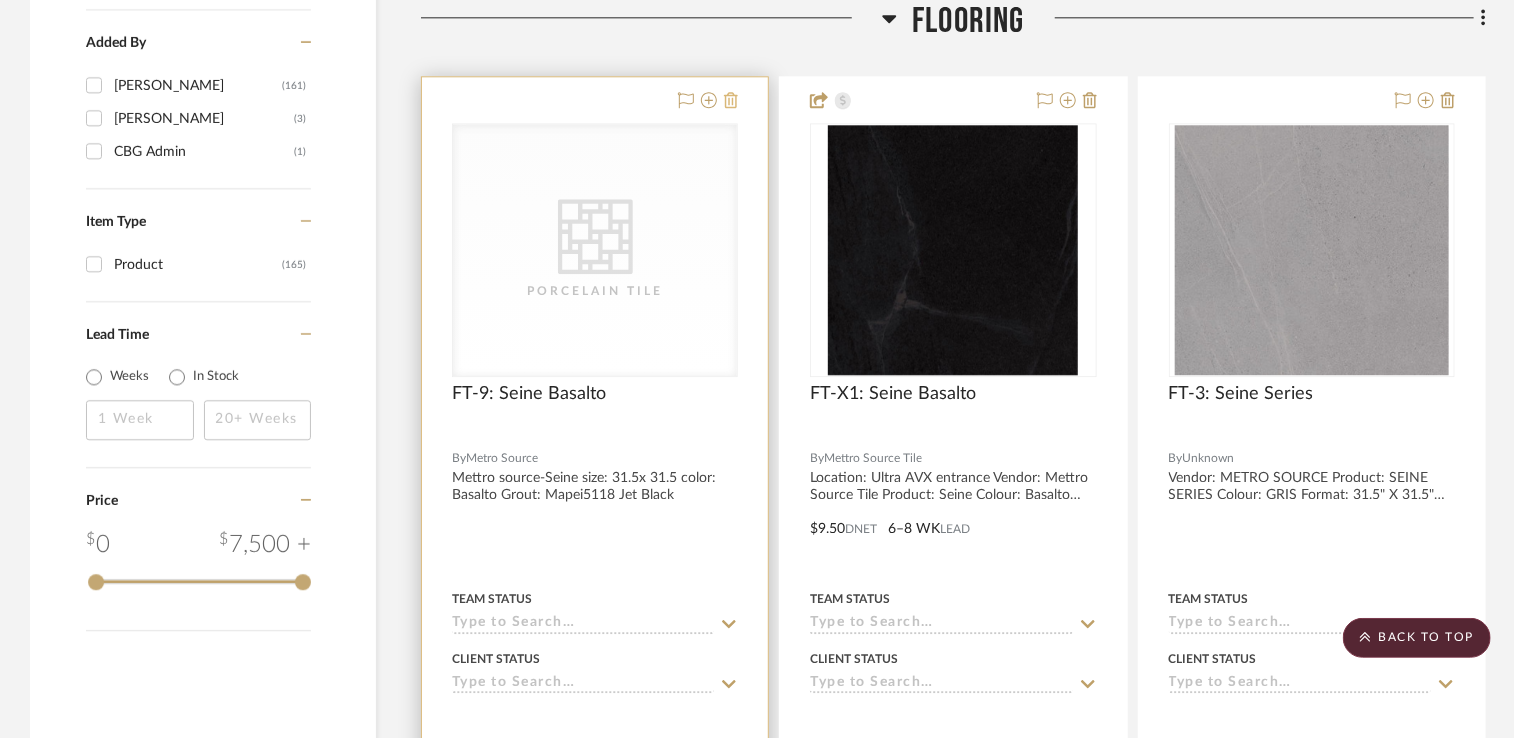 click 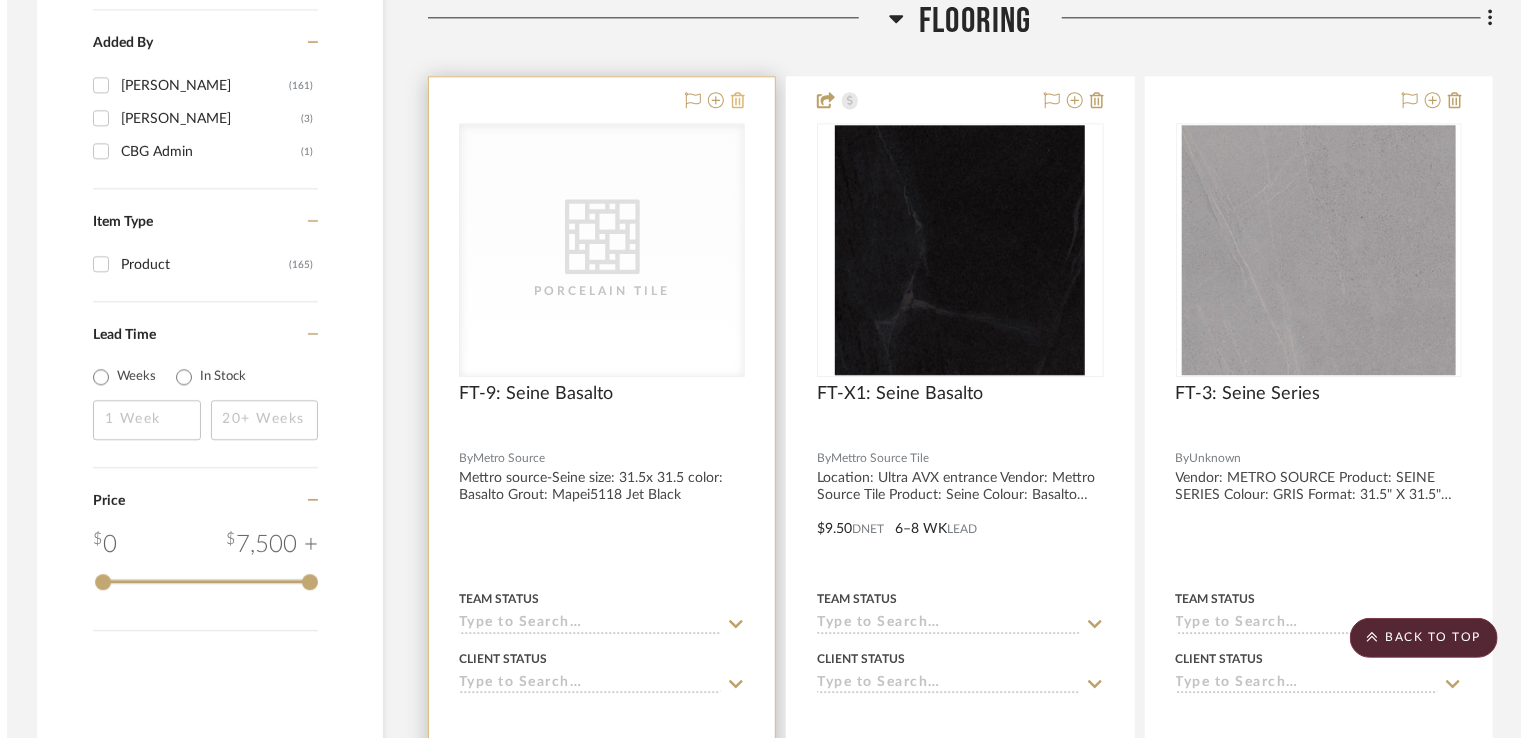 scroll, scrollTop: 0, scrollLeft: 0, axis: both 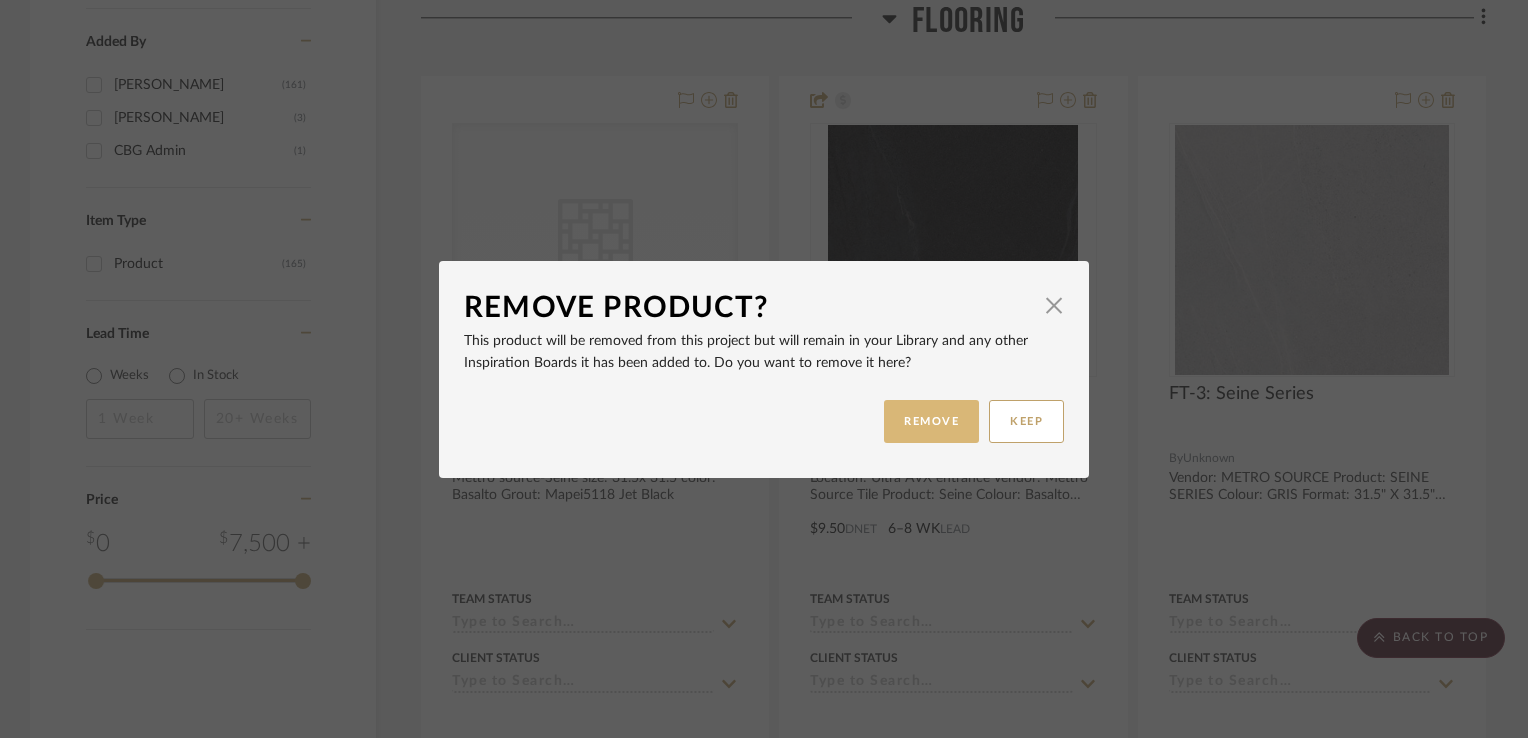 click on "REMOVE" at bounding box center [931, 421] 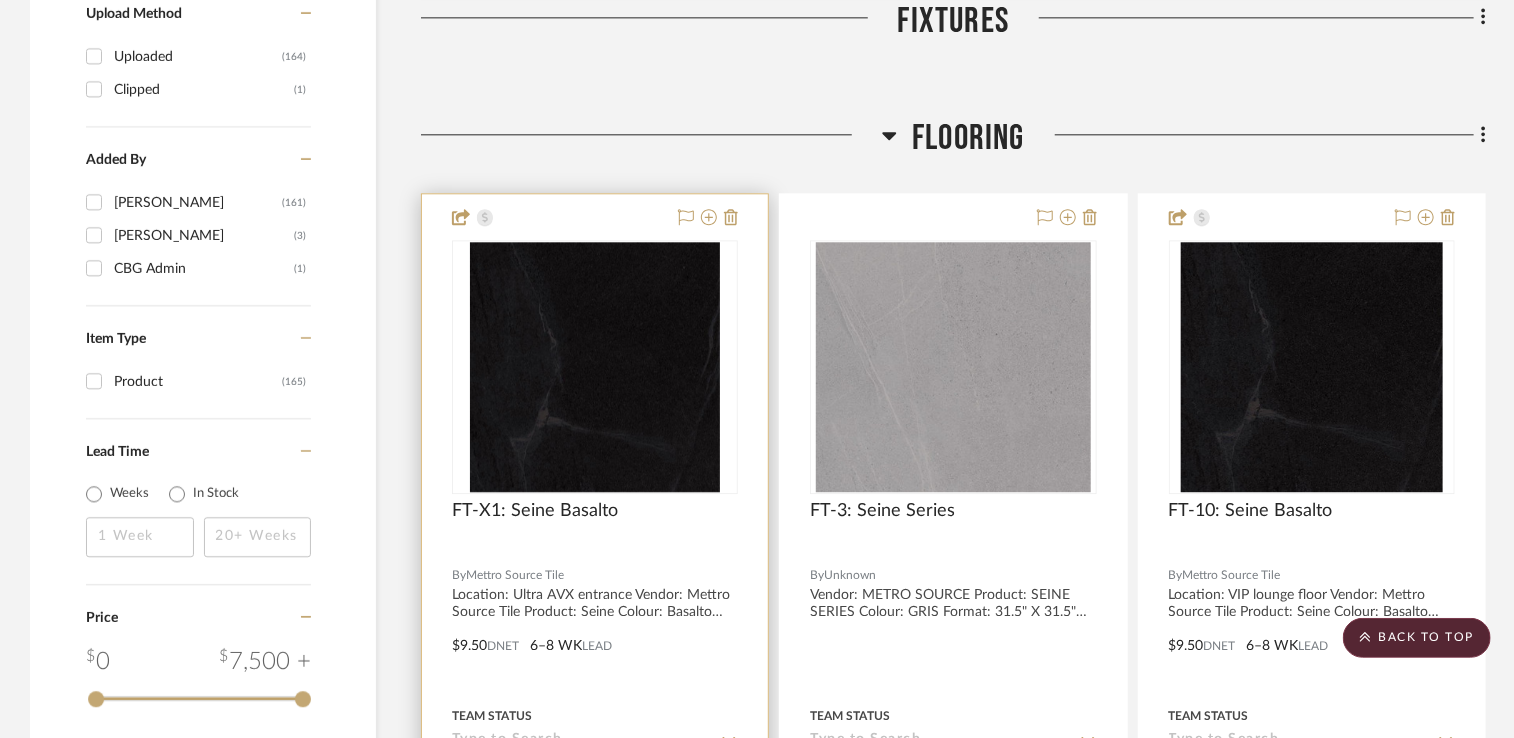 scroll, scrollTop: 2435, scrollLeft: 0, axis: vertical 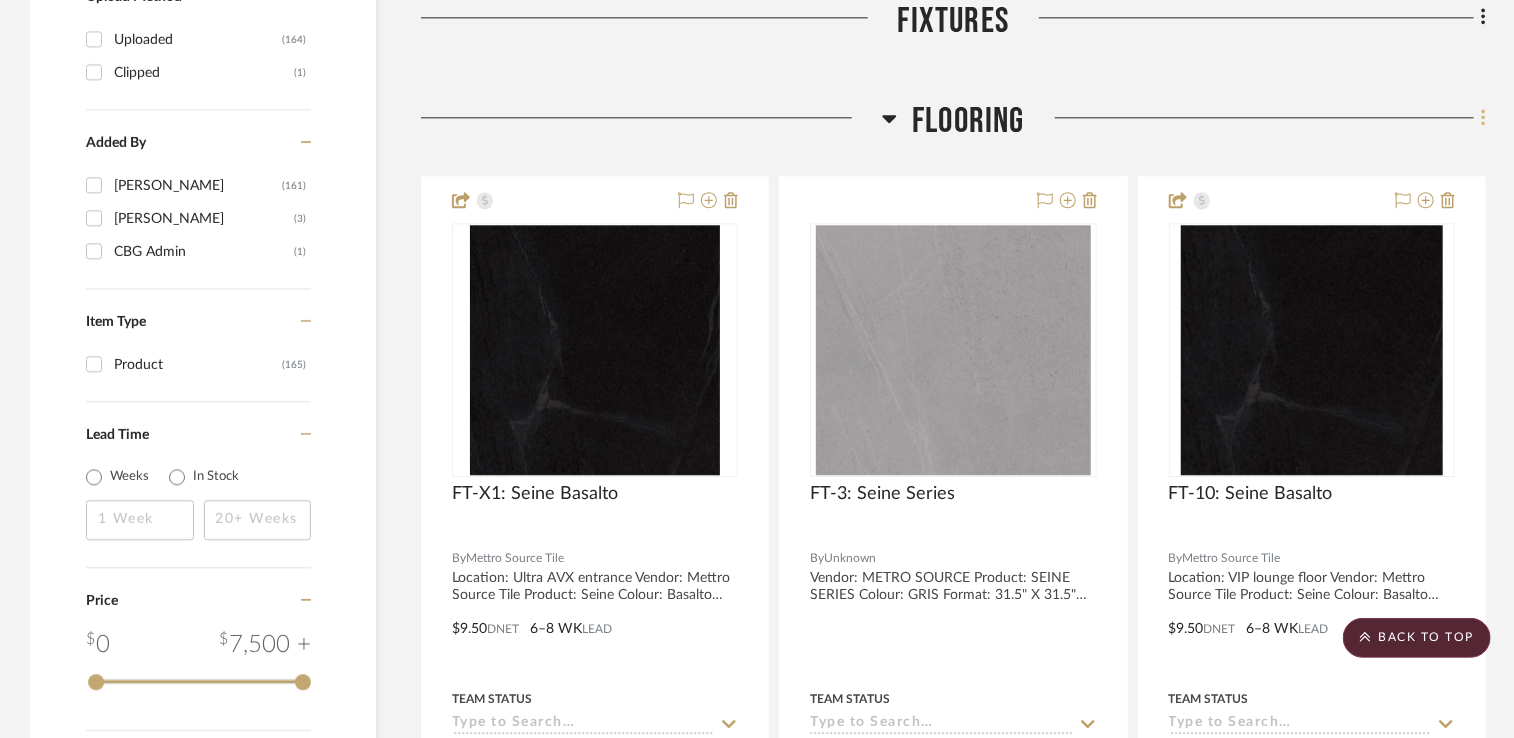 click 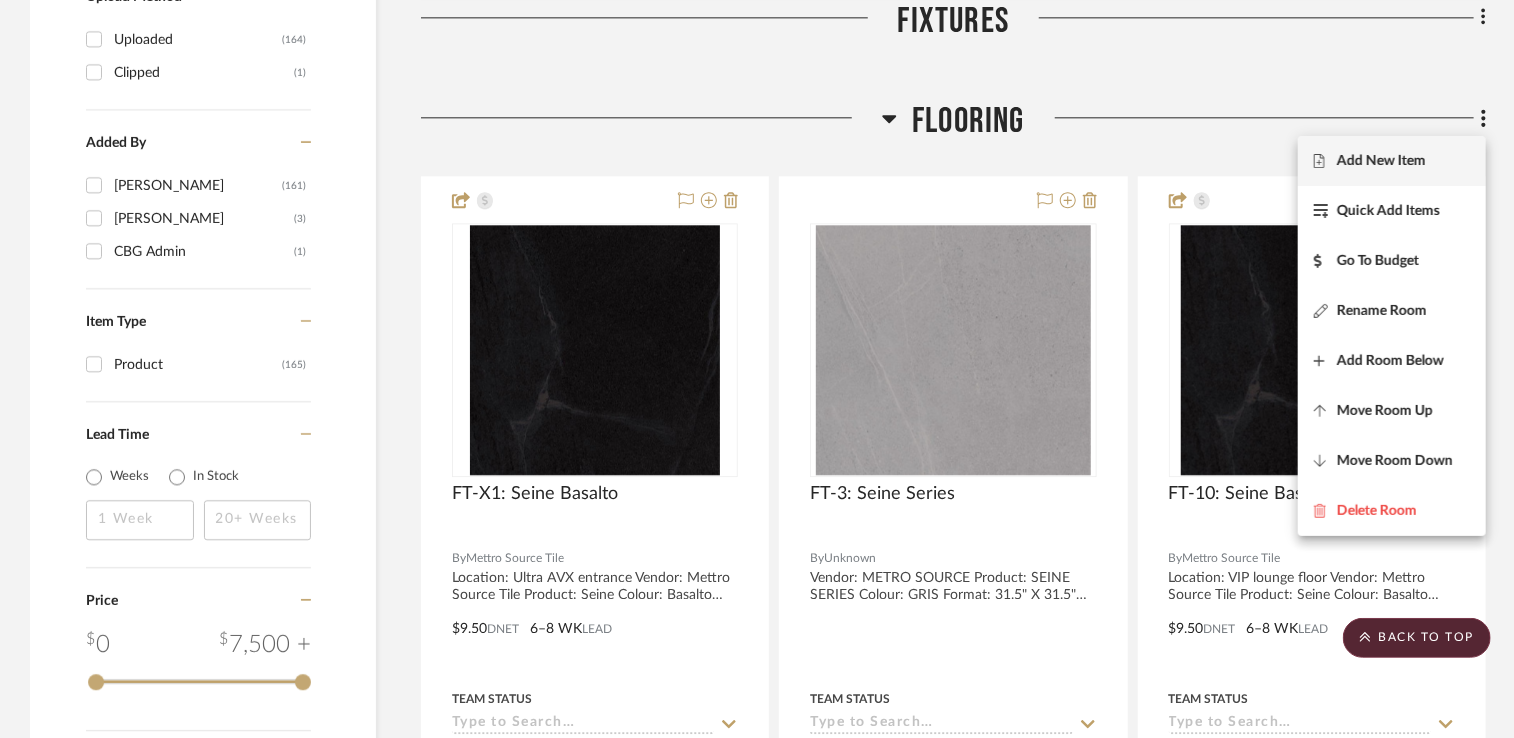 click on "Add New Item" at bounding box center (1381, 161) 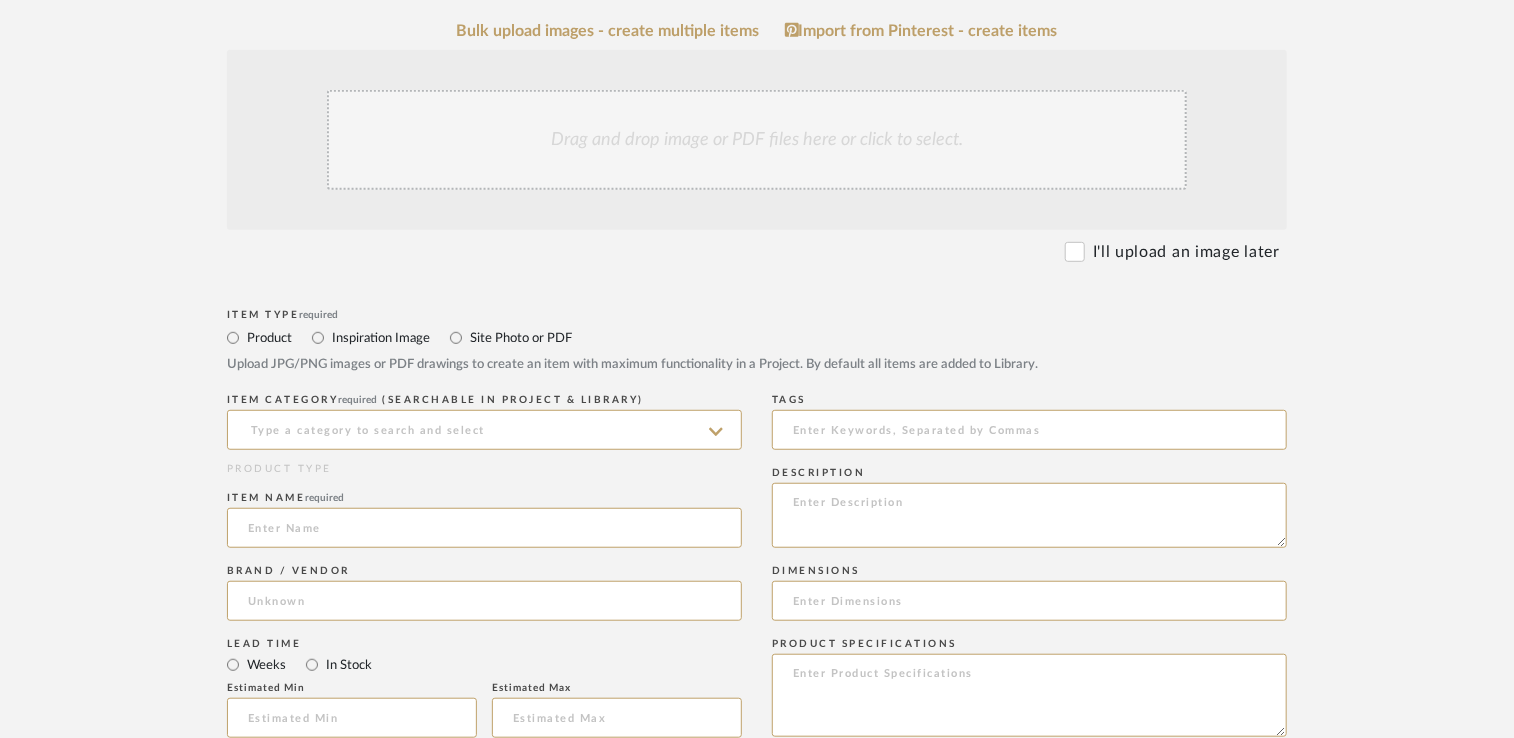 scroll, scrollTop: 600, scrollLeft: 0, axis: vertical 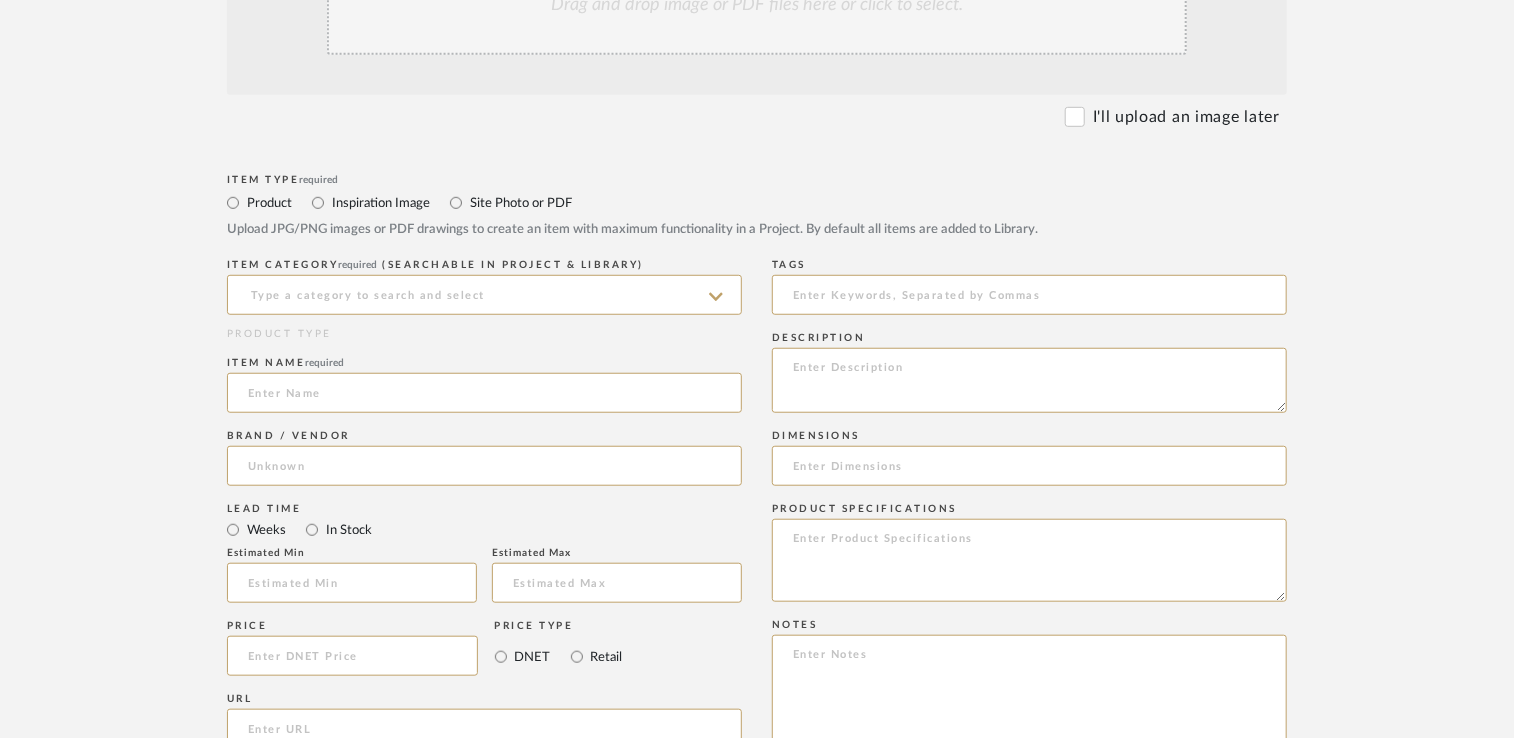 click 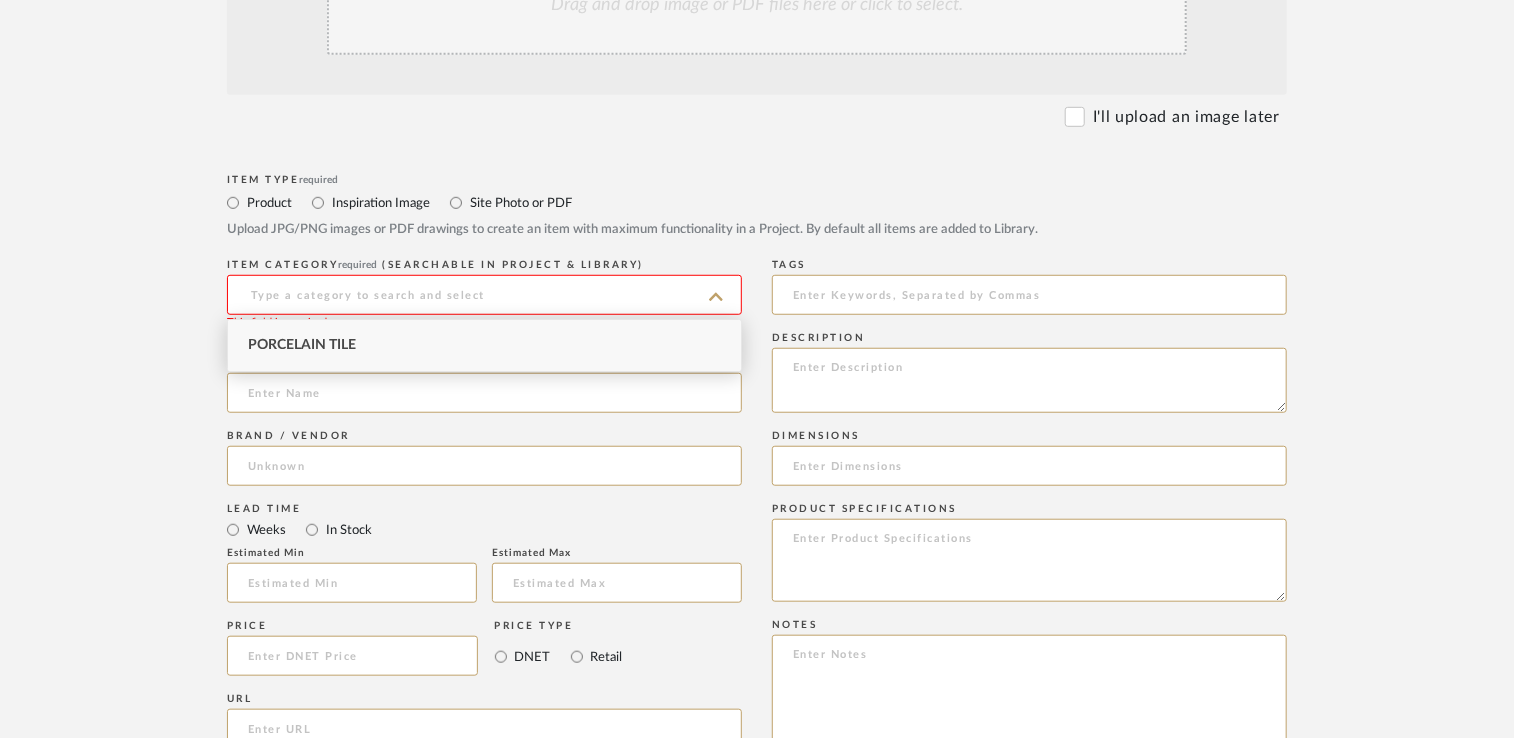 click on "Product Inspiration Image  Site Photo or PDF" 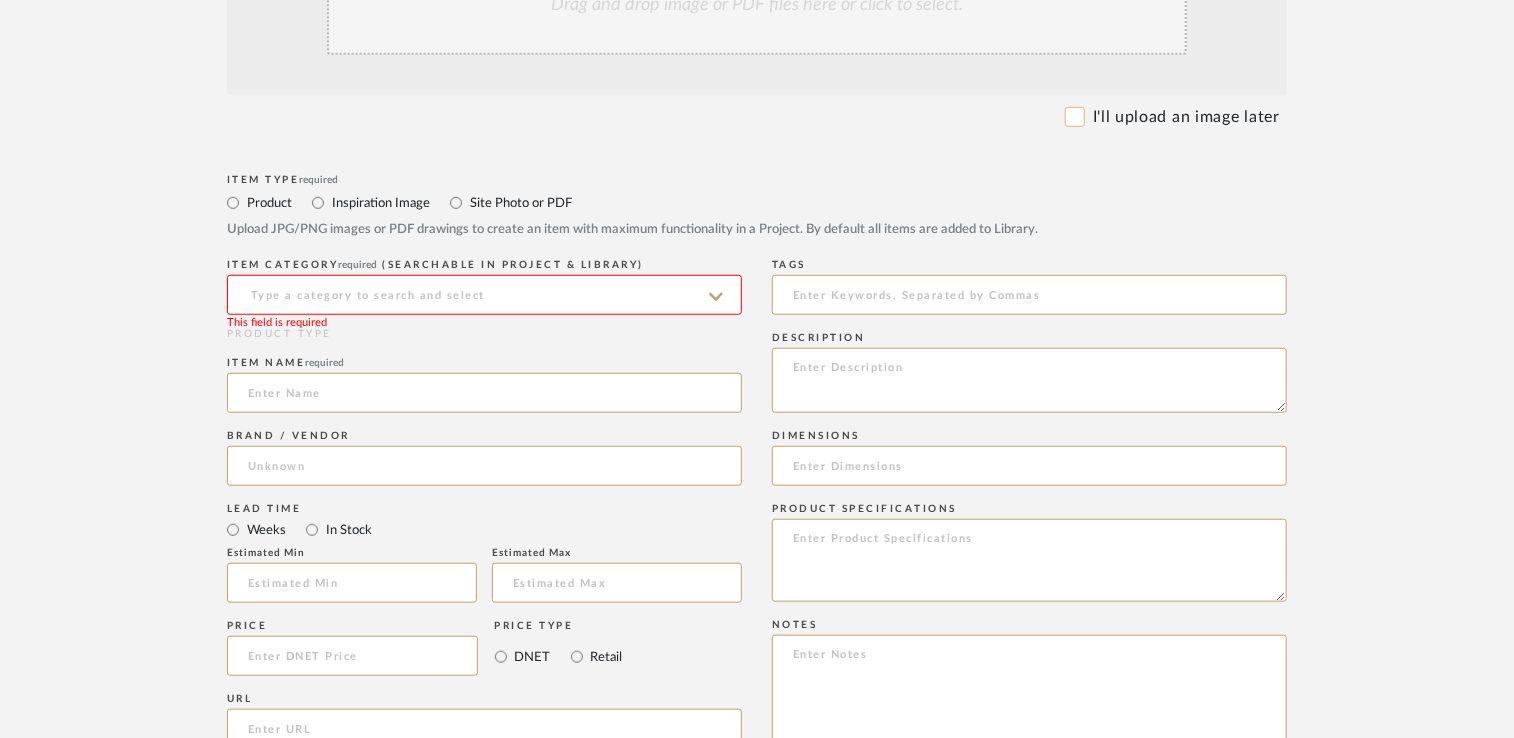 click on "I'll upload an image later" at bounding box center (1075, 117) 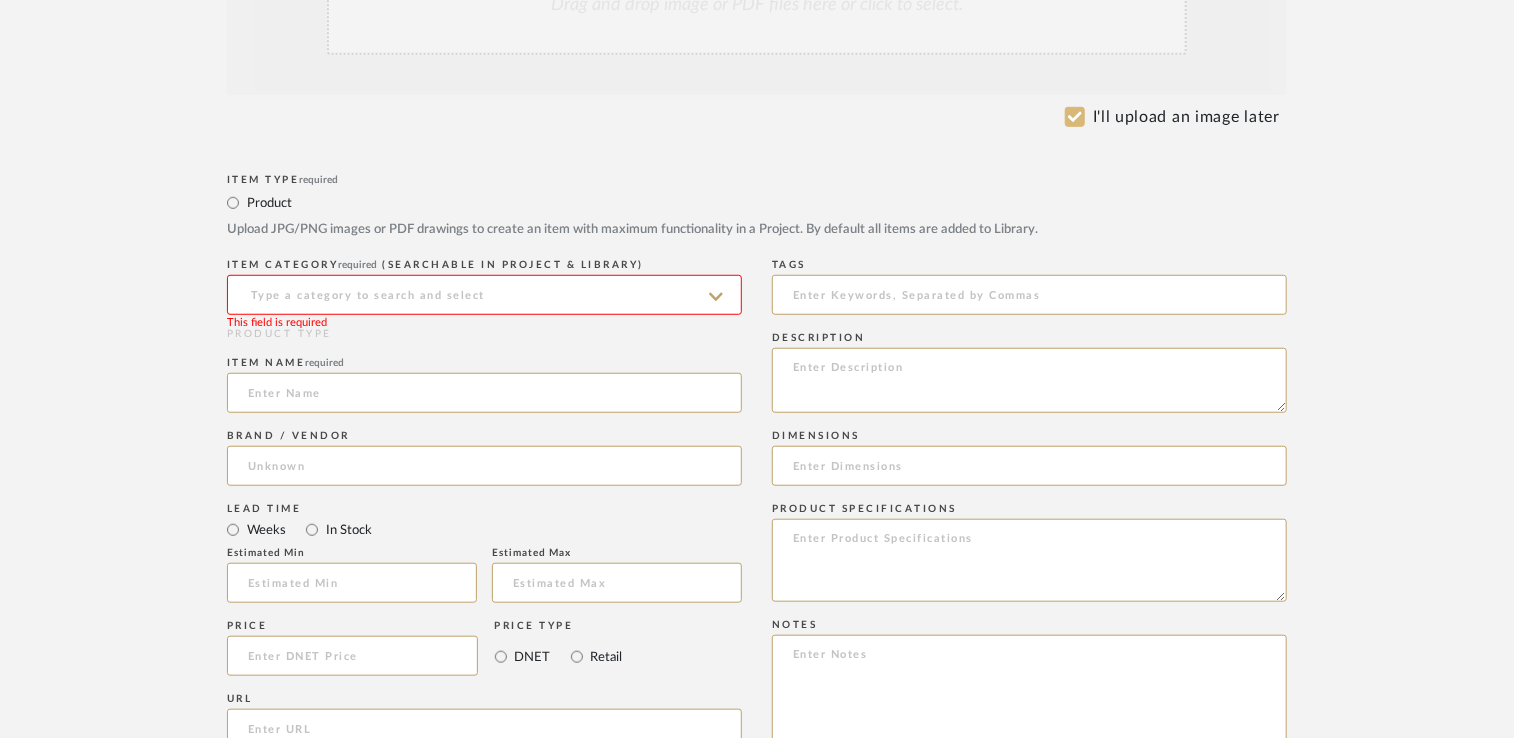 click on "I'll upload an image later" at bounding box center [1075, 117] 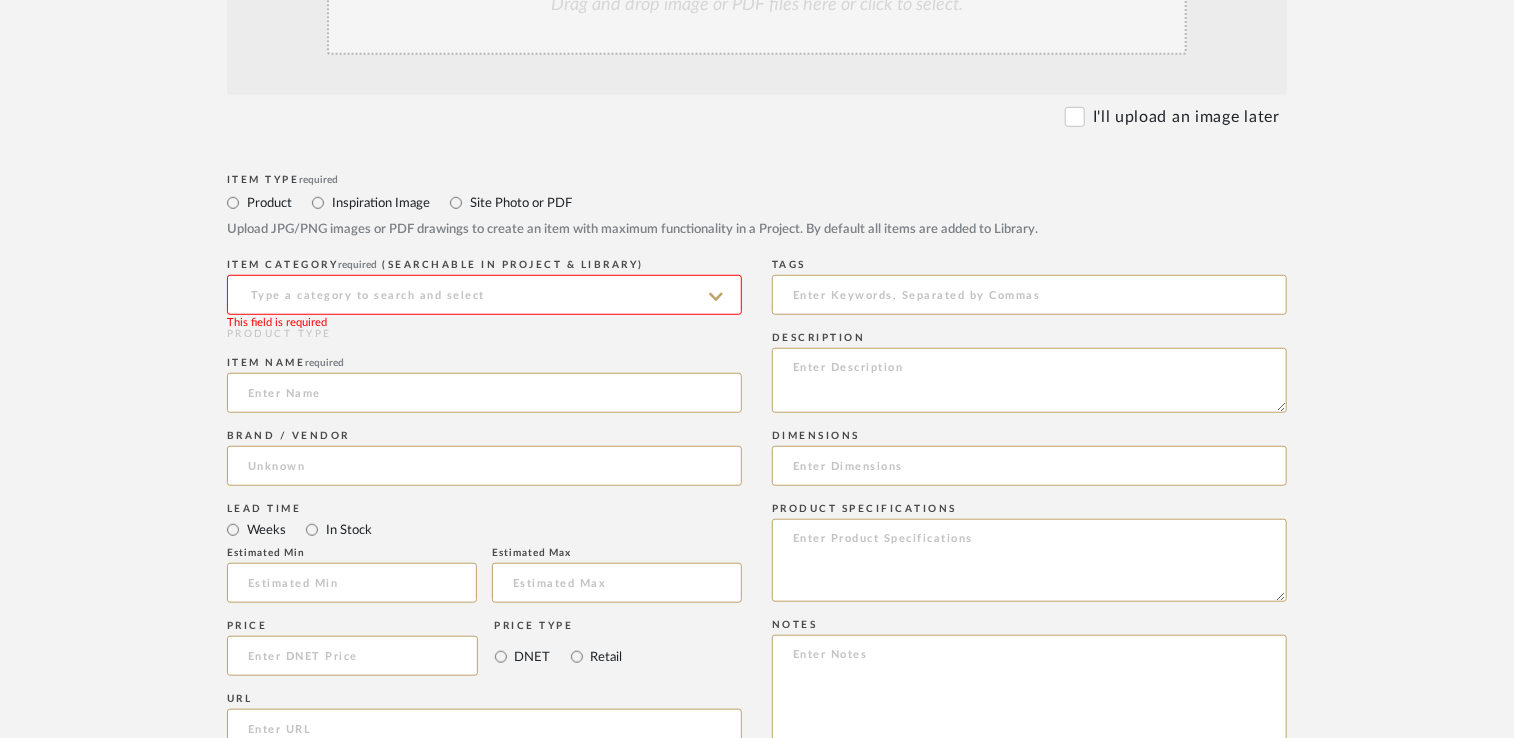 click 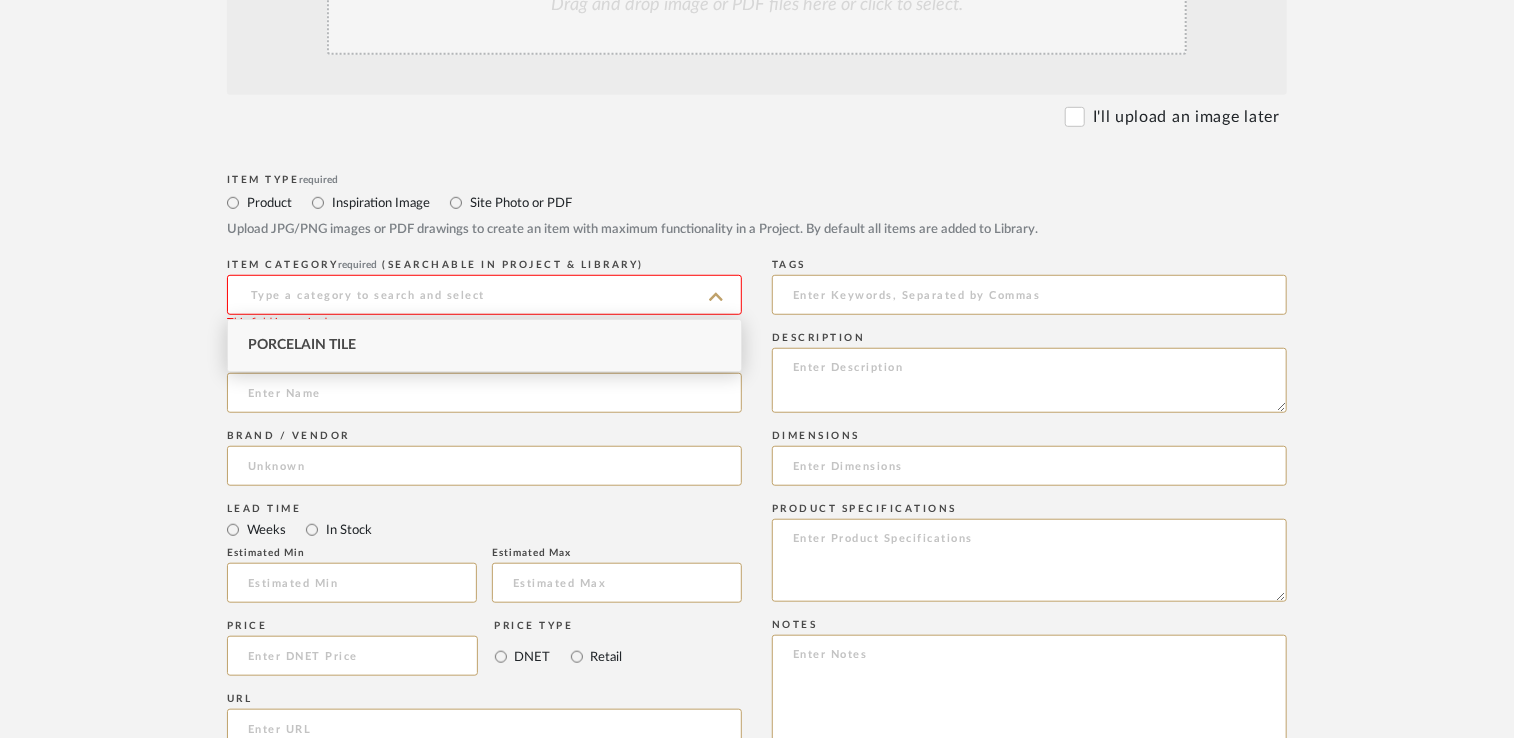 click 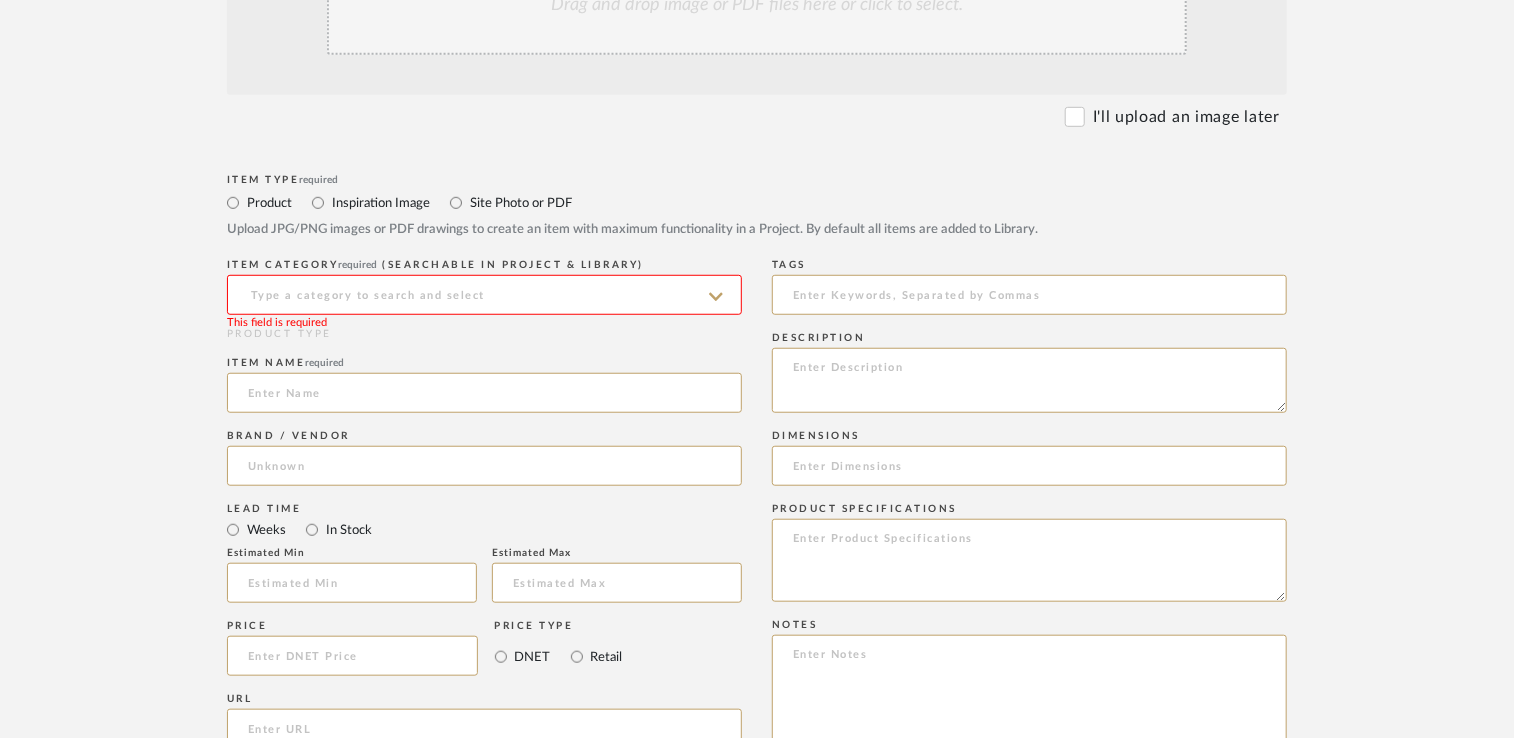 click 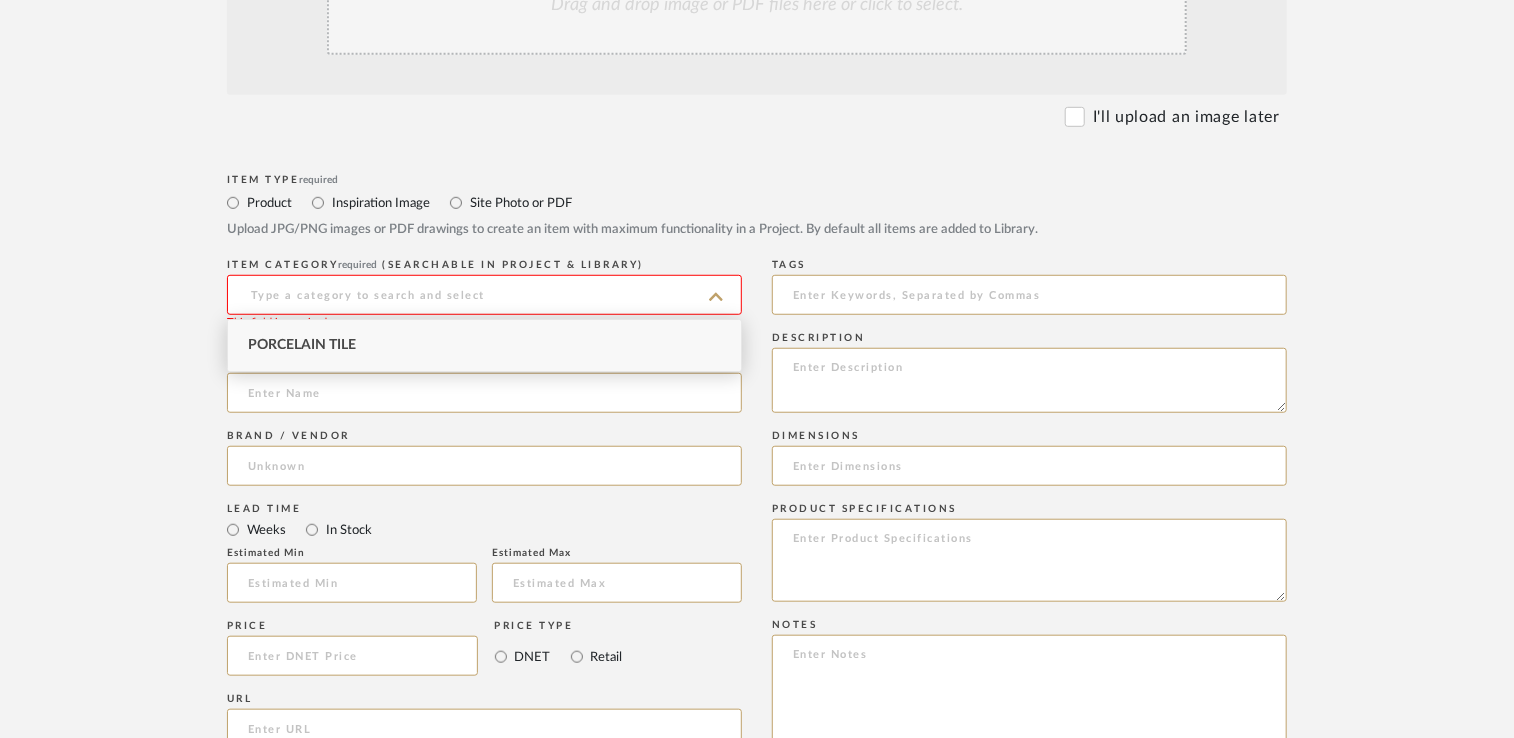 click on "Bulk upload images - create multiple items  Import from Pinterest - create items Drag and drop image or PDF files here or click to select. I'll upload an image later  Item Type  required Product Inspiration Image  Site Photo or PDF   Upload JPG/PNG images or PDF drawings to create an item with maximum functionality in a Project. By default all items are added to Library.   ITEM CATEGORY  required (Searchable in Project & Library) This field is required  PRODUCT TYPE  Item name  required  Brand / Vendor   Lead Time  Weeks In Stock  Estimated Min   Estimated Max   Price   Price Type  DNET Retail  URL   Tags   Description   Dimensions   Product Specifications   Notes   Save To  Projects [STREET_ADDRESS] [STREET_ADDRESS][GEOGRAPHIC_DATA] Court Carolina Cineplex Sample Boards ROOM QTY  Products for Consideration   Corner Guards and Trims   Fixtures   Flooring  1  Furniture   LCD   Light Fixtures   Paint   Solid Surface   Wall Covering   Wall Tile   Exterior Paint   VIP Glass & Mirror" 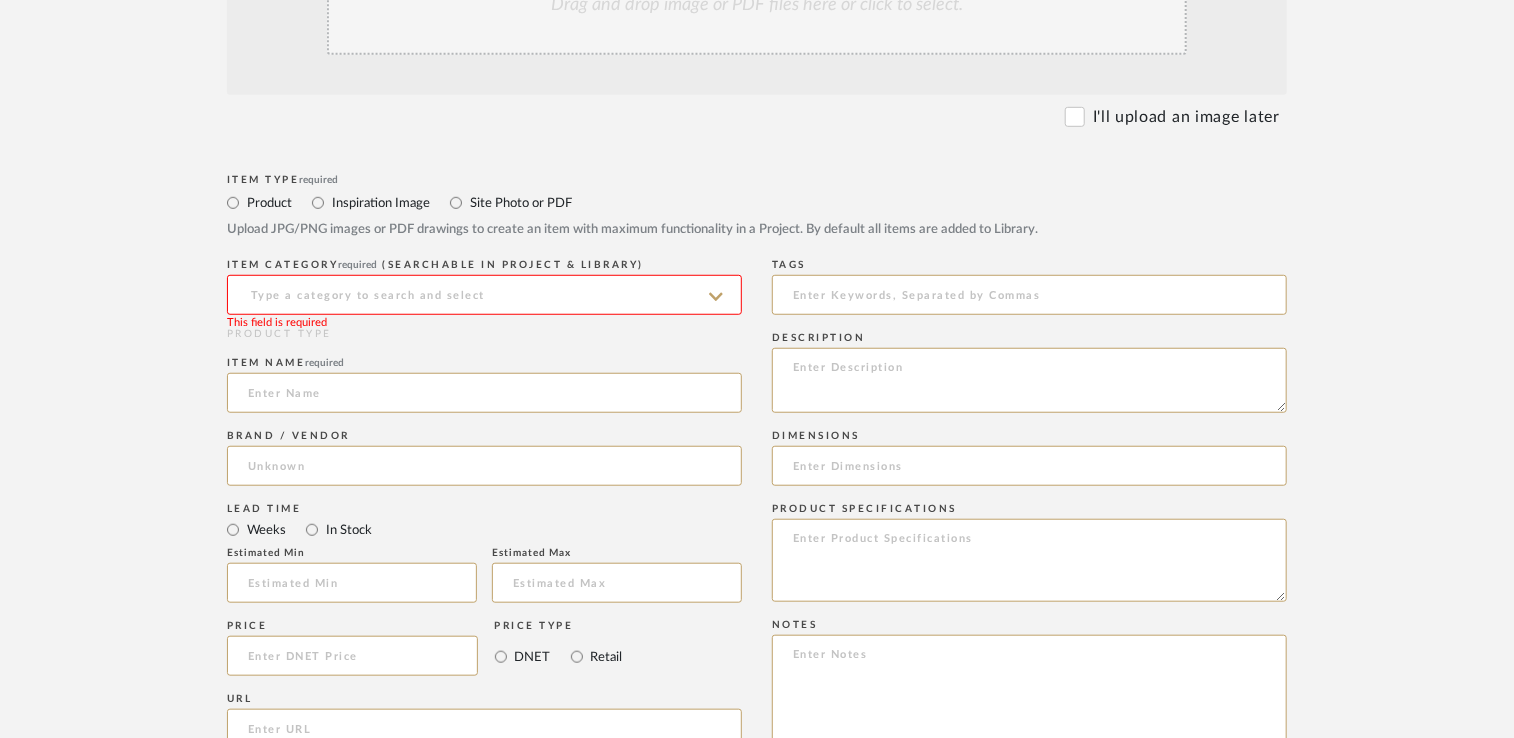 click 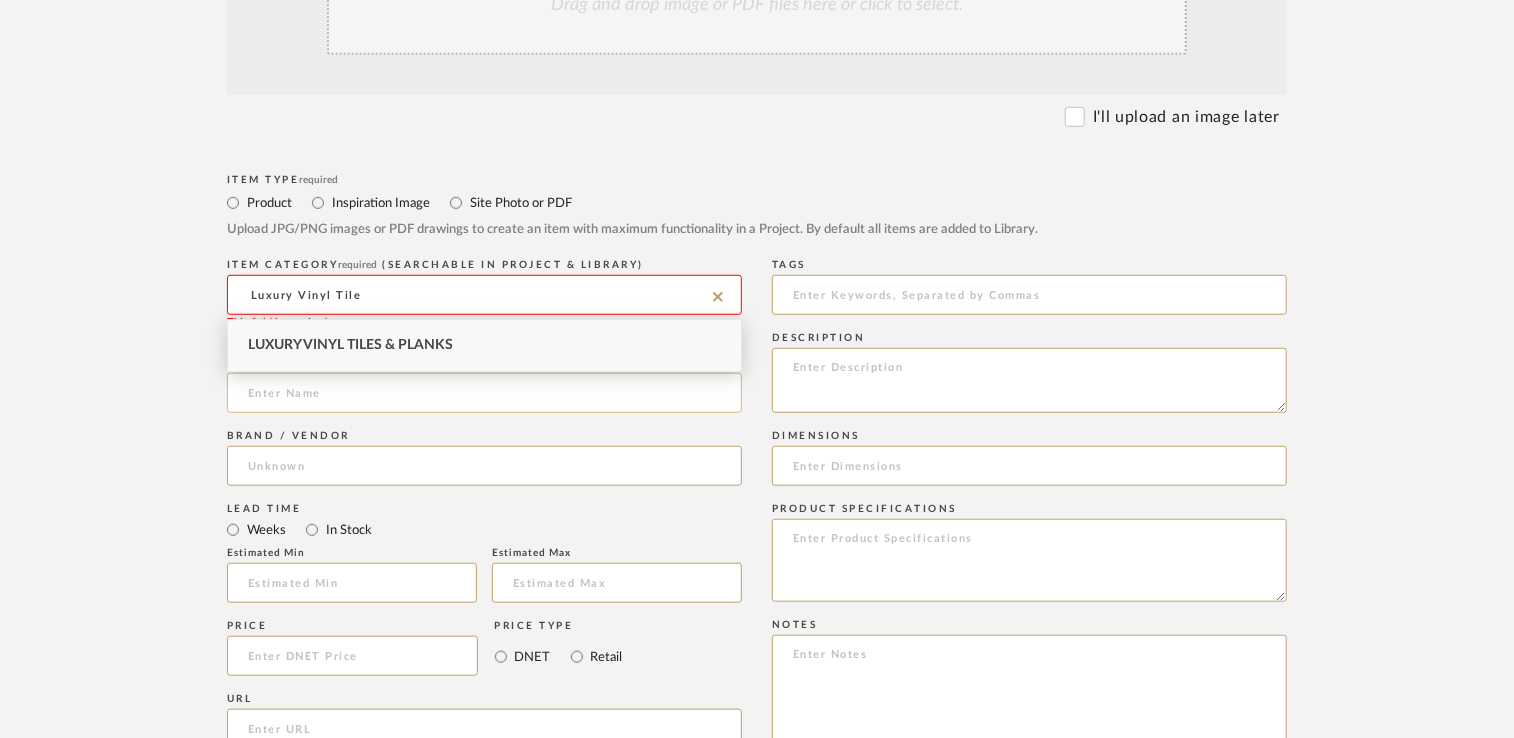 type on "Luxury Vinyl Tile" 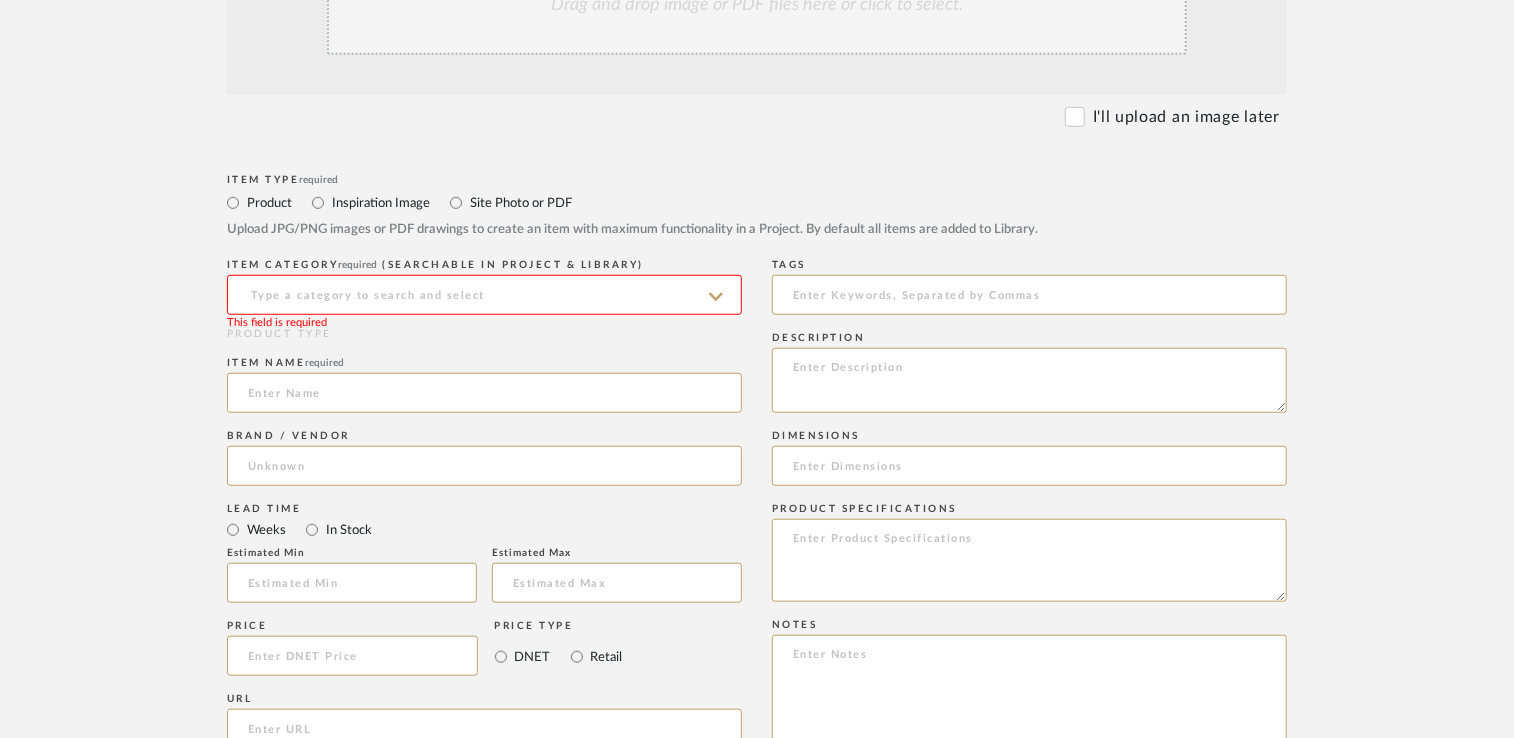 click 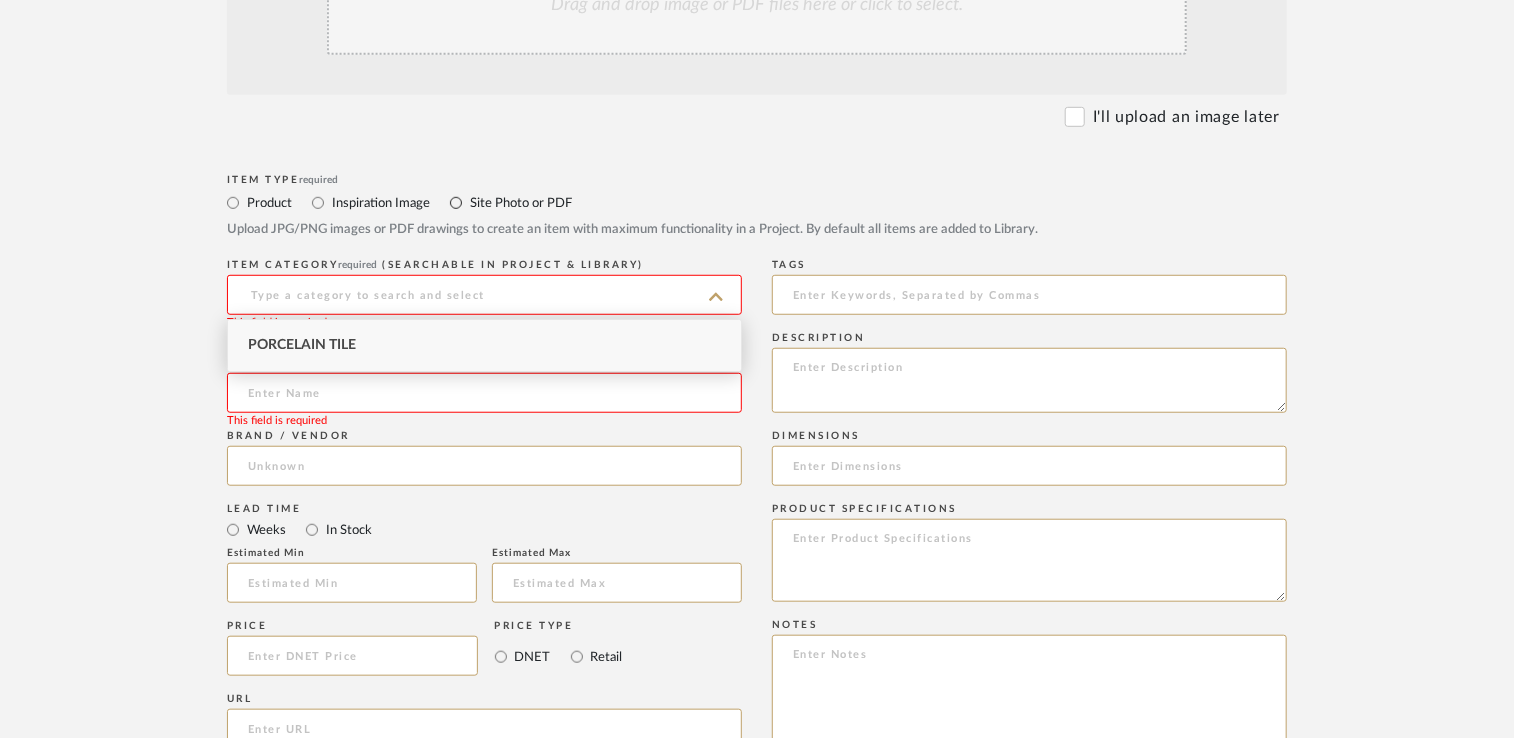 drag, startPoint x: 466, startPoint y: 206, endPoint x: 400, endPoint y: 170, distance: 75.17979 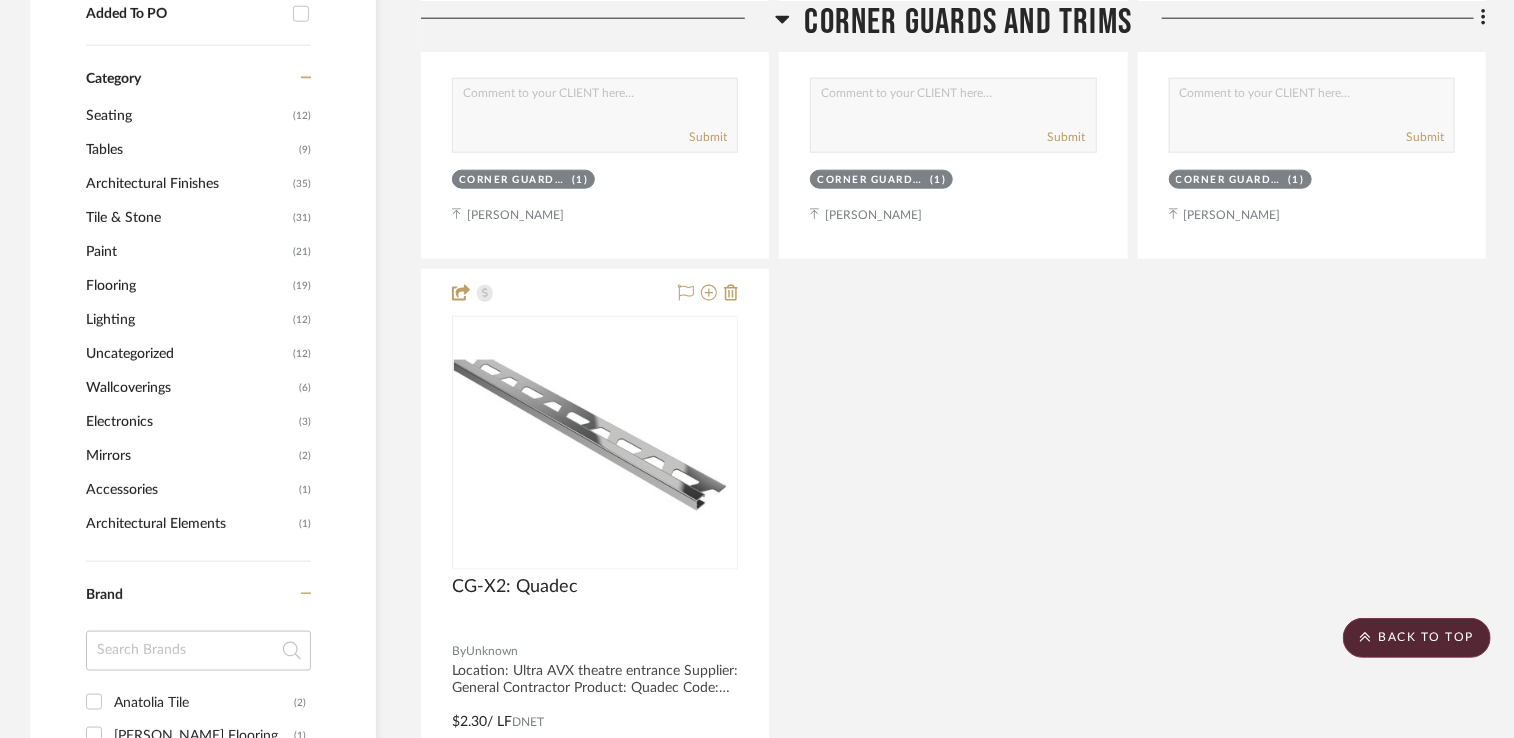 scroll, scrollTop: 1200, scrollLeft: 0, axis: vertical 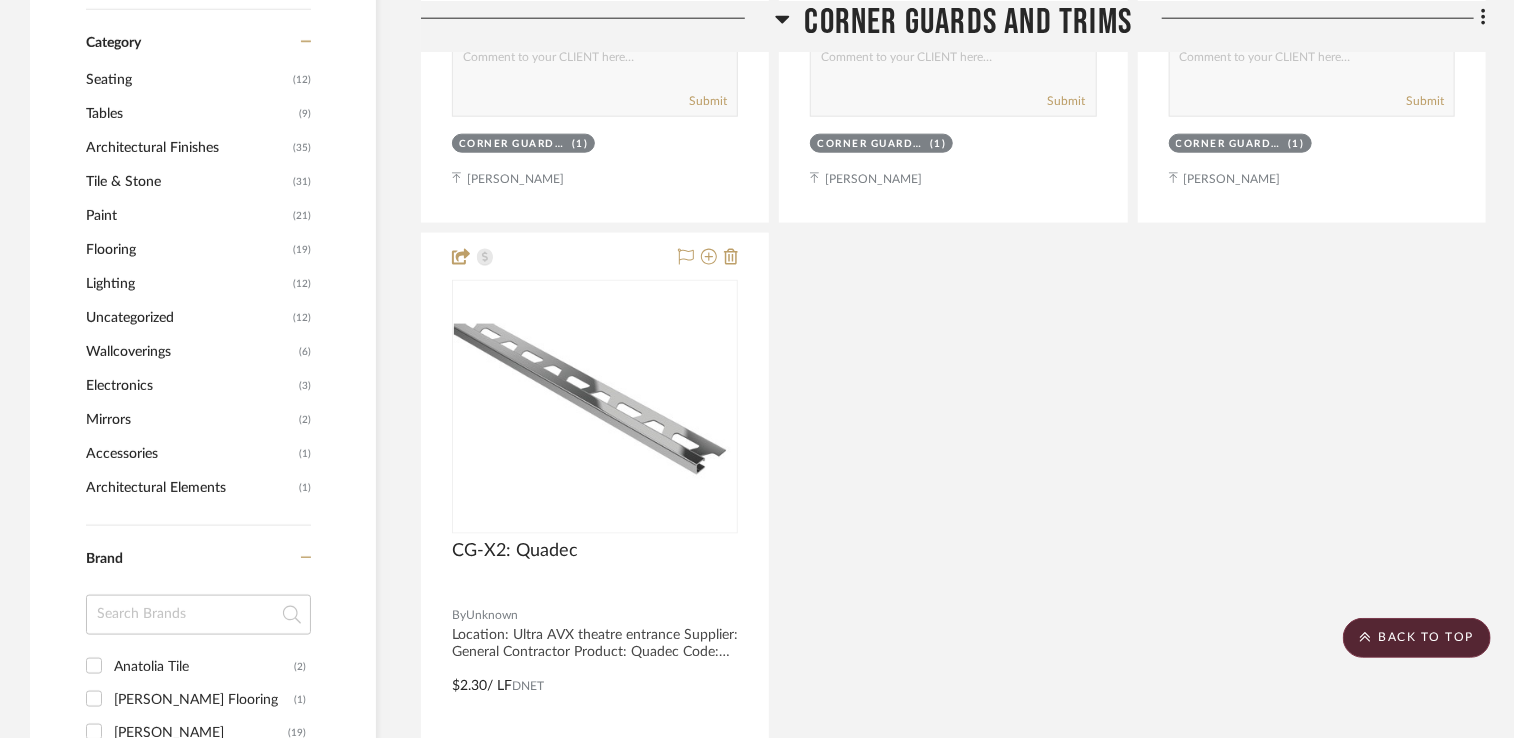click on "Flooring" 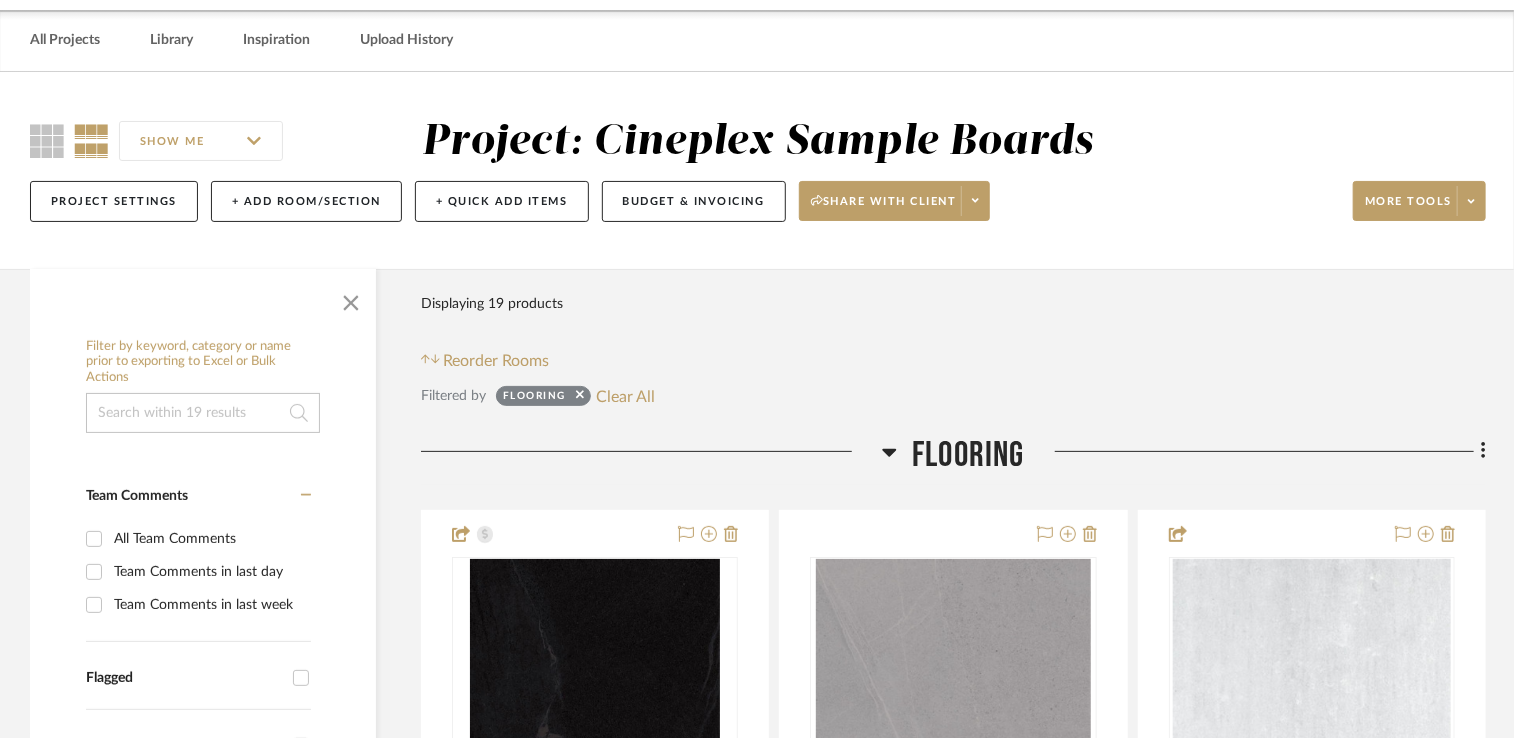 scroll, scrollTop: 200, scrollLeft: 0, axis: vertical 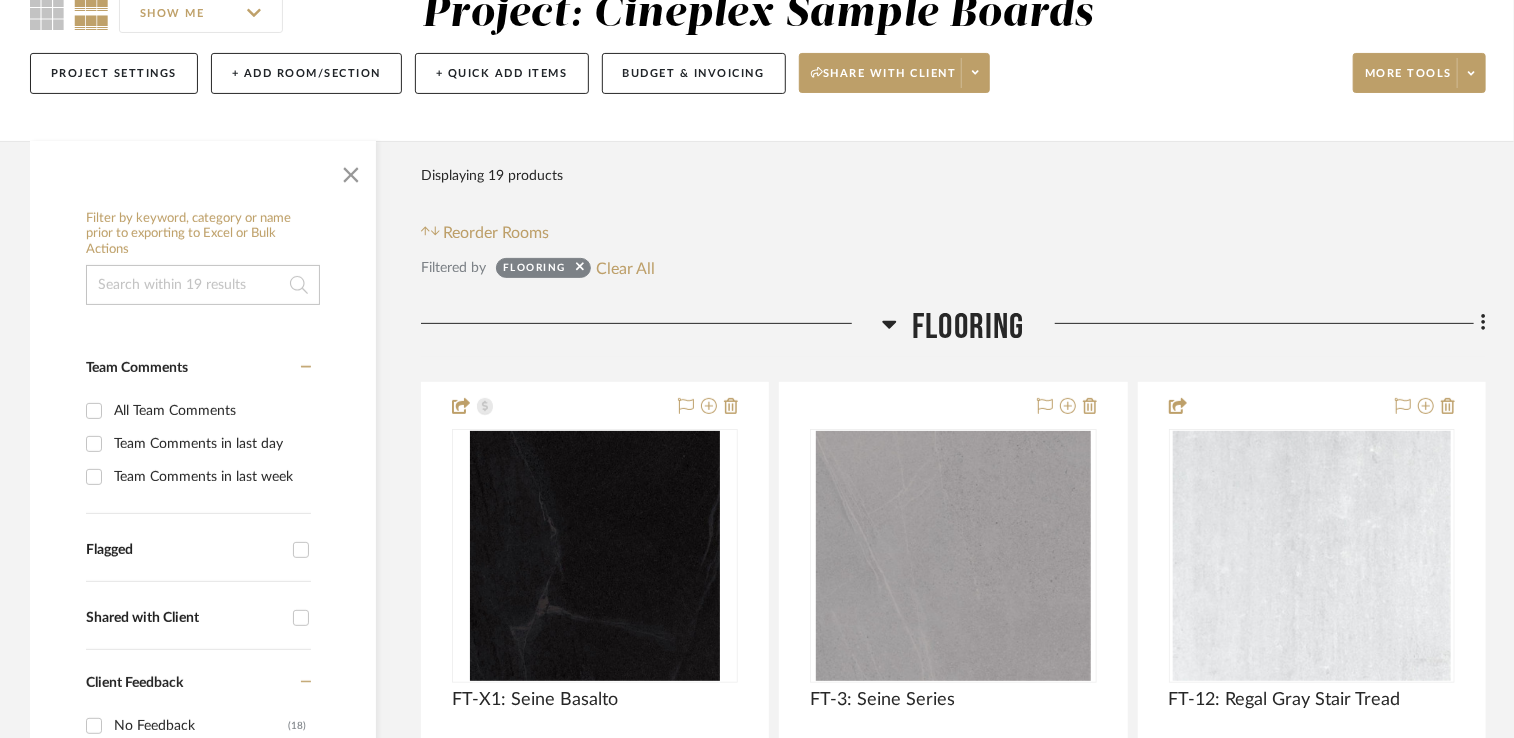 click on "Filter by keyword, category or name prior to exporting to Excel or Bulk Actions Team Comments All Team Comments Team Comments in last day Team Comments in last week Flagged Shared with Client Client Feedback No Feedback  (18)  Client Comments All Client Comments Client Comments in last day Client Comments in last week Added To PO Category  Seating   (12)   Tables   (9)   Architectural Finishes   (35)   Tile & Stone   (31)   Paint   (21)   Flooring   (19)   Other Flooring   (19)   Lighting   (12)   Uncategorized   (12)   Wallcoverings   (6)   Electronics   (3)   Mirrors   (2)   Accessories    (1)   Architectural Elements   (1)  Brand [PERSON_NAME] Flooring  (1)  Mettro Source Tile  (1)  Mohawk  (1)  Olympia Tile  (3)  [PERSON_NAME]  (1)  Sika Design  (3)  Tarkett  (3)  Vitra  (1)  Upload Method Uploaded  (19)  Added By [PERSON_NAME]  (17)  [PERSON_NAME]  (2)  Item Type Product  (19)  Lead Time Weeks In Stock Price 0  7,500 +  0 7500  Filter Products   Displaying 19 products  Reorder Rooms Filtered by  Flooring  Clear All" 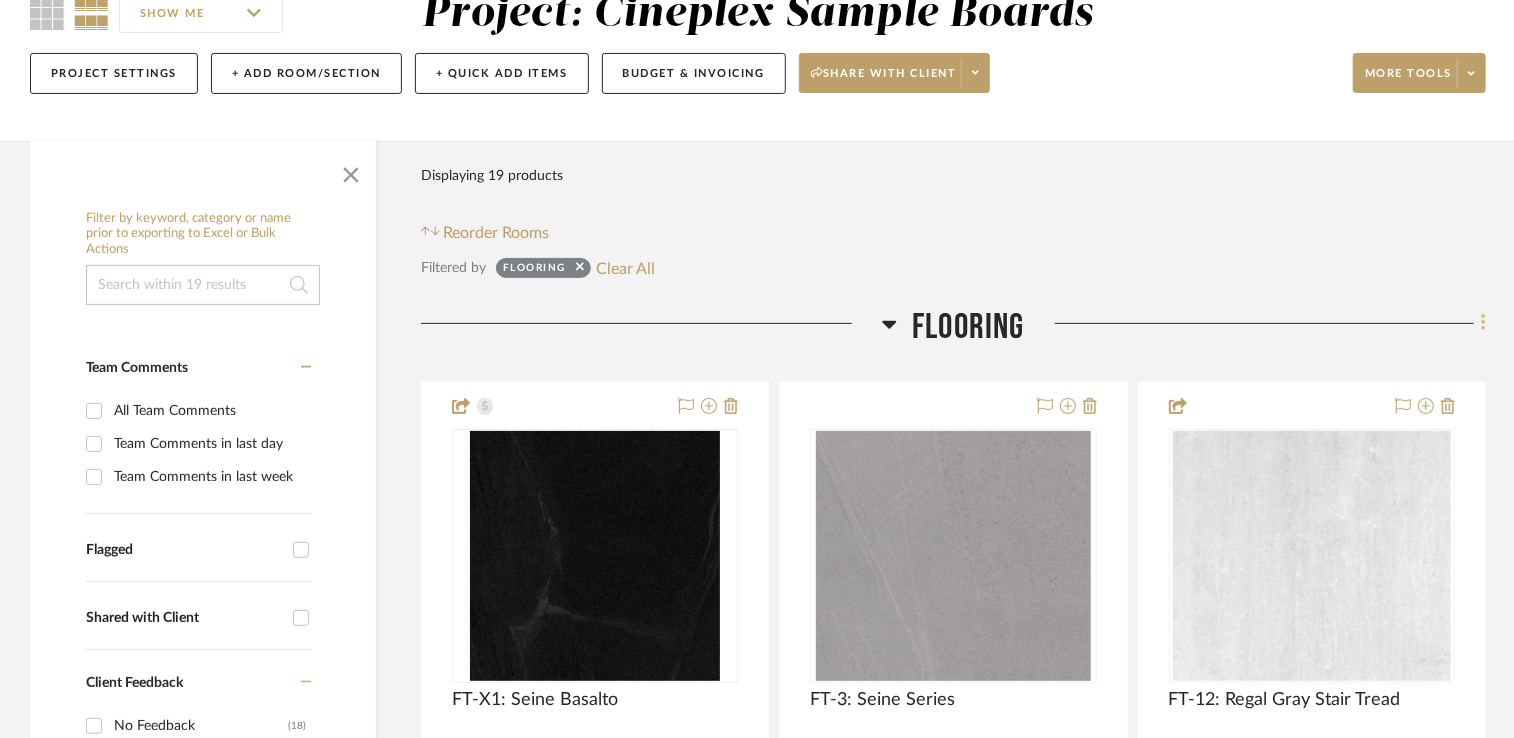click 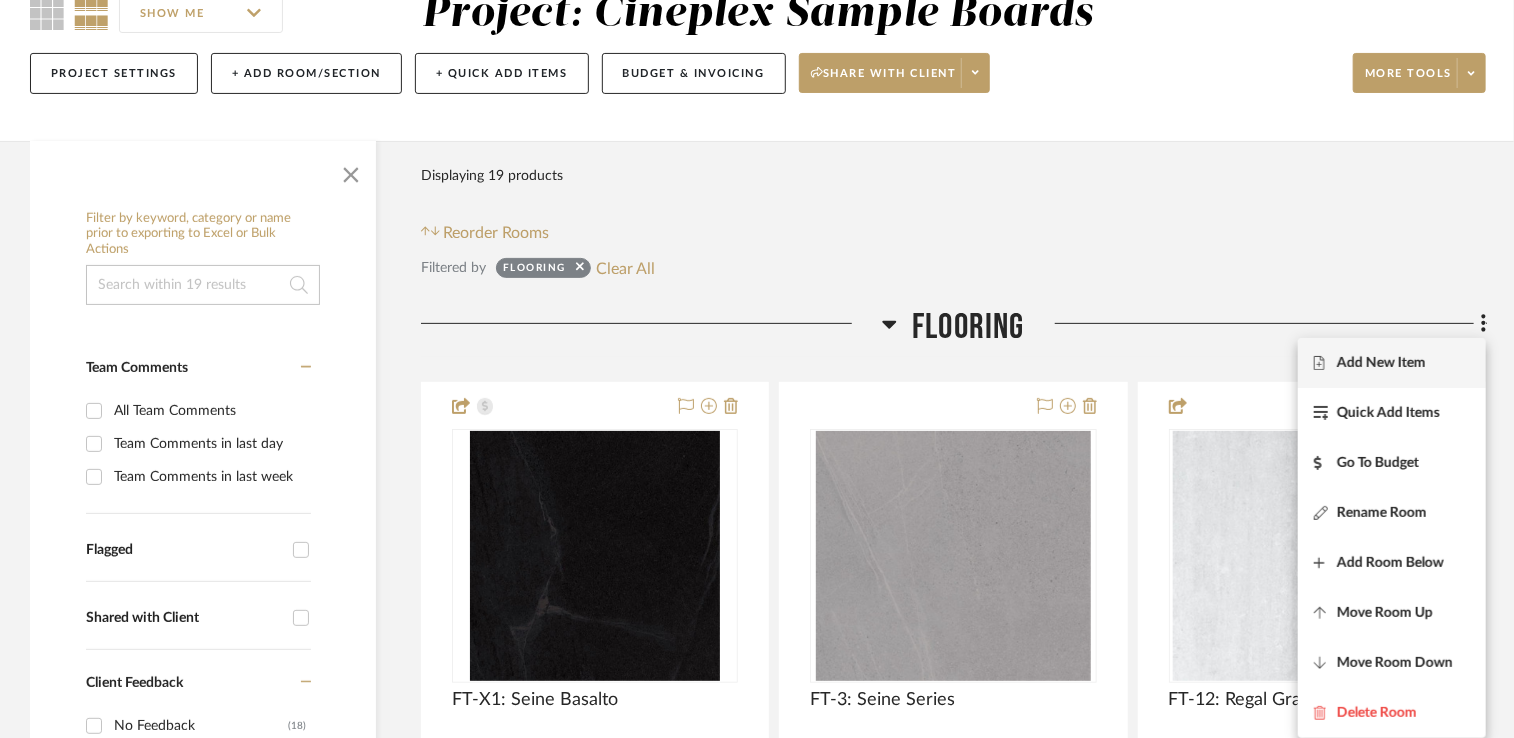 click on "Add New Item" at bounding box center [1381, 363] 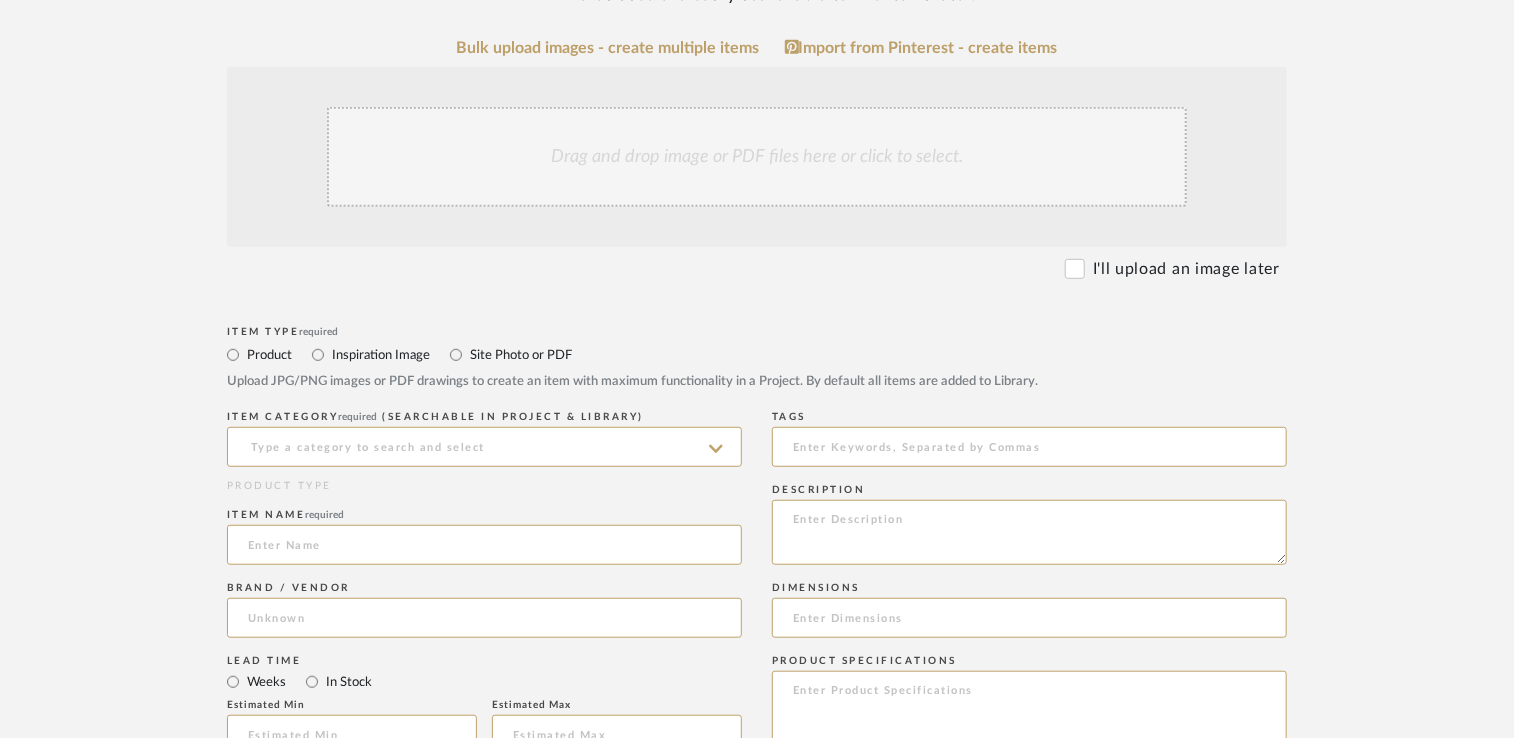 scroll, scrollTop: 500, scrollLeft: 0, axis: vertical 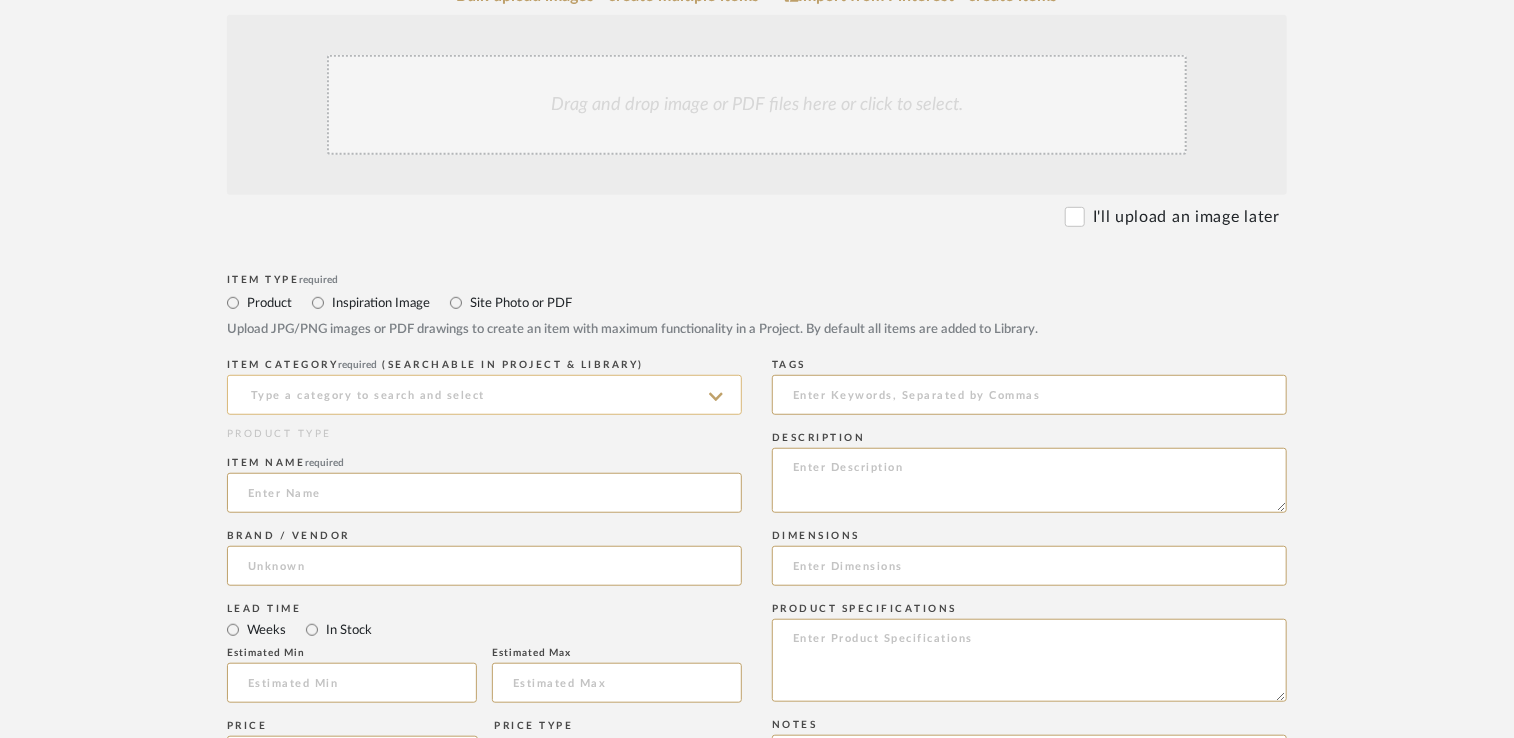 click 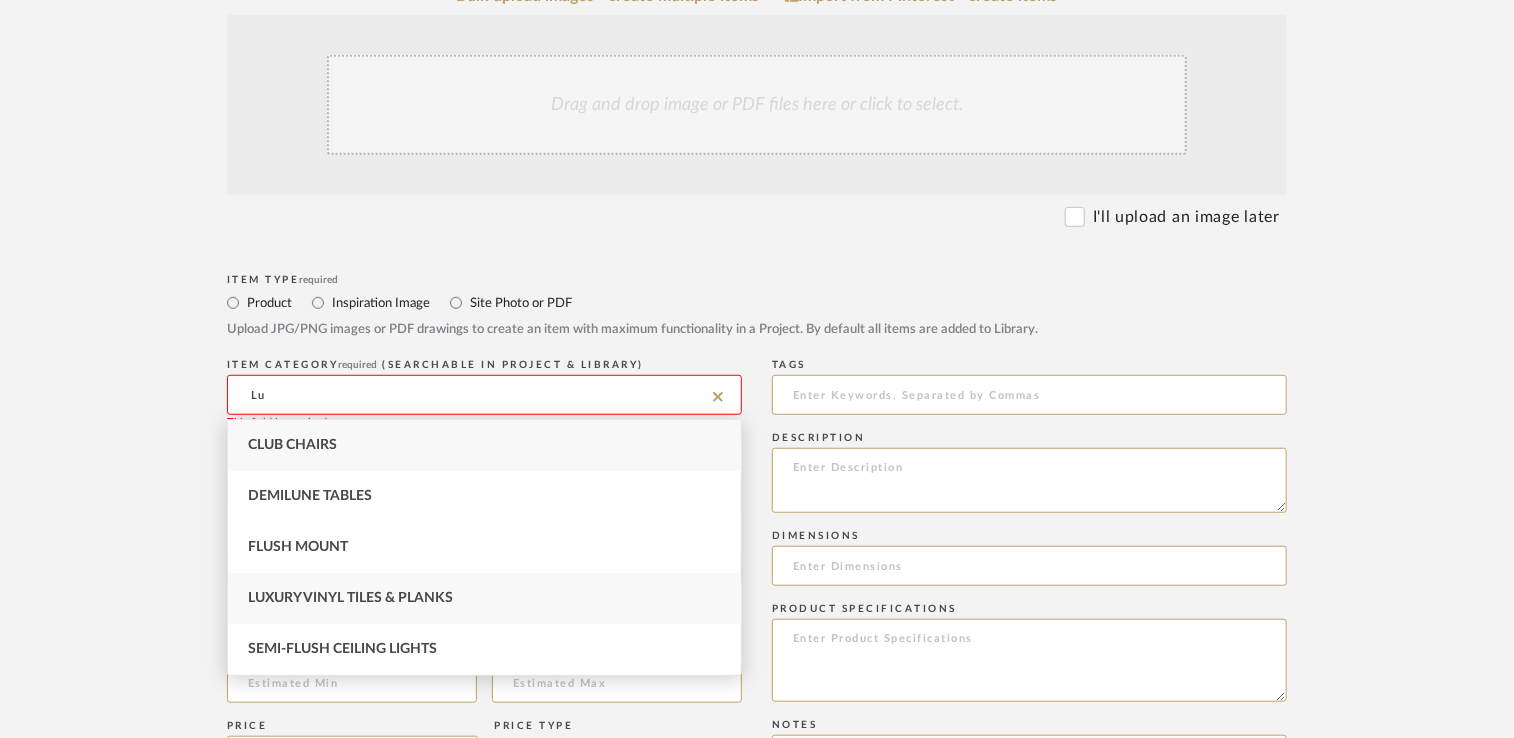 click on "Luxury Vinyl Tiles & Planks" at bounding box center [350, 598] 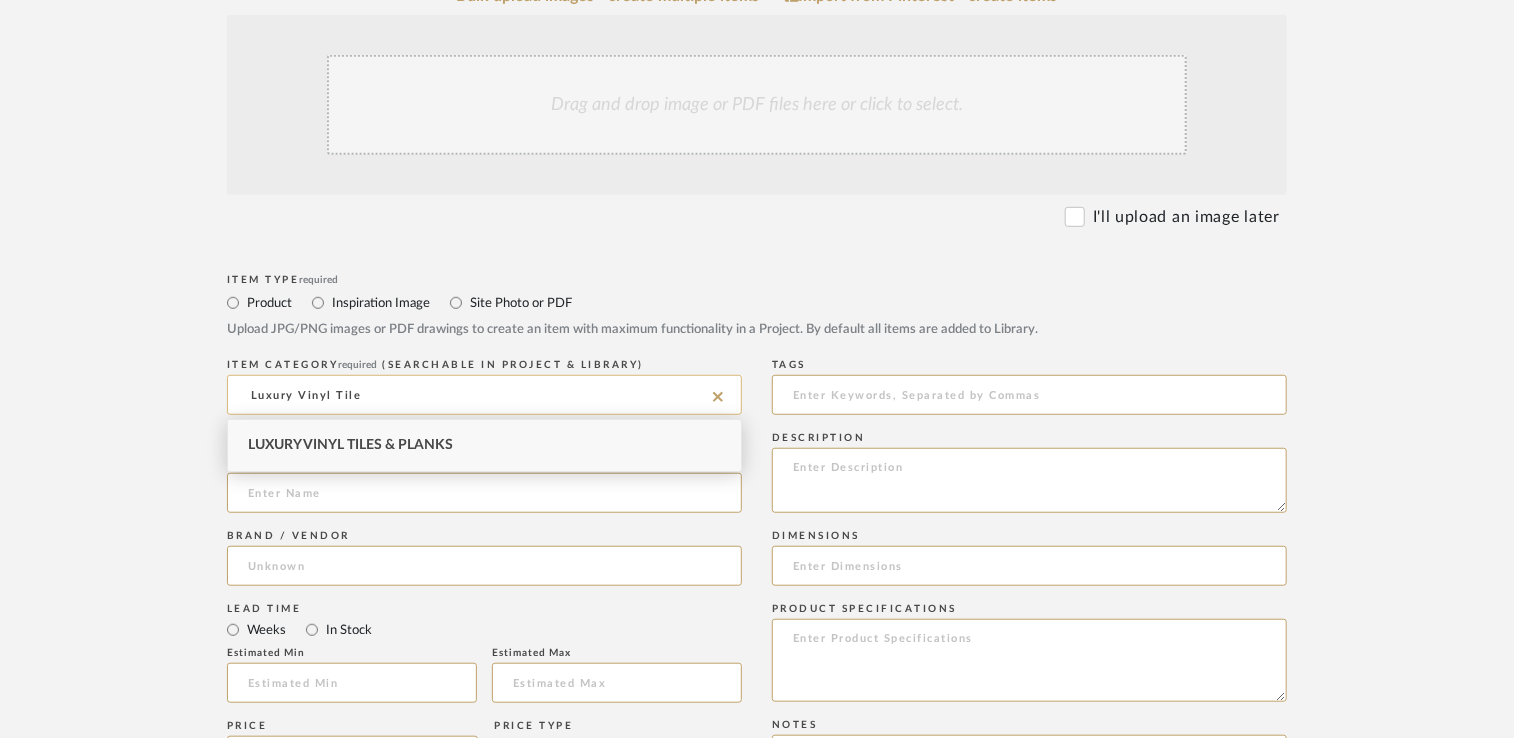 click on "Luxury Vinyl Tile" 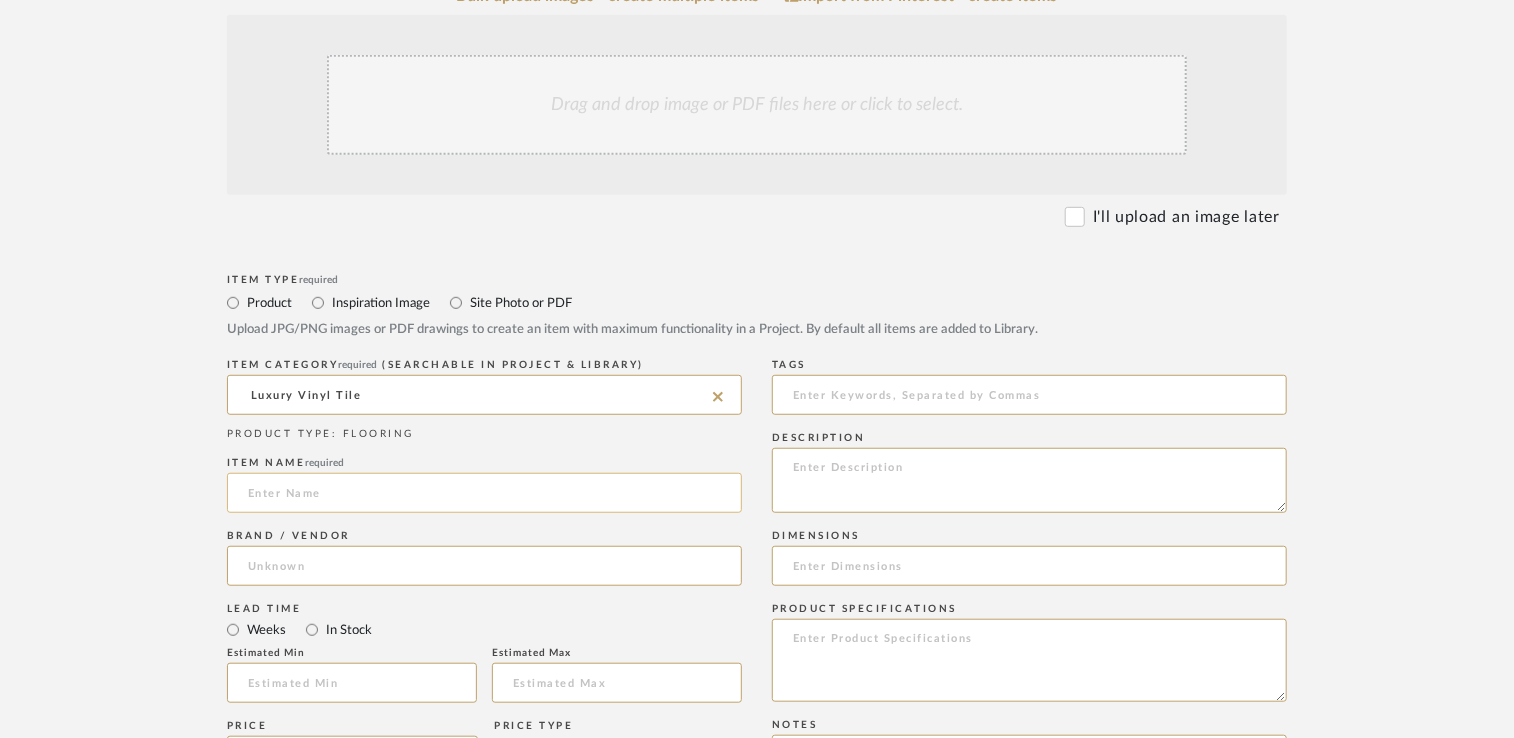 type on "Luxury Vinyl Tile" 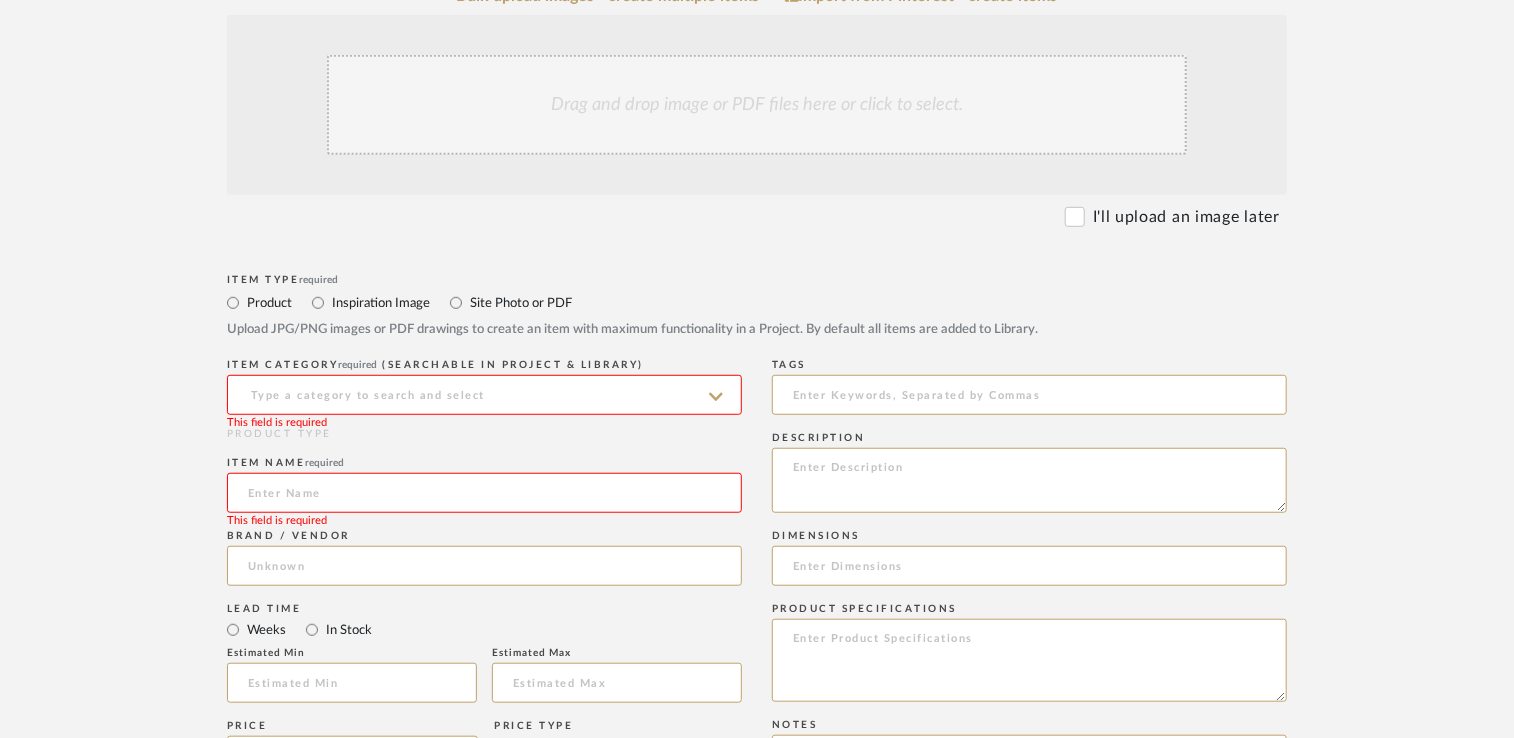 click 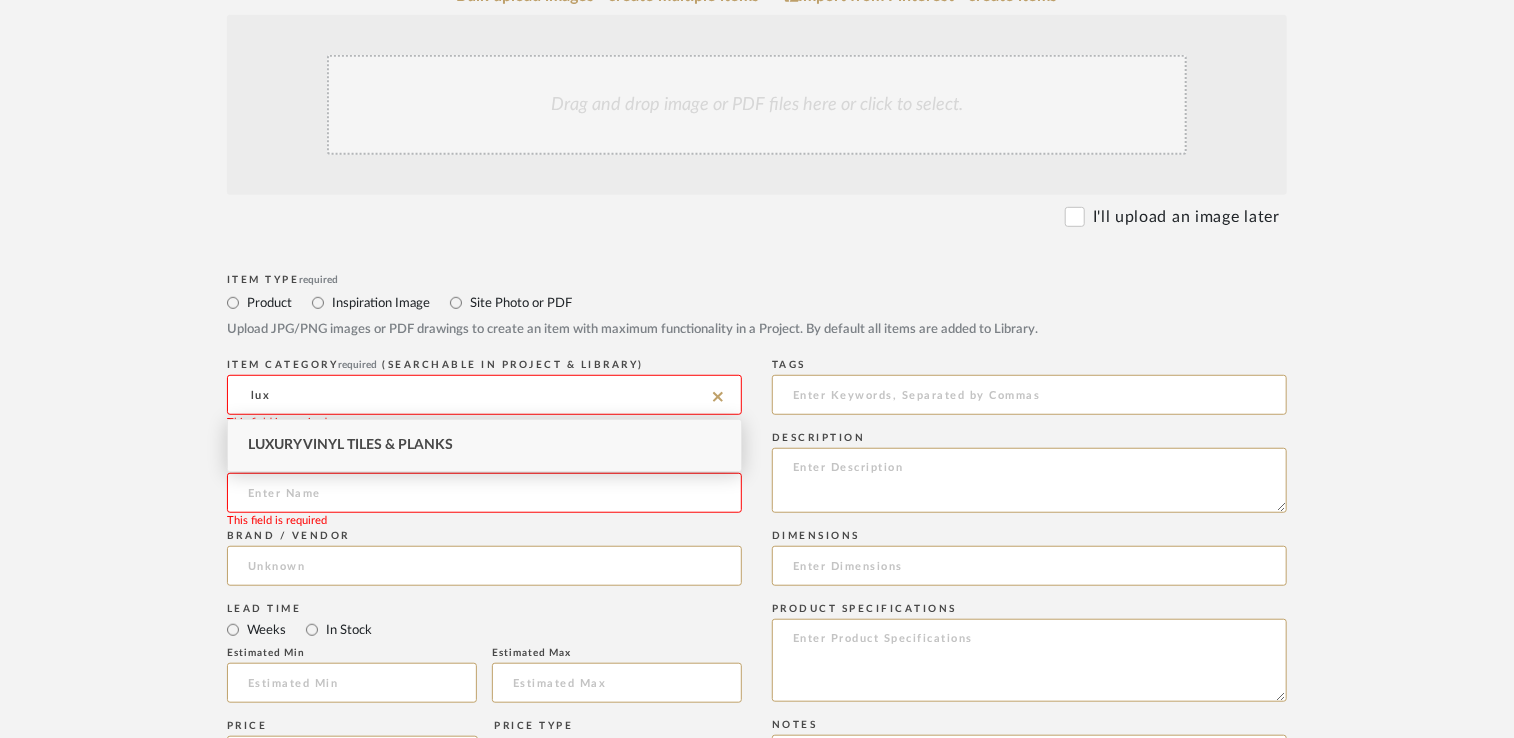 click on "Luxury Vinyl Tiles & Planks" at bounding box center (350, 445) 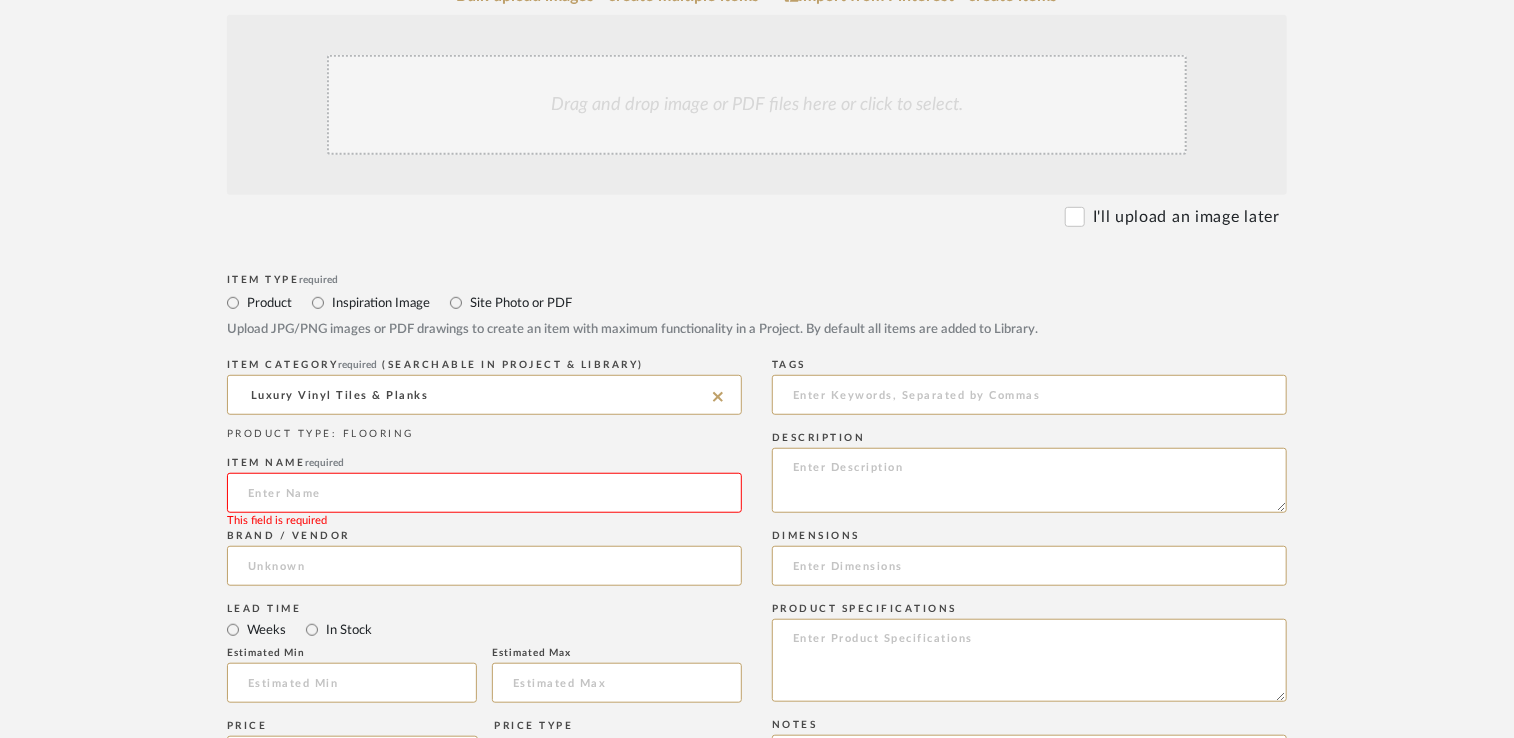 click 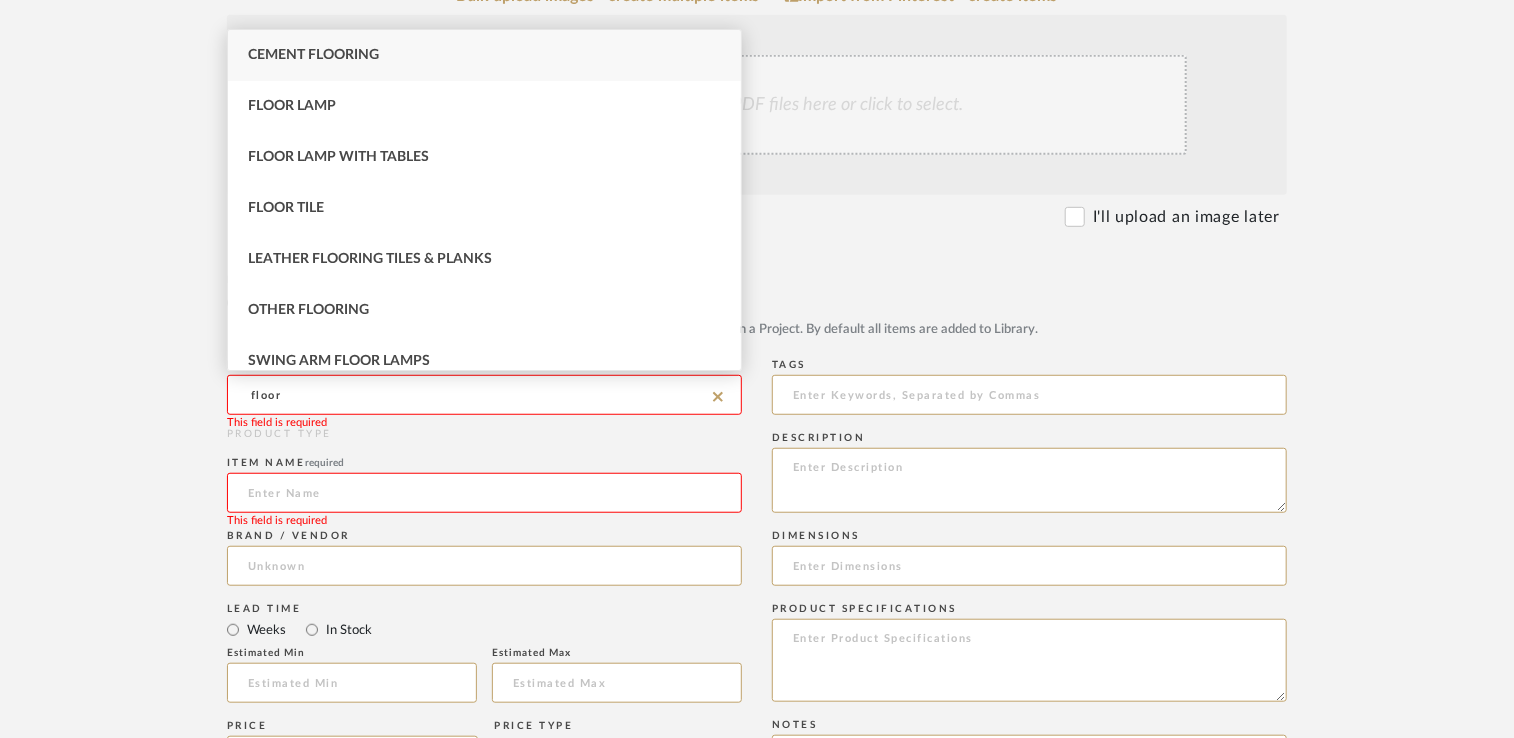 type on "floor" 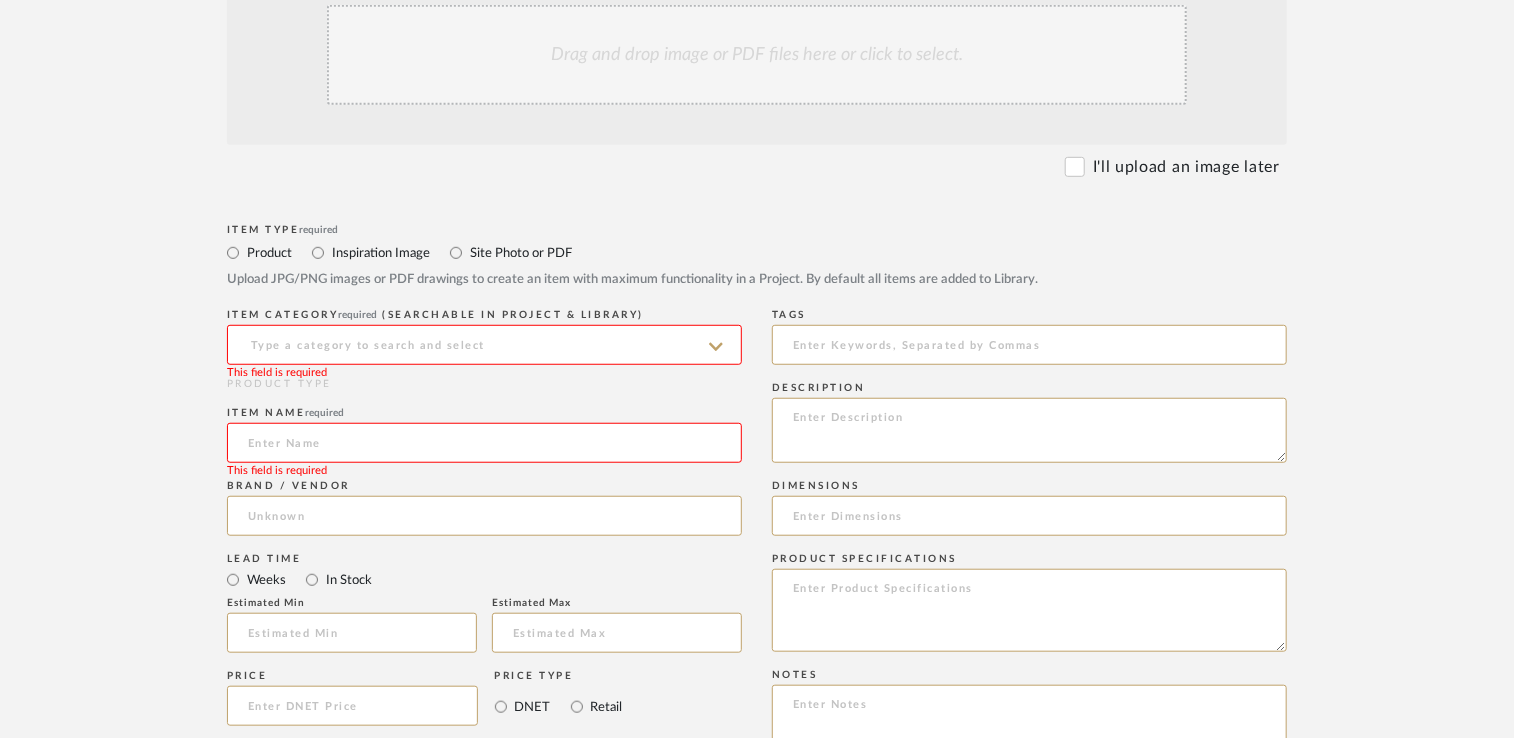 scroll, scrollTop: 0, scrollLeft: 0, axis: both 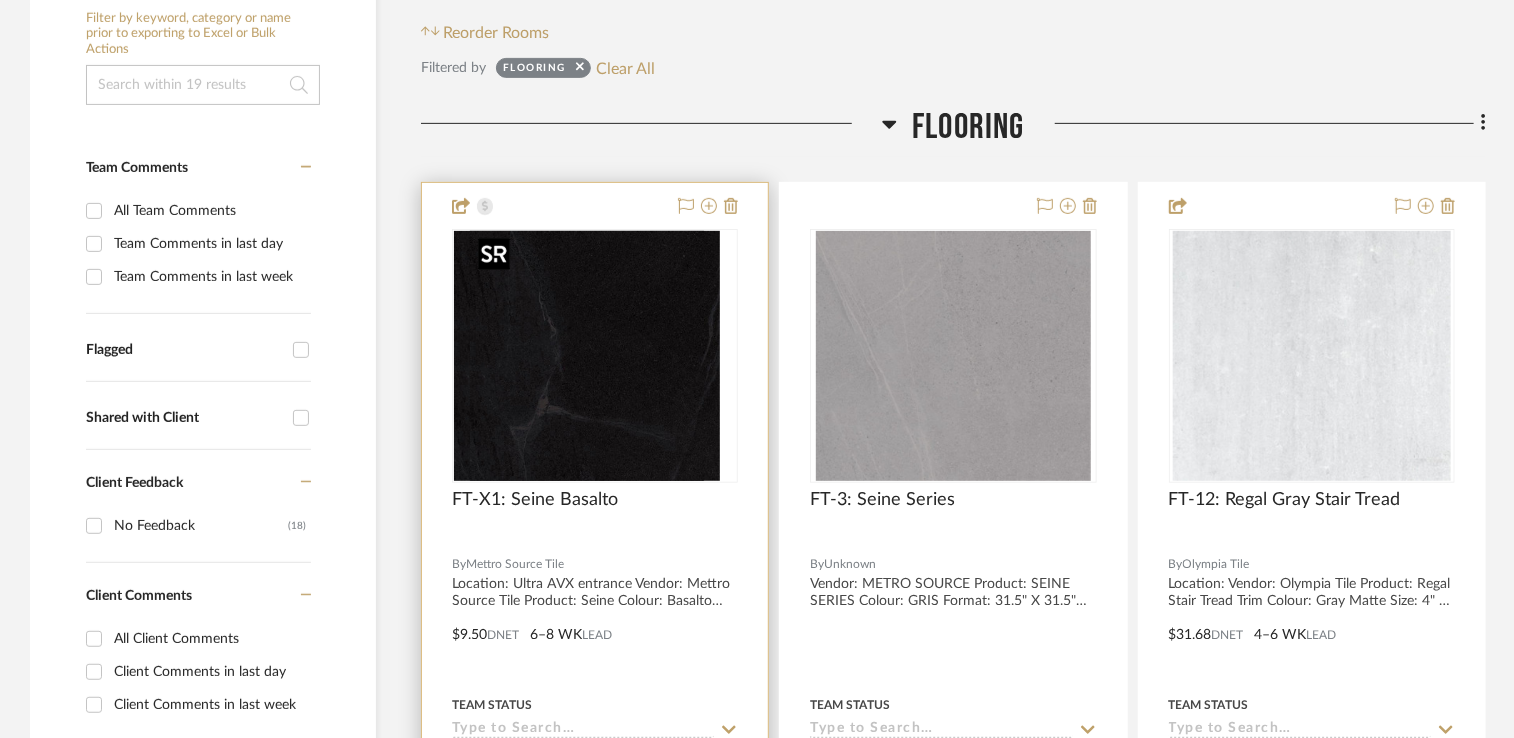 click at bounding box center (595, 356) 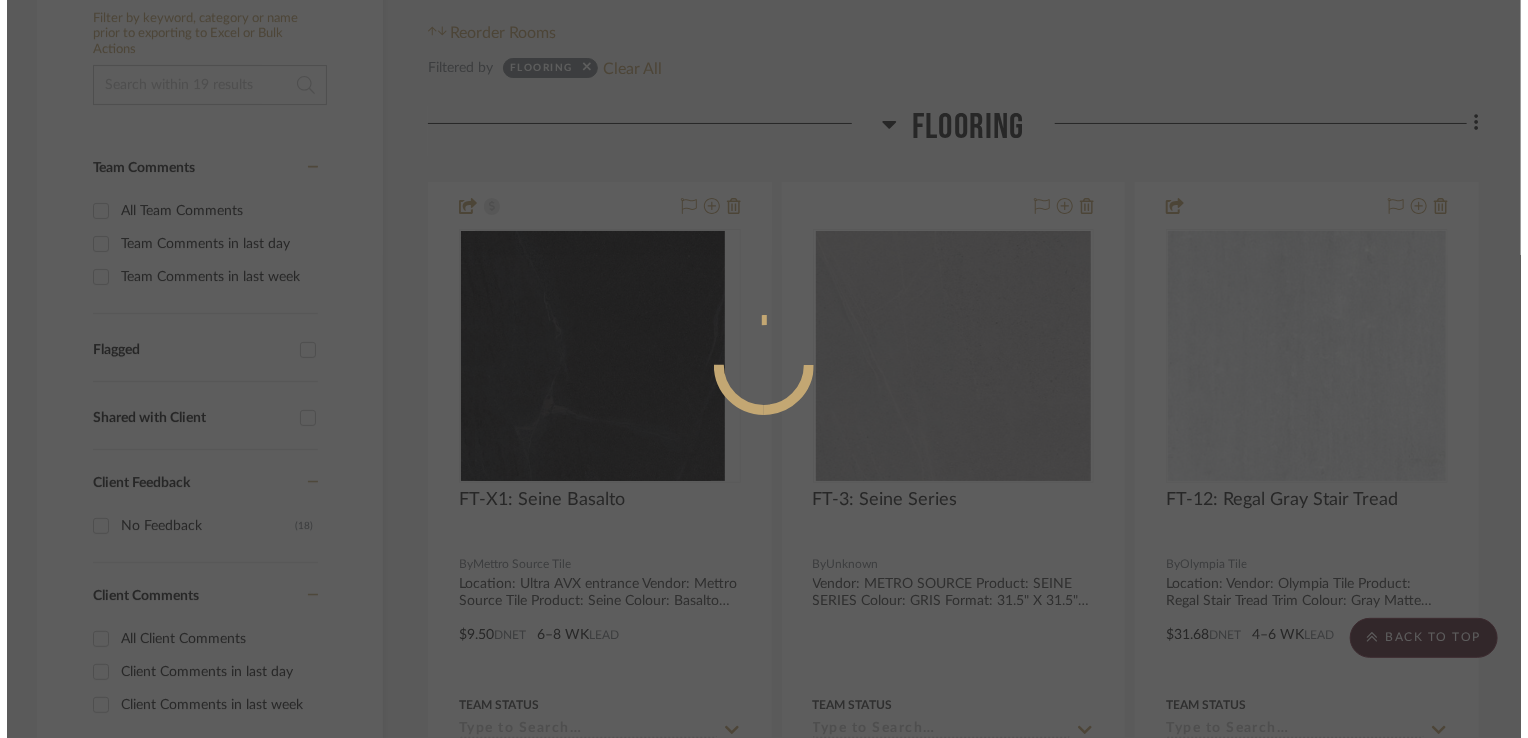 scroll, scrollTop: 0, scrollLeft: 0, axis: both 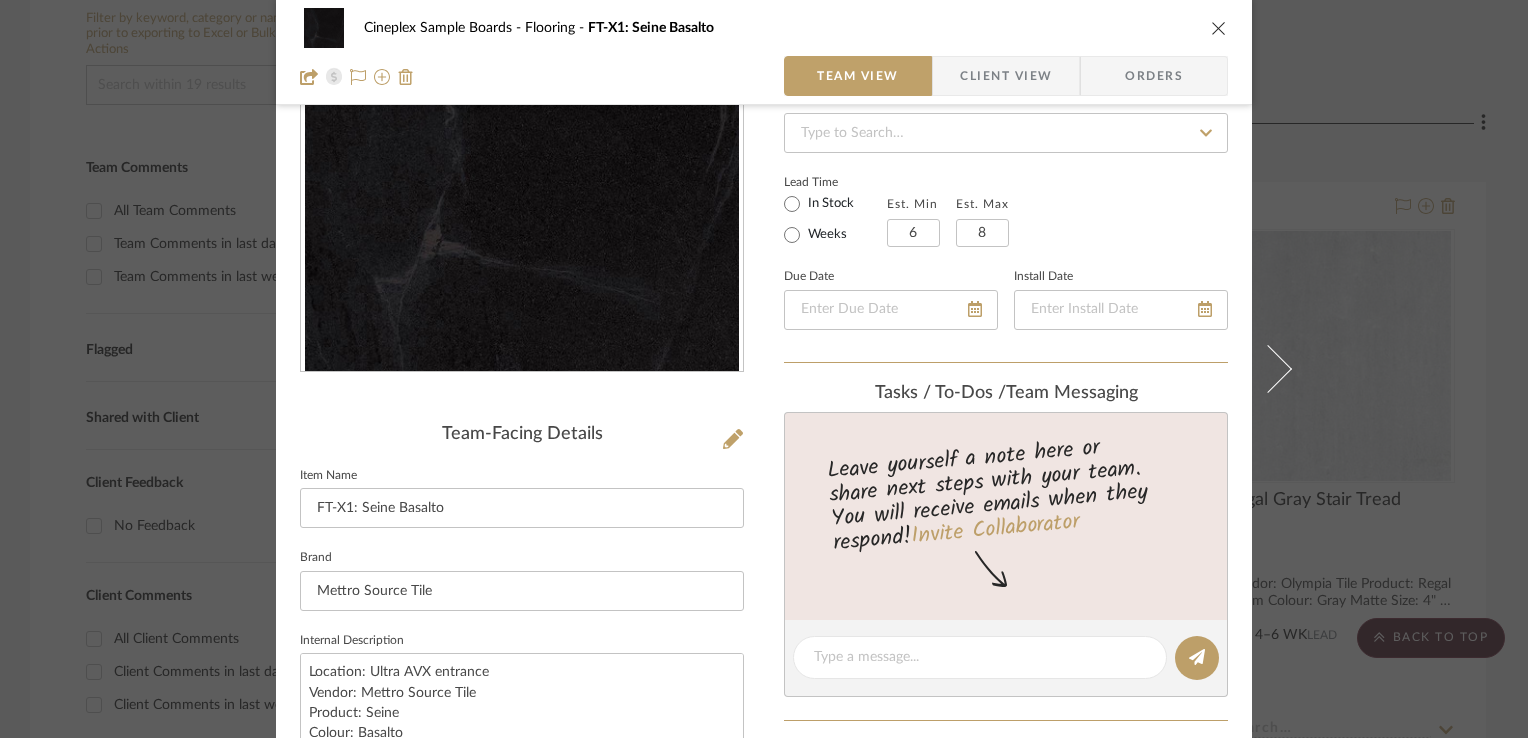 click at bounding box center [1219, 28] 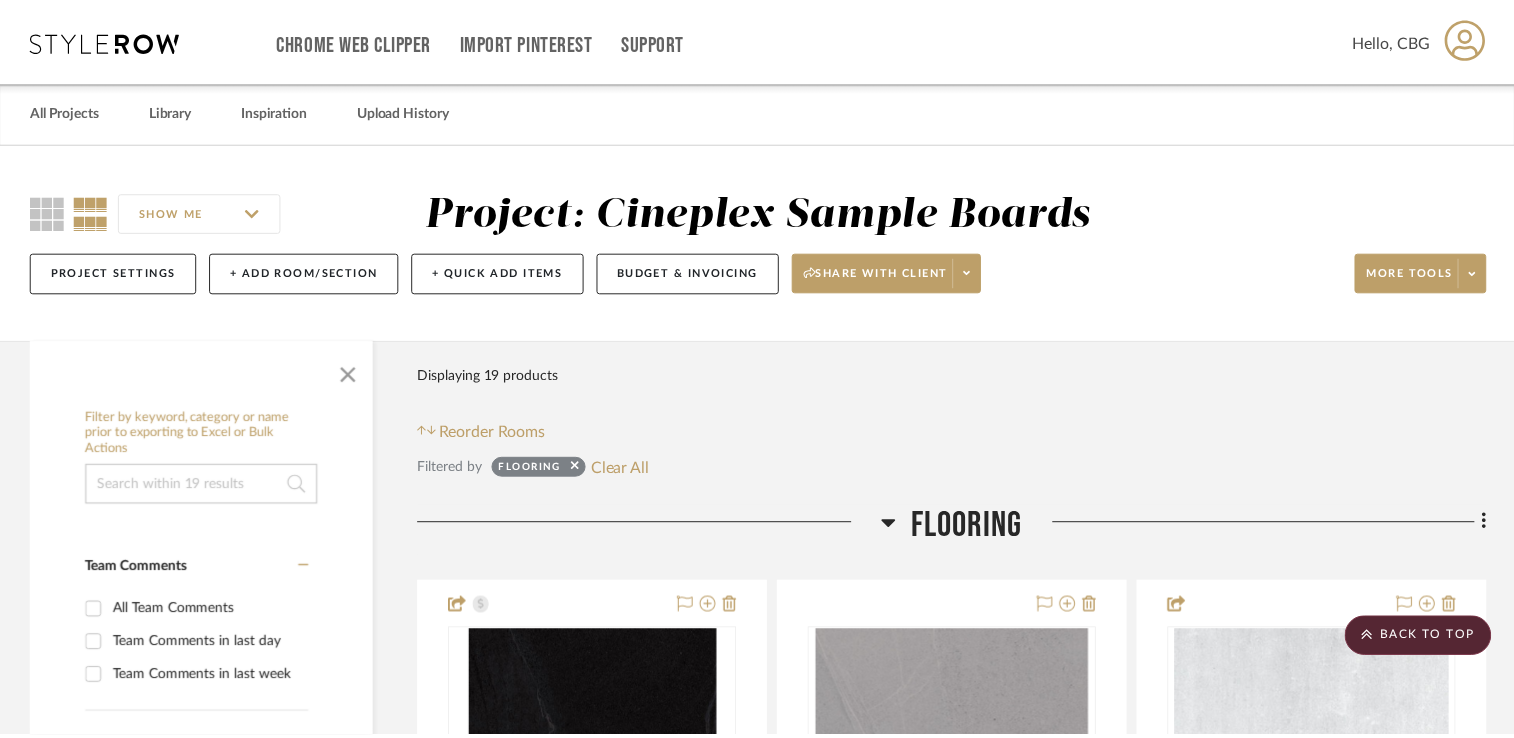 scroll, scrollTop: 400, scrollLeft: 0, axis: vertical 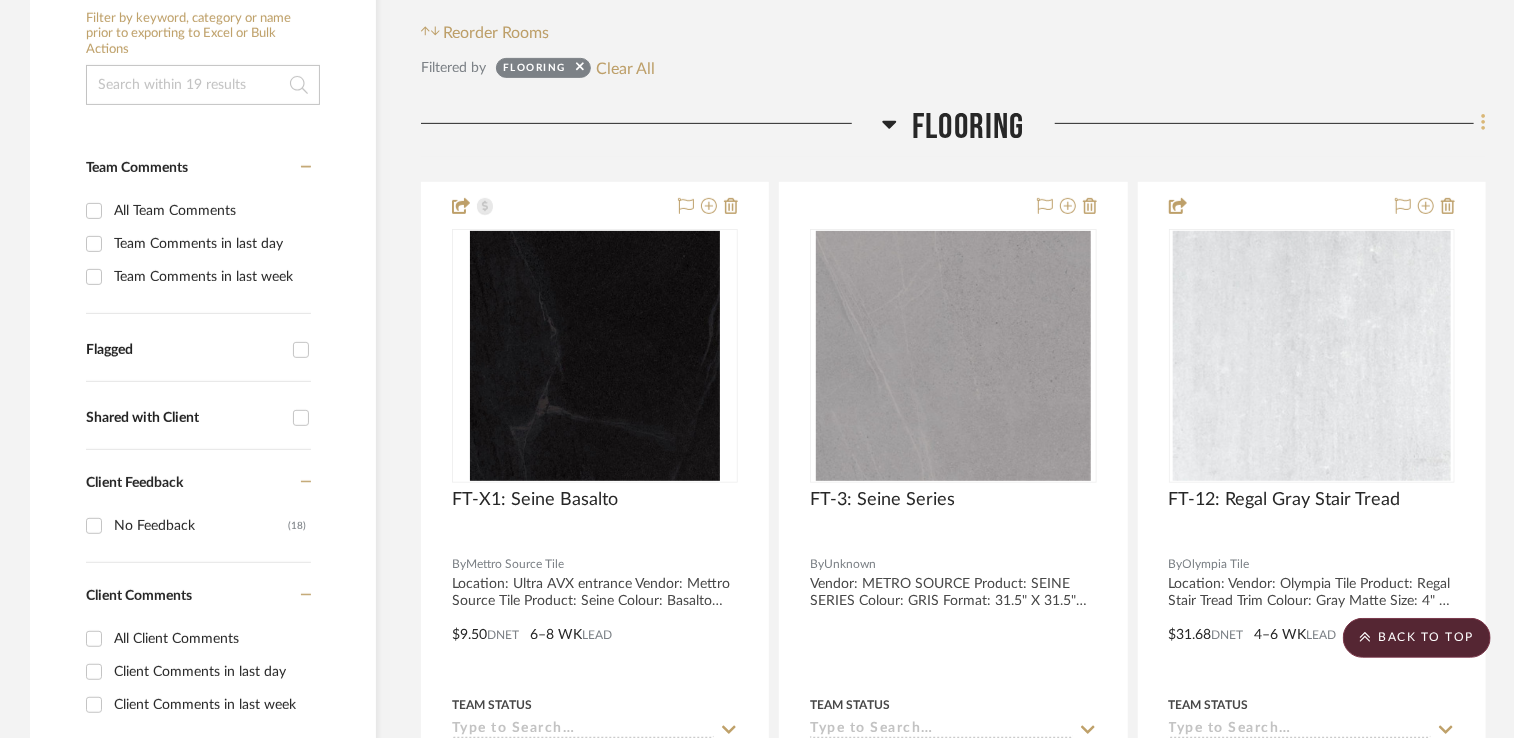 click 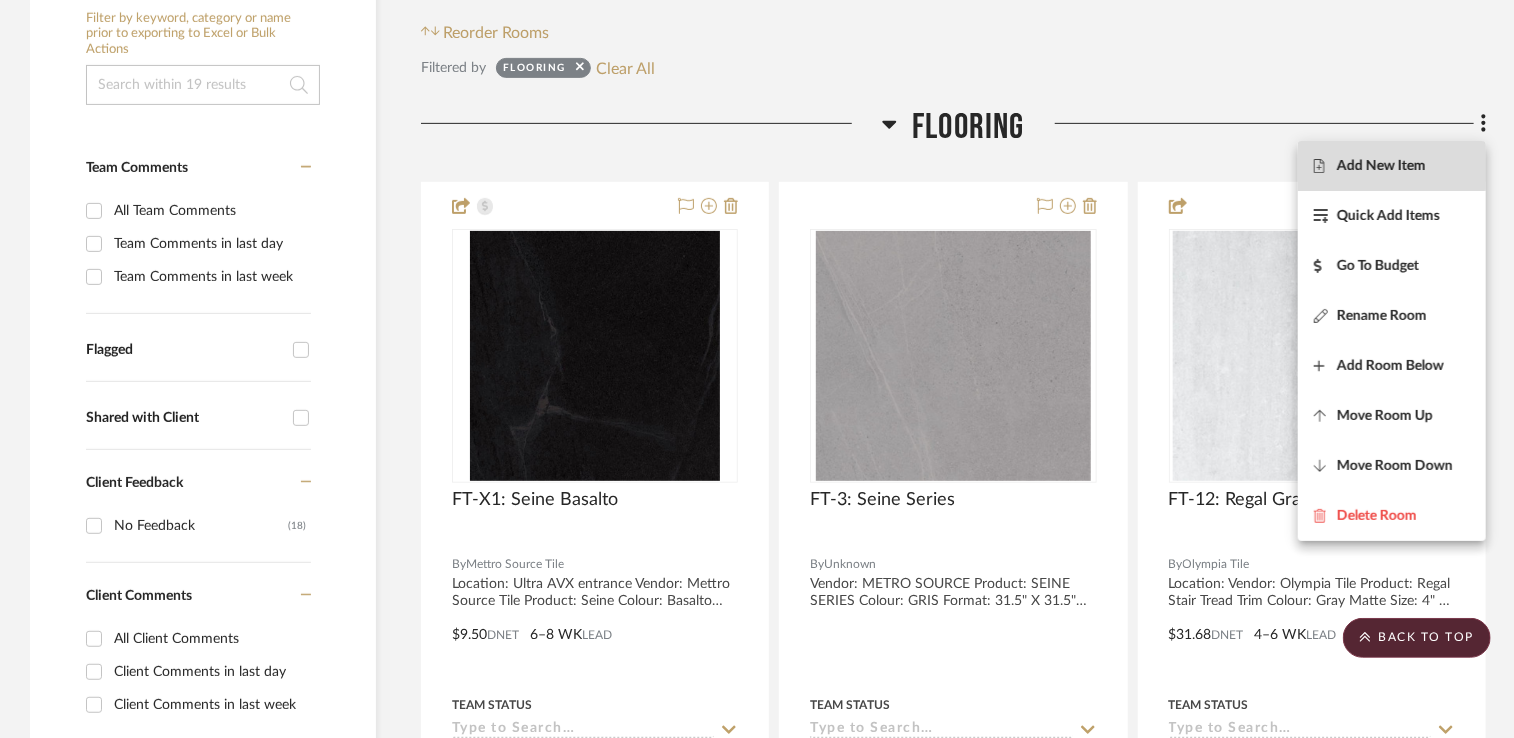 click on "Add New Item" at bounding box center [1381, 166] 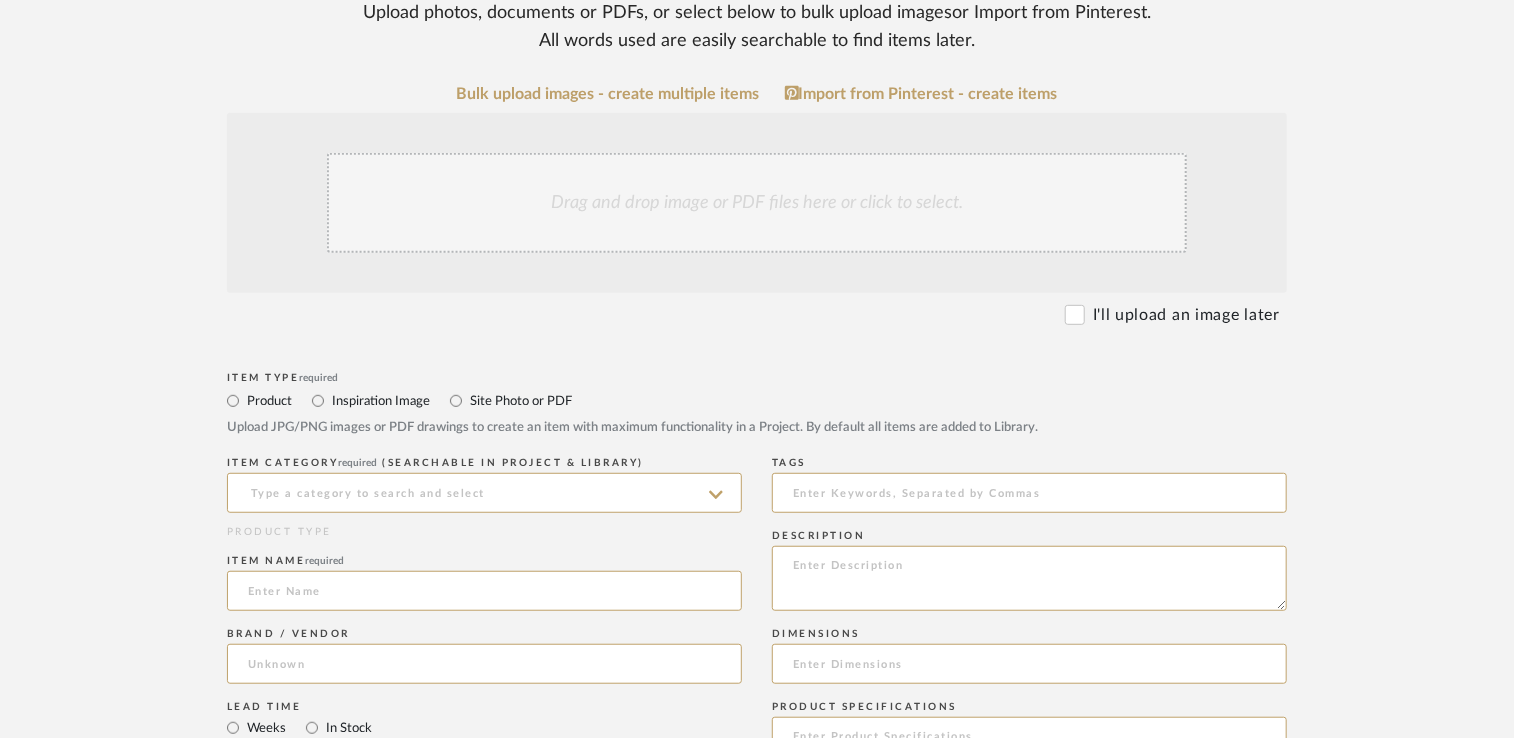 scroll, scrollTop: 600, scrollLeft: 0, axis: vertical 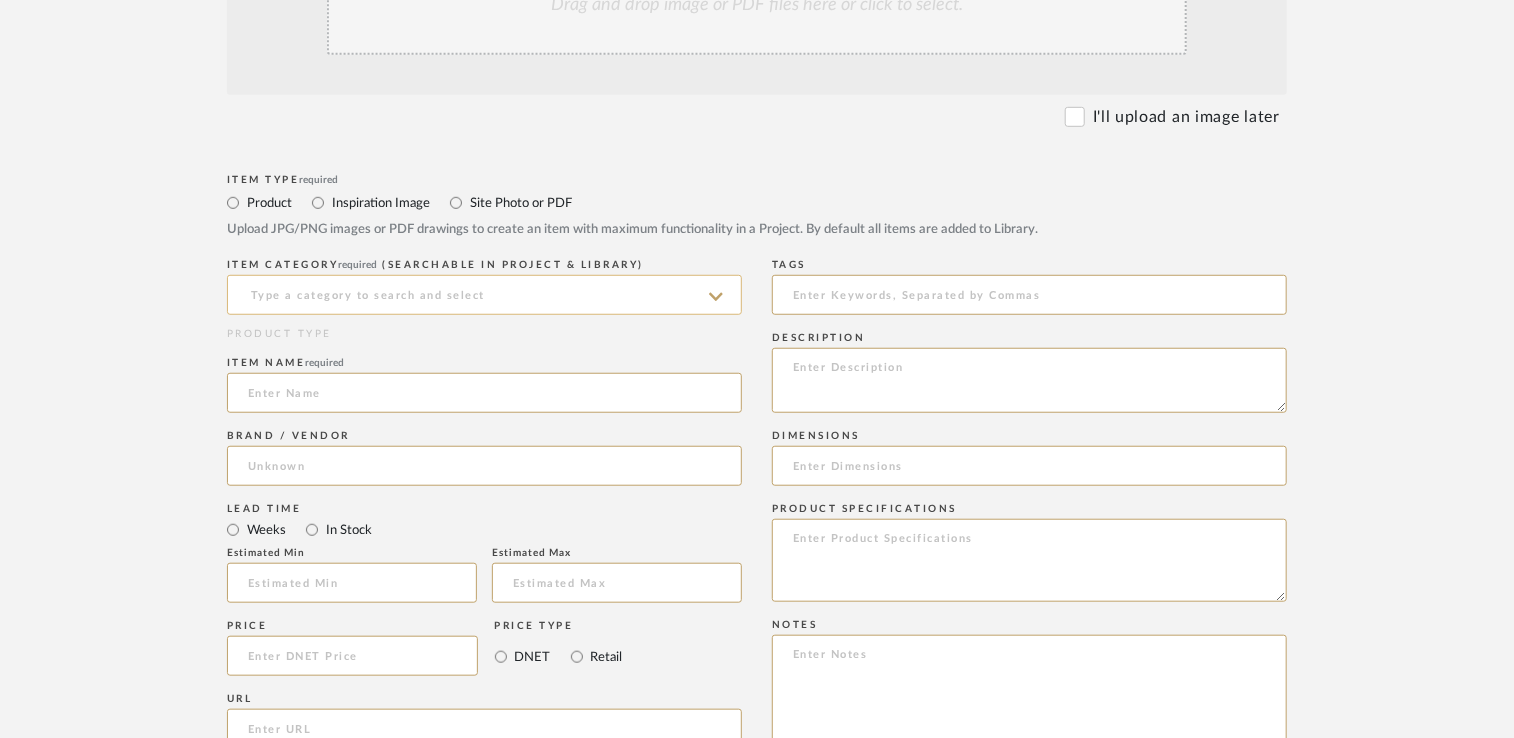 click 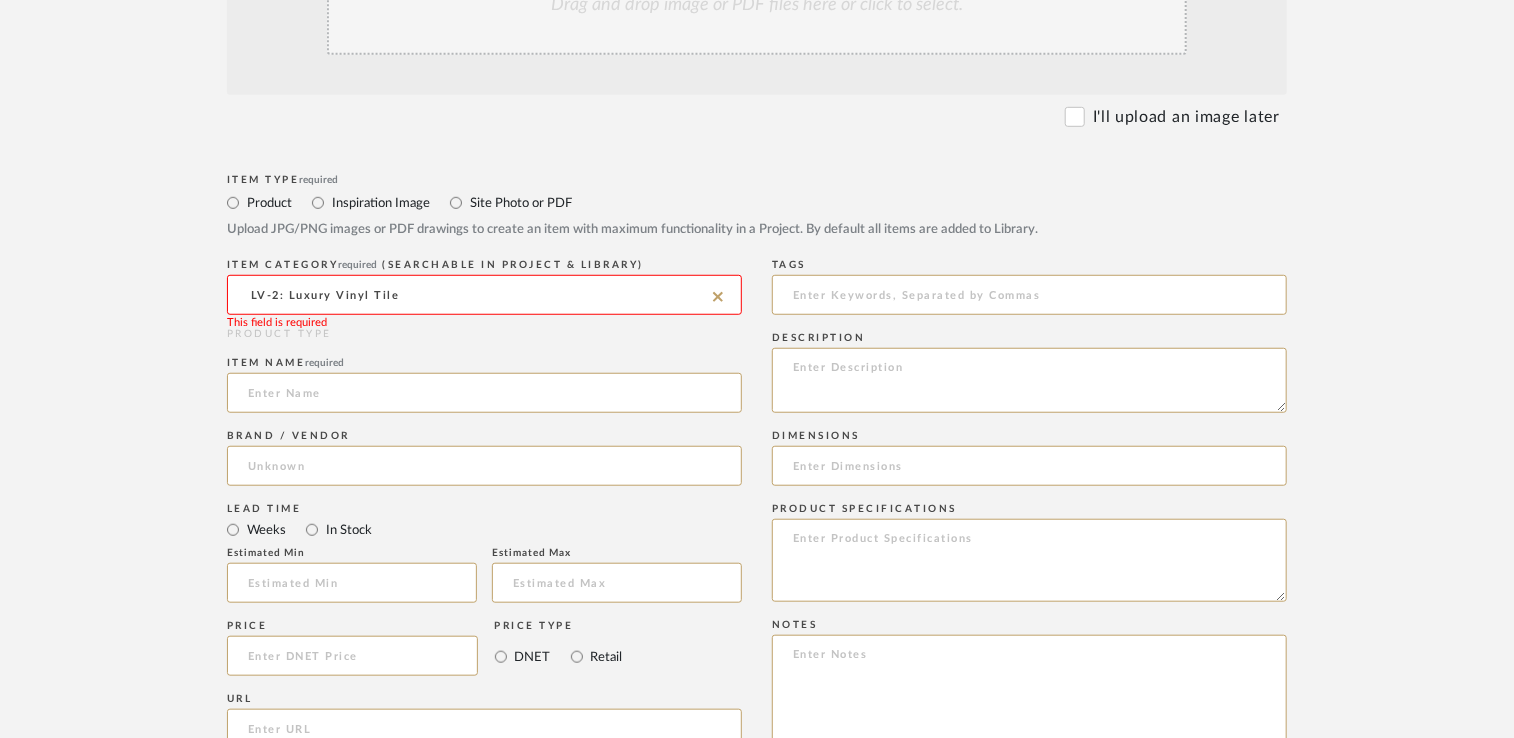 type on "LV-2: Luxury Vinyl Tile" 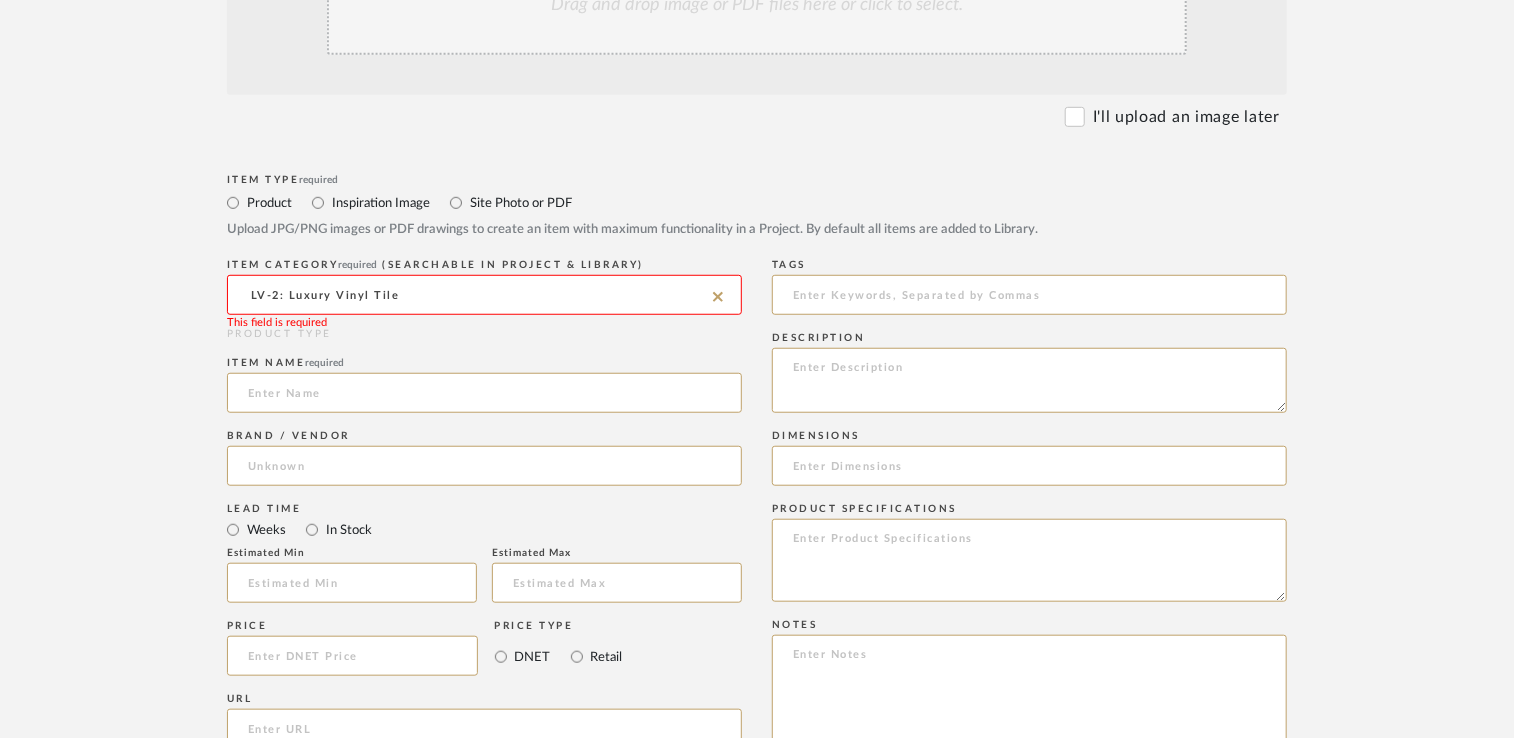 click on "Upload Item" 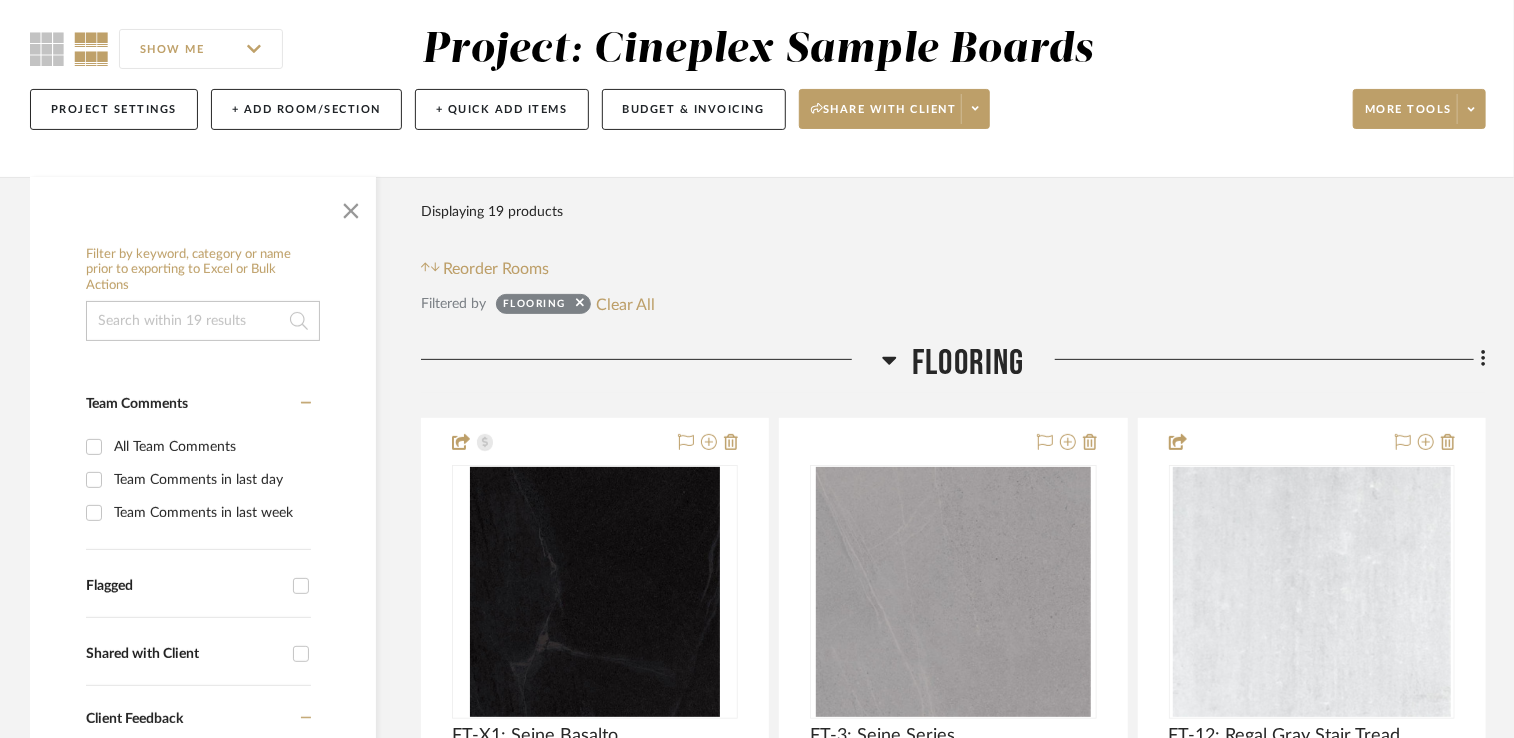 scroll, scrollTop: 200, scrollLeft: 0, axis: vertical 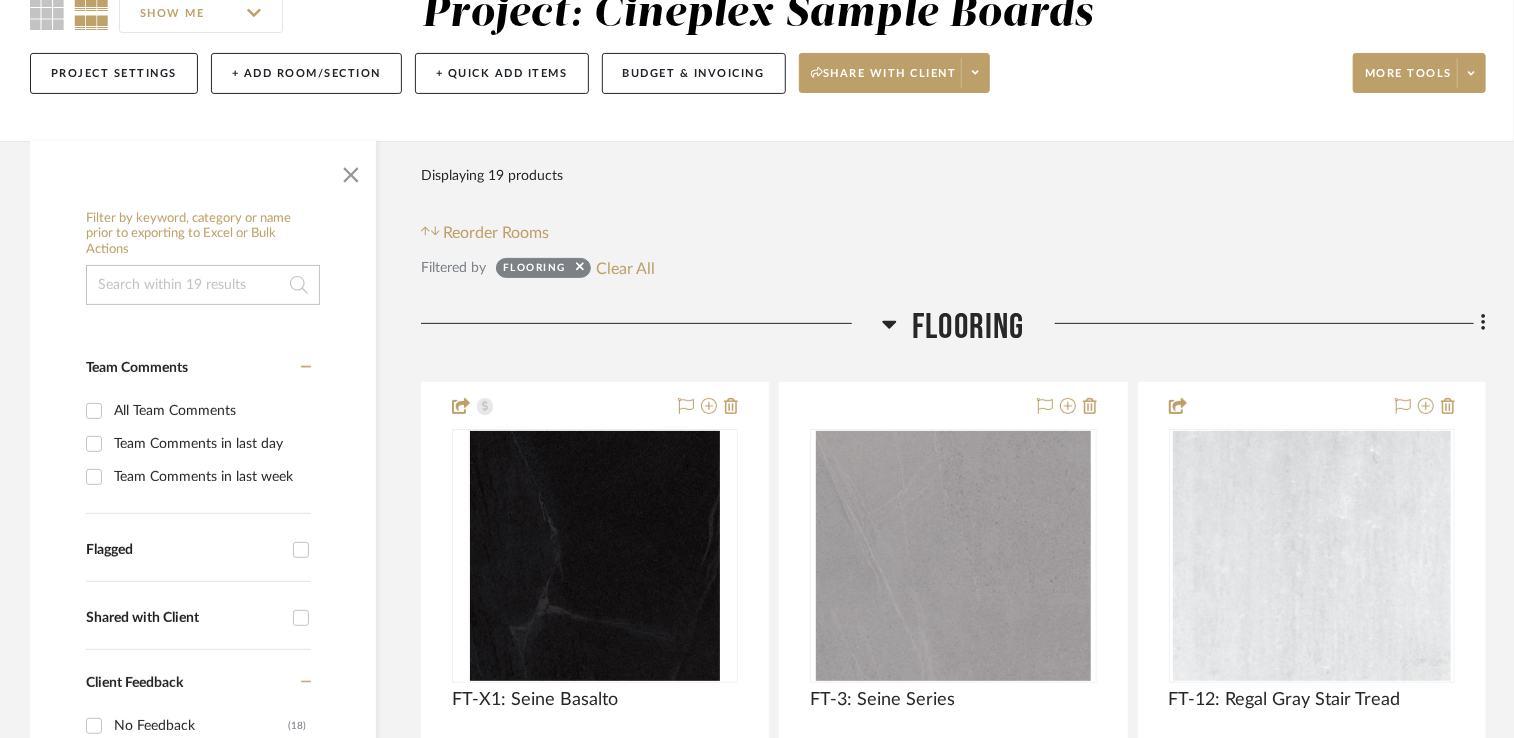 click on "Filter by keyword, category or name prior to exporting to Excel or Bulk Actions Team Comments All Team Comments Team Comments in last day Team Comments in last week Flagged Shared with Client Client Feedback No Feedback  (18)  Client Comments All Client Comments Client Comments in last day Client Comments in last week Added To PO Category  Seating   (12)   Tables   (9)   Architectural Finishes   (35)   Tile & Stone   (31)   Paint   (21)   Flooring   (19)   Other Flooring   (19)   Lighting   (12)   Uncategorized   (12)   Wallcoverings   (6)   Electronics   (3)   Mirrors   (2)   Accessories    (1)   Architectural Elements   (1)  Brand [PERSON_NAME] Flooring  (1)  Mettro Source Tile  (1)  Mohawk  (1)  Olympia Tile  (3)  [PERSON_NAME]  (1)  Sika Design  (3)  Tarkett  (3)  Vitra  (1)  Upload Method Uploaded  (19)  Added By [PERSON_NAME]  (17)  [PERSON_NAME]  (2)  Item Type Product  (19)  Lead Time Weeks In Stock Price 0  7,500 +  0 7500  Filter Products   Displaying 19 products  Reorder Rooms Filtered by  Flooring  Clear All" 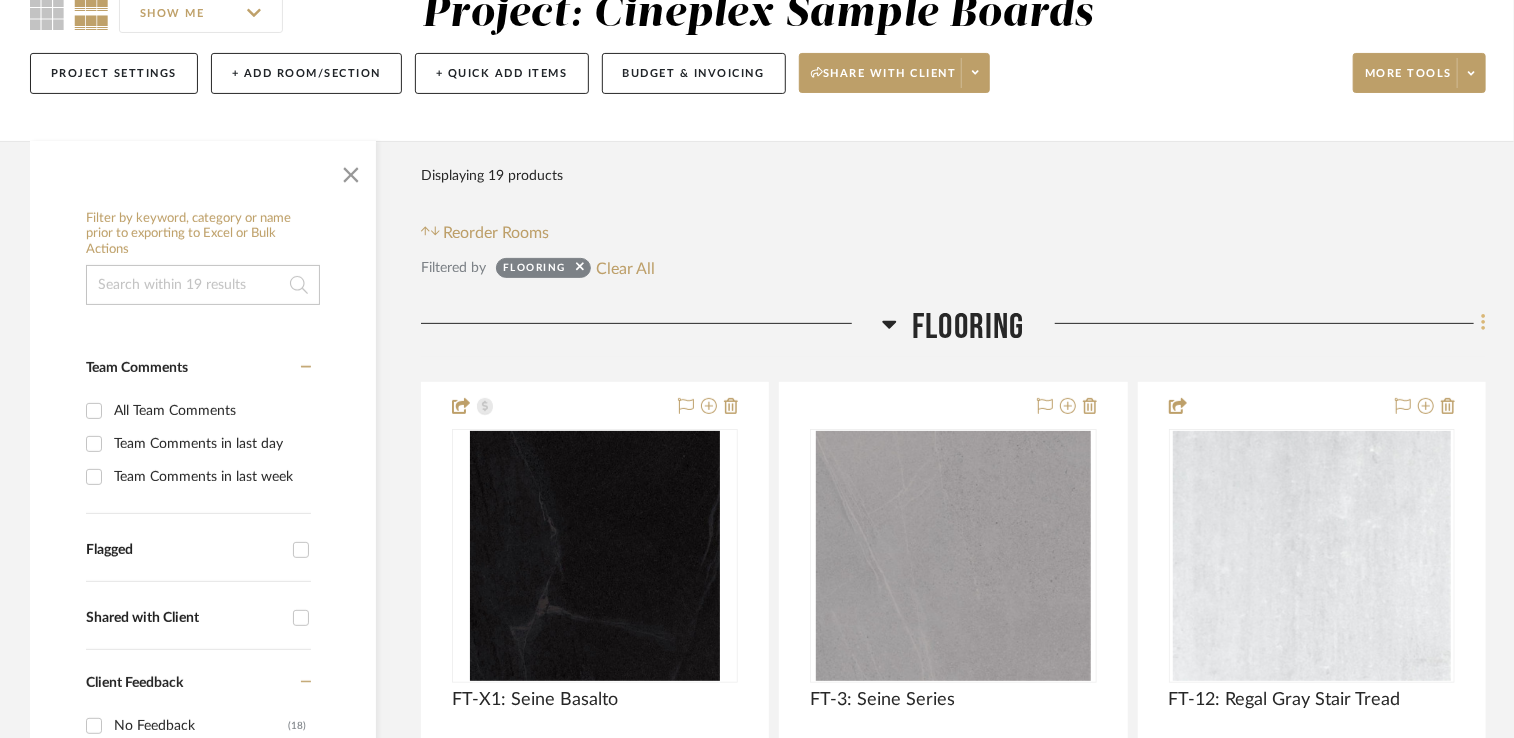 click 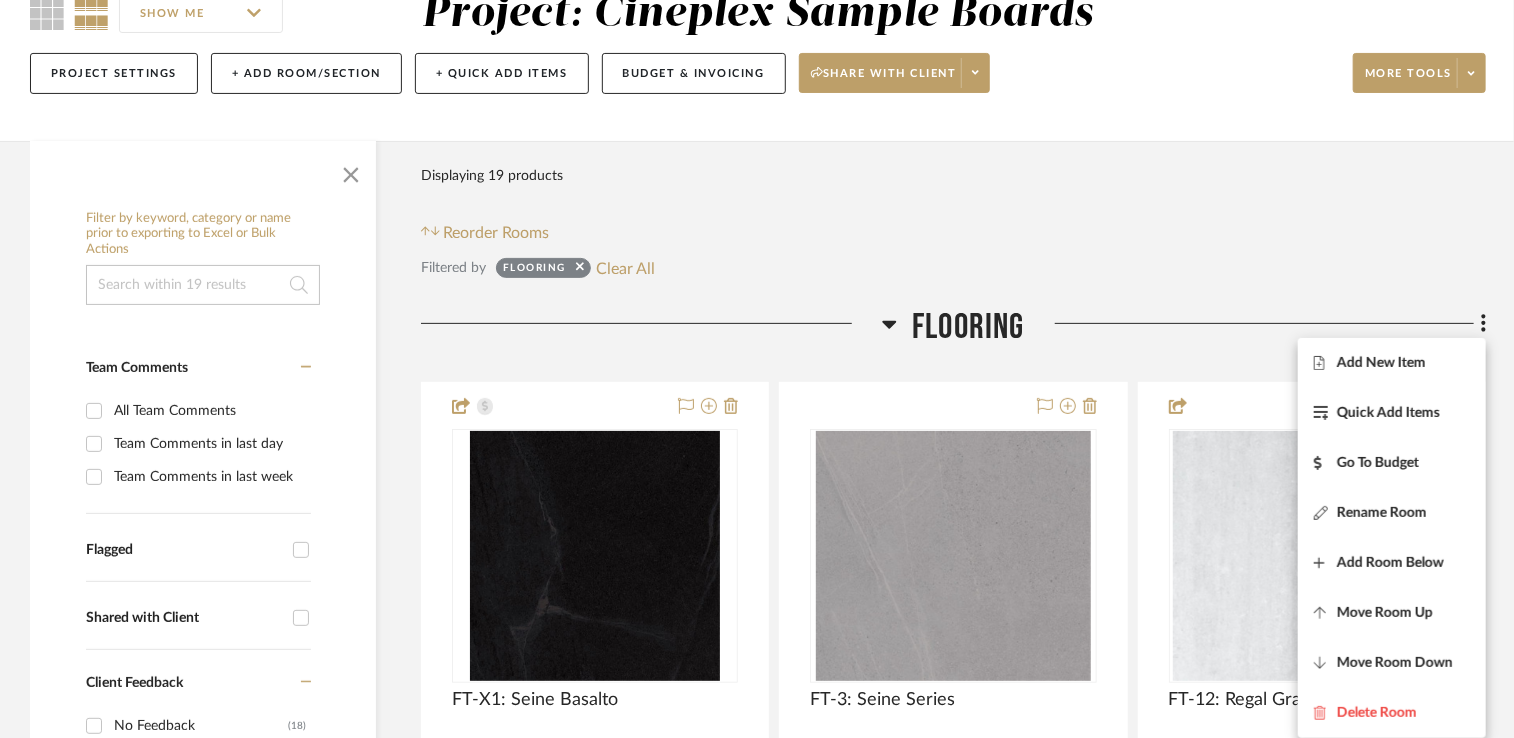 click at bounding box center [757, 369] 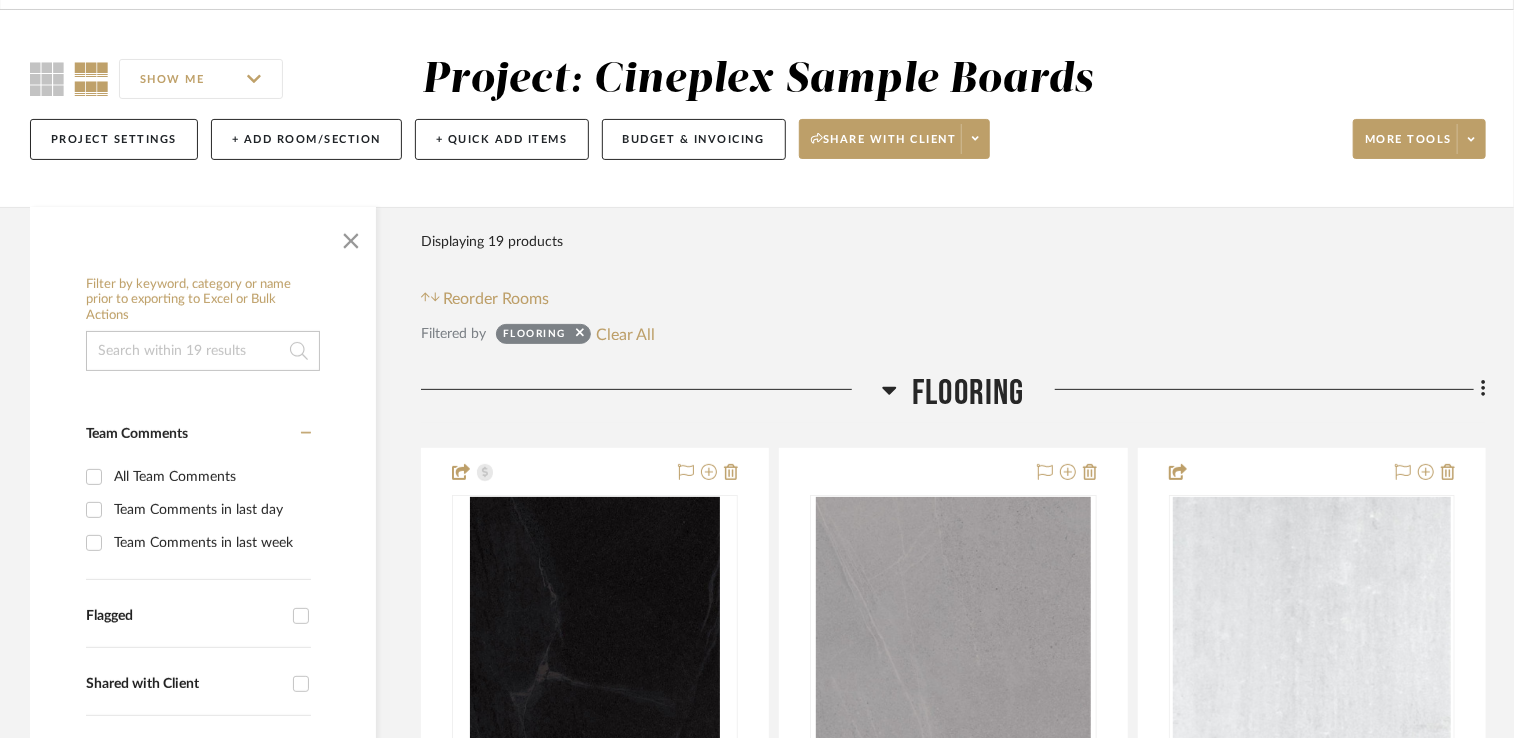 scroll, scrollTop: 100, scrollLeft: 0, axis: vertical 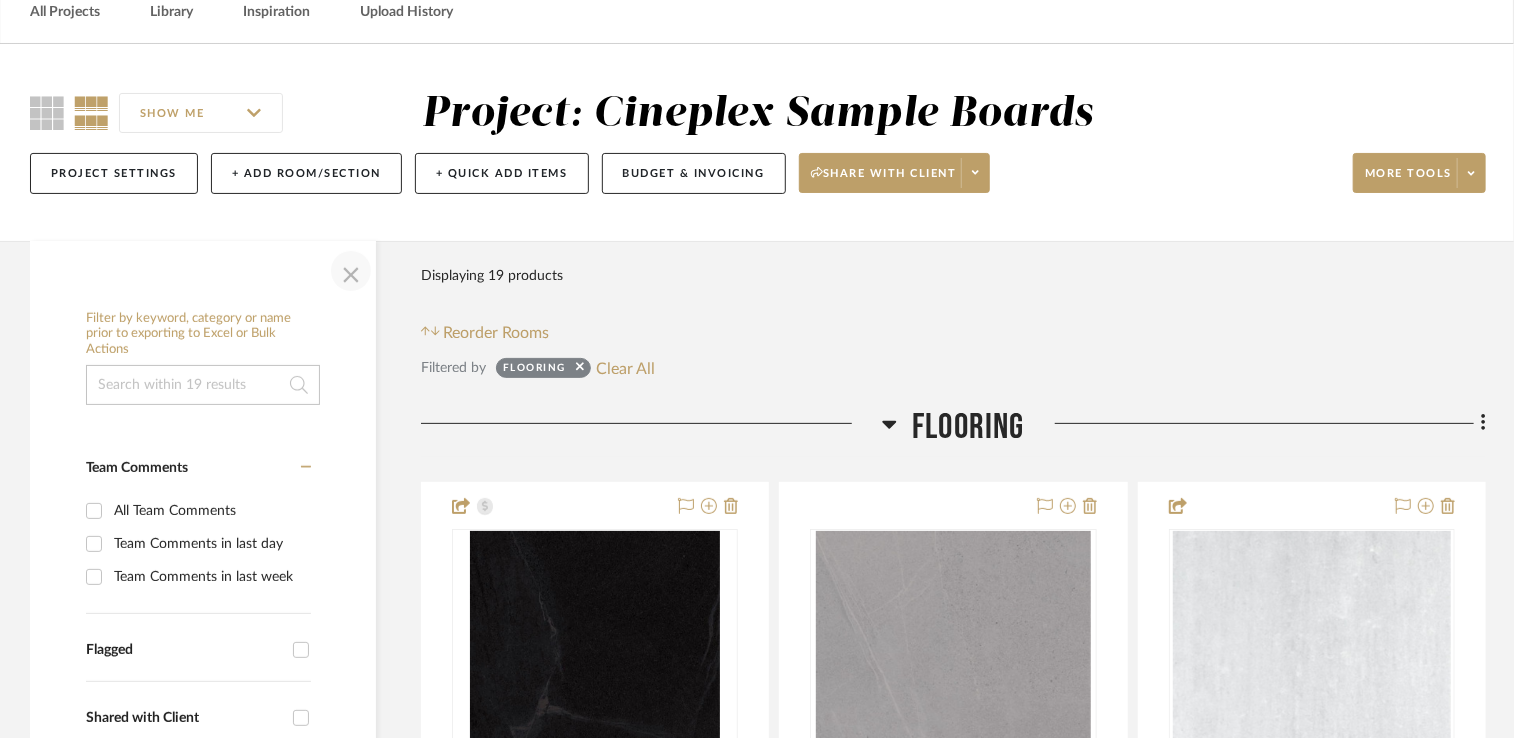 click 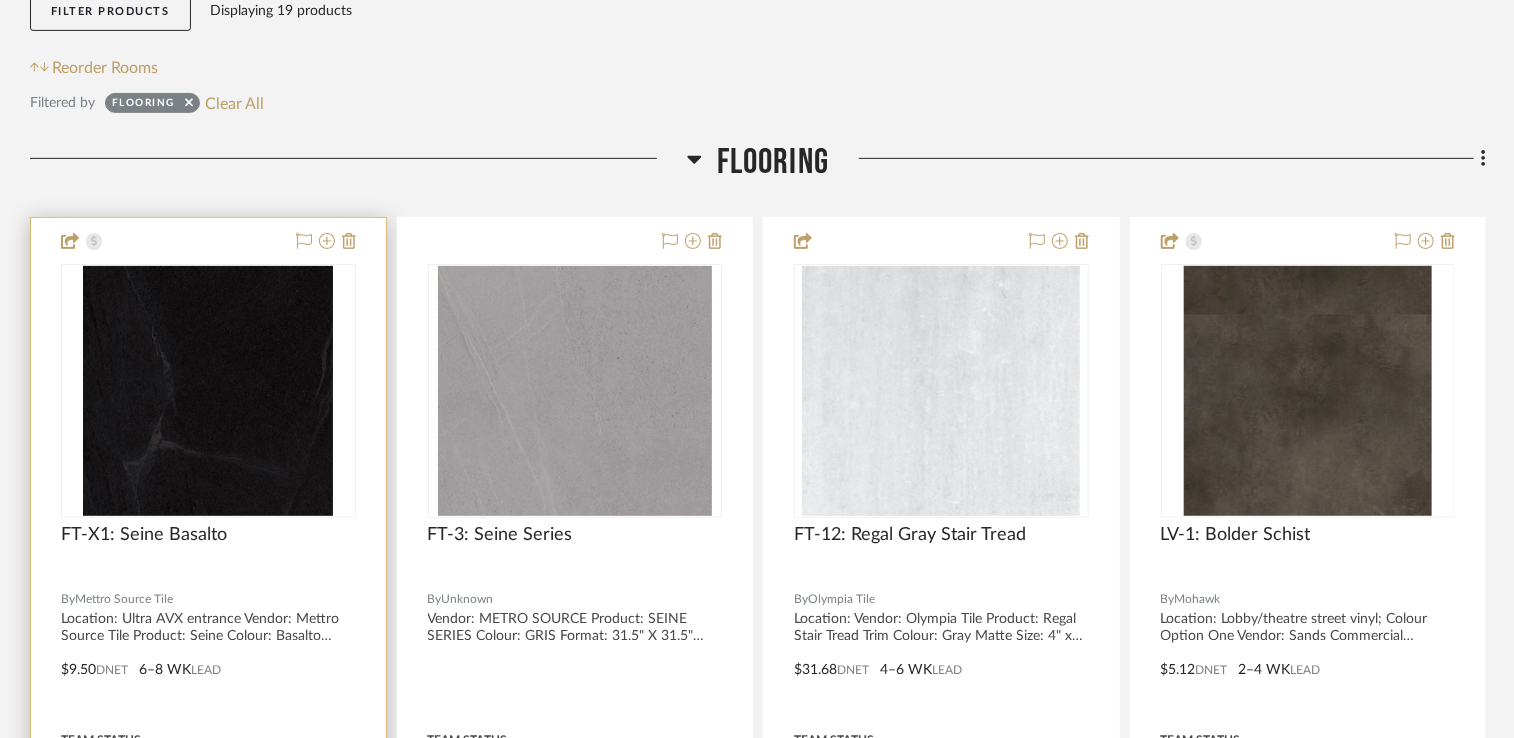scroll, scrollTop: 400, scrollLeft: 0, axis: vertical 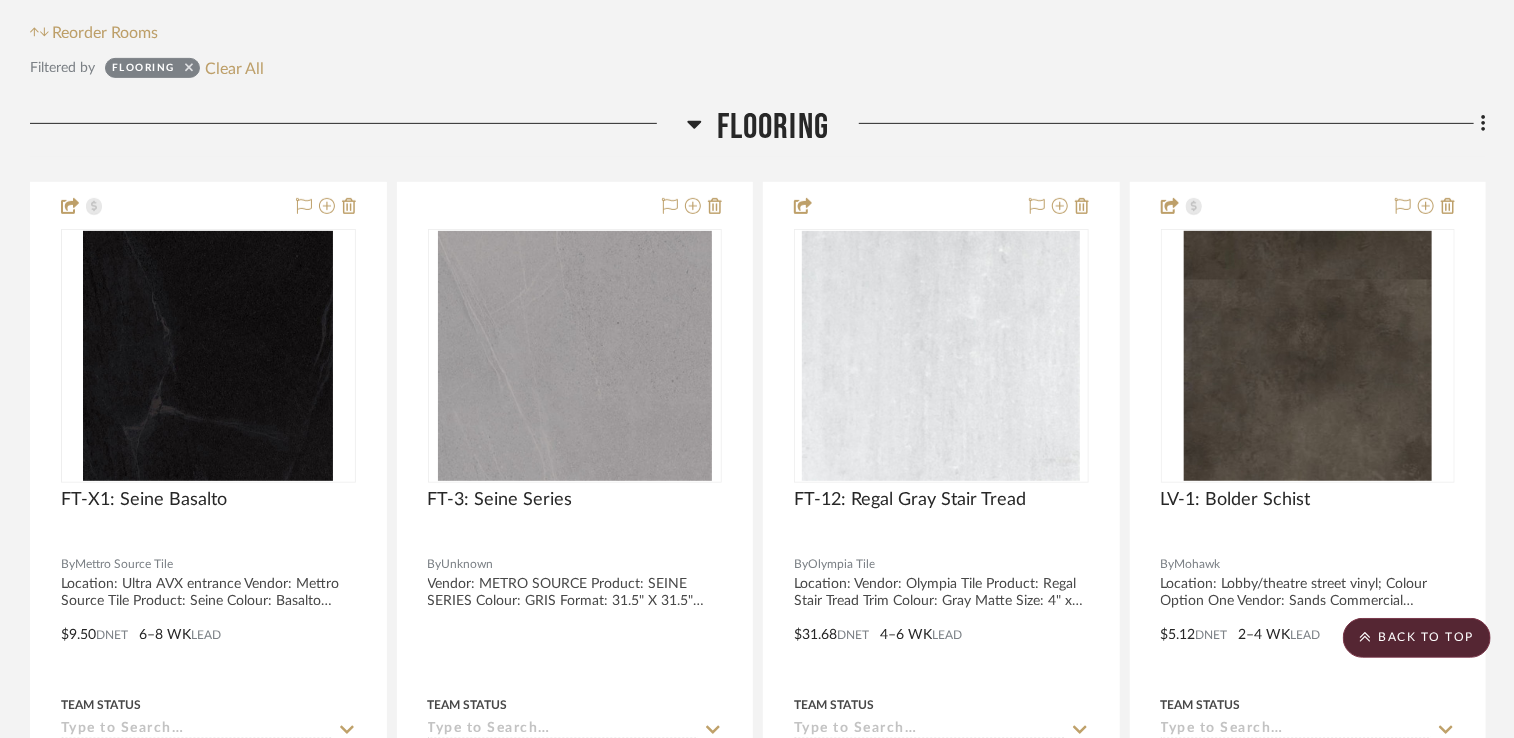 click 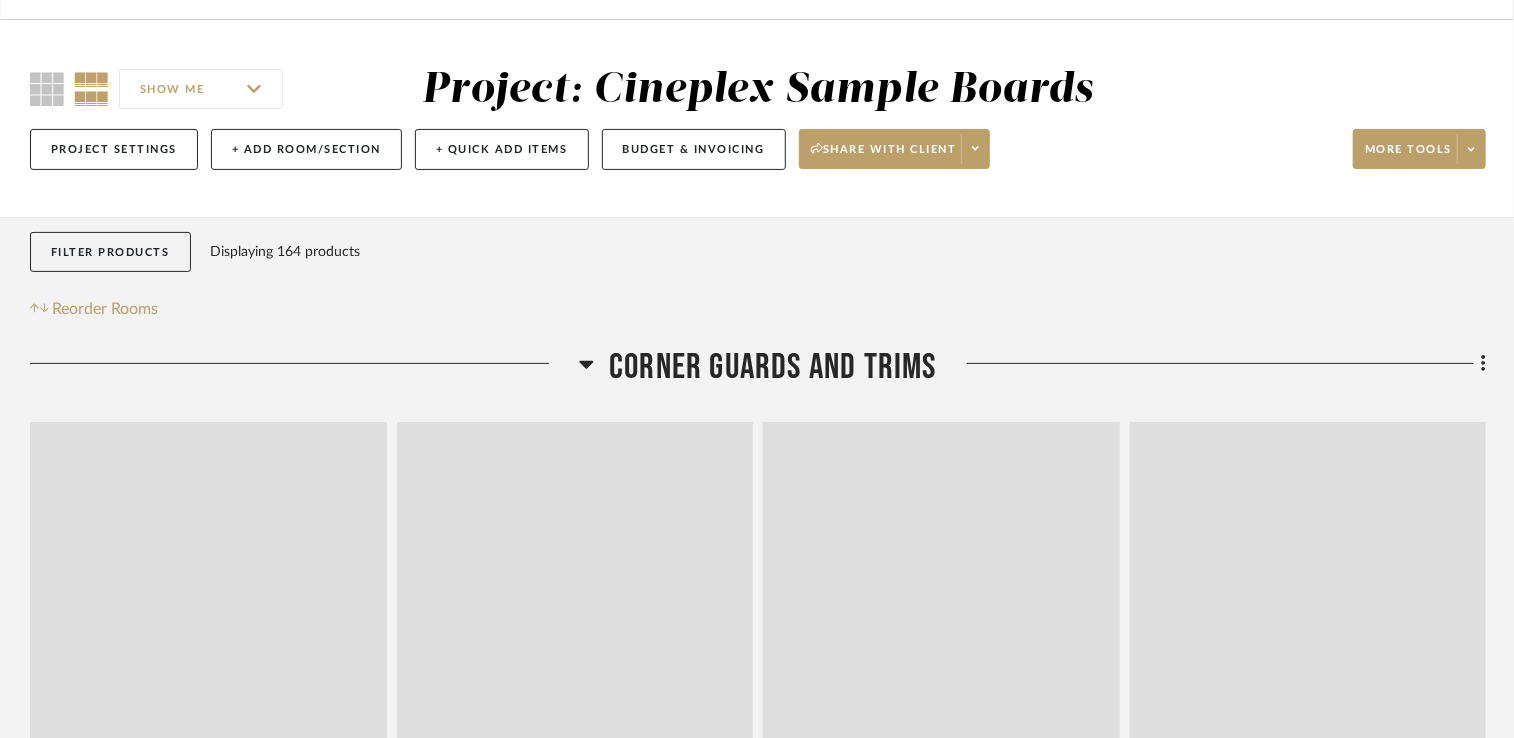 scroll, scrollTop: 400, scrollLeft: 0, axis: vertical 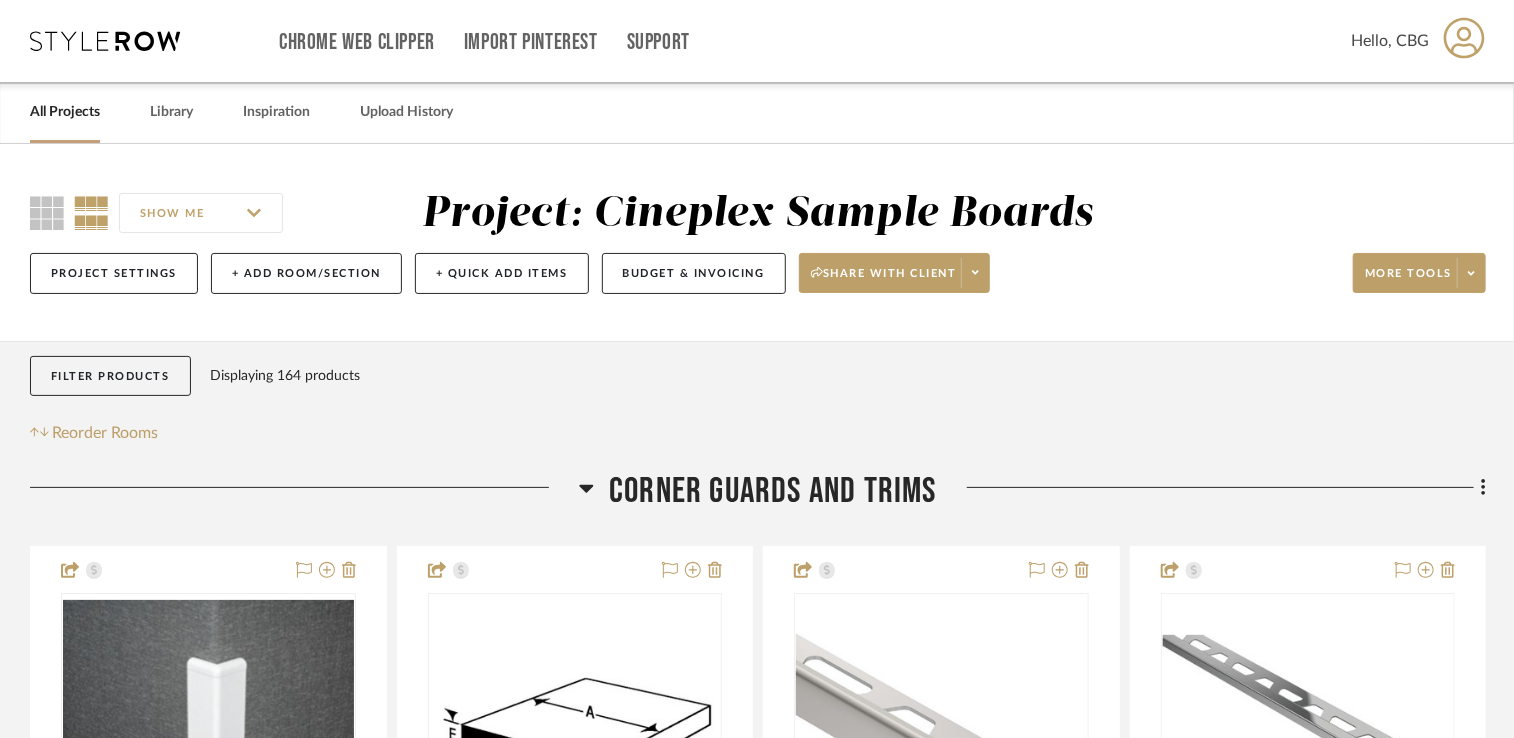 click on "All Projects" at bounding box center (65, 112) 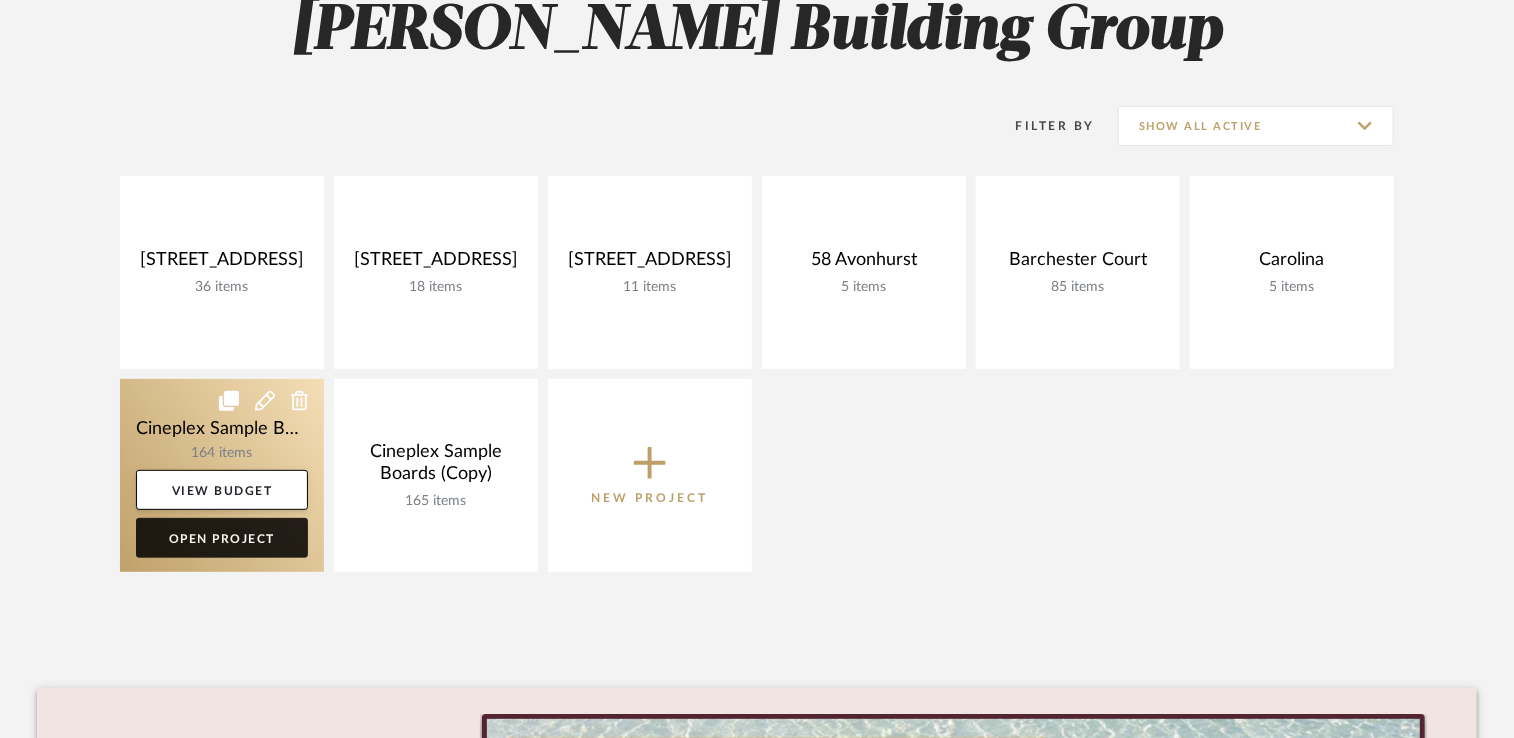 click on "Open Project" 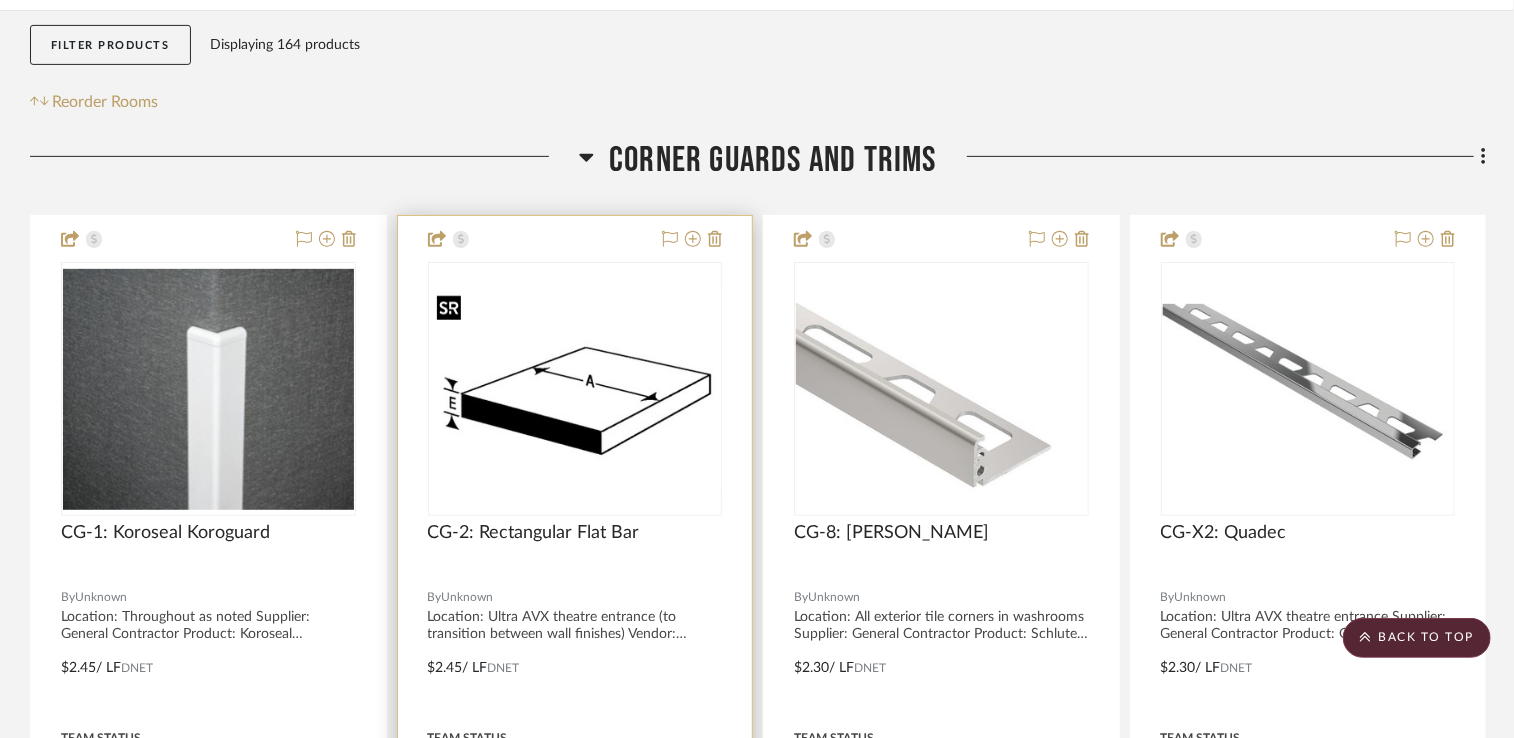 scroll, scrollTop: 300, scrollLeft: 0, axis: vertical 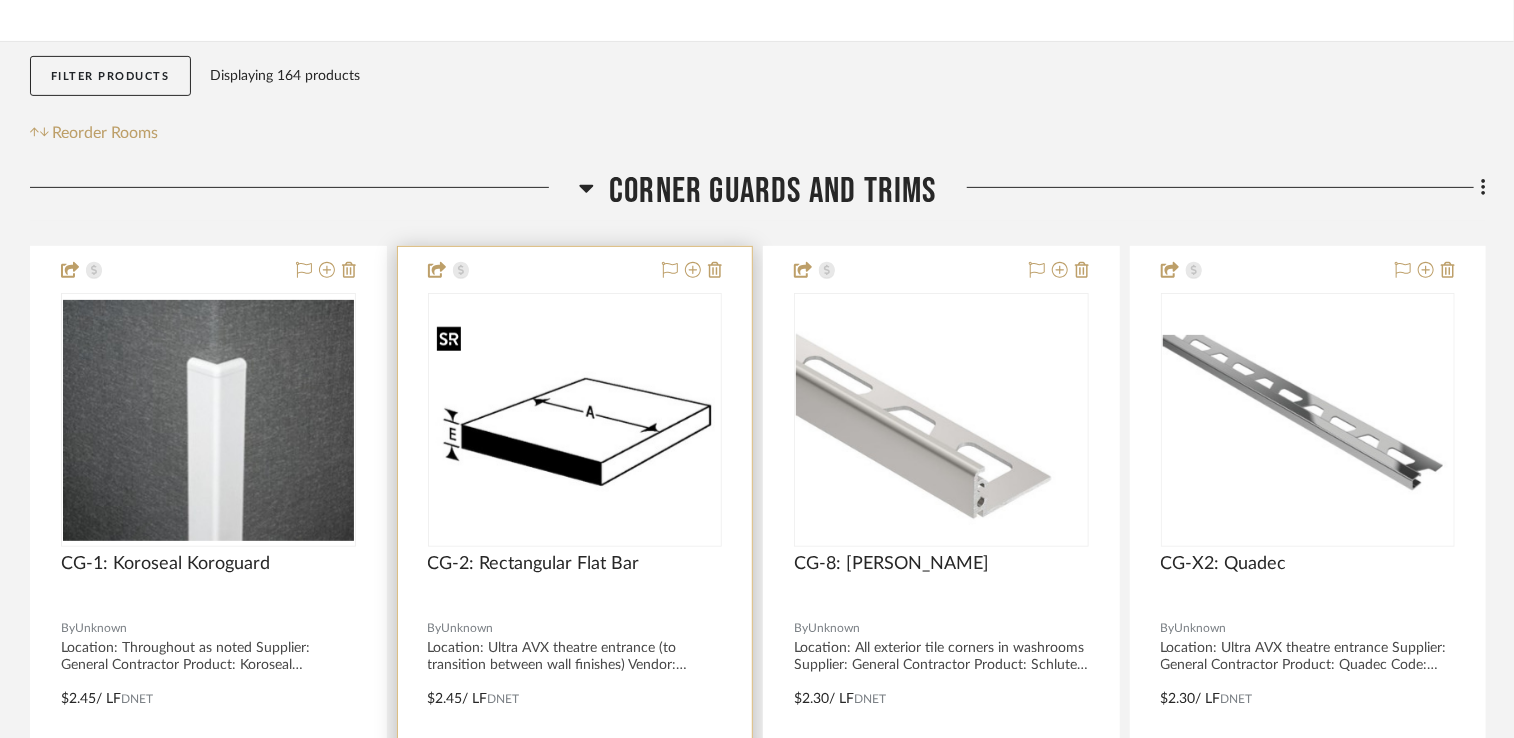 click at bounding box center (575, 420) 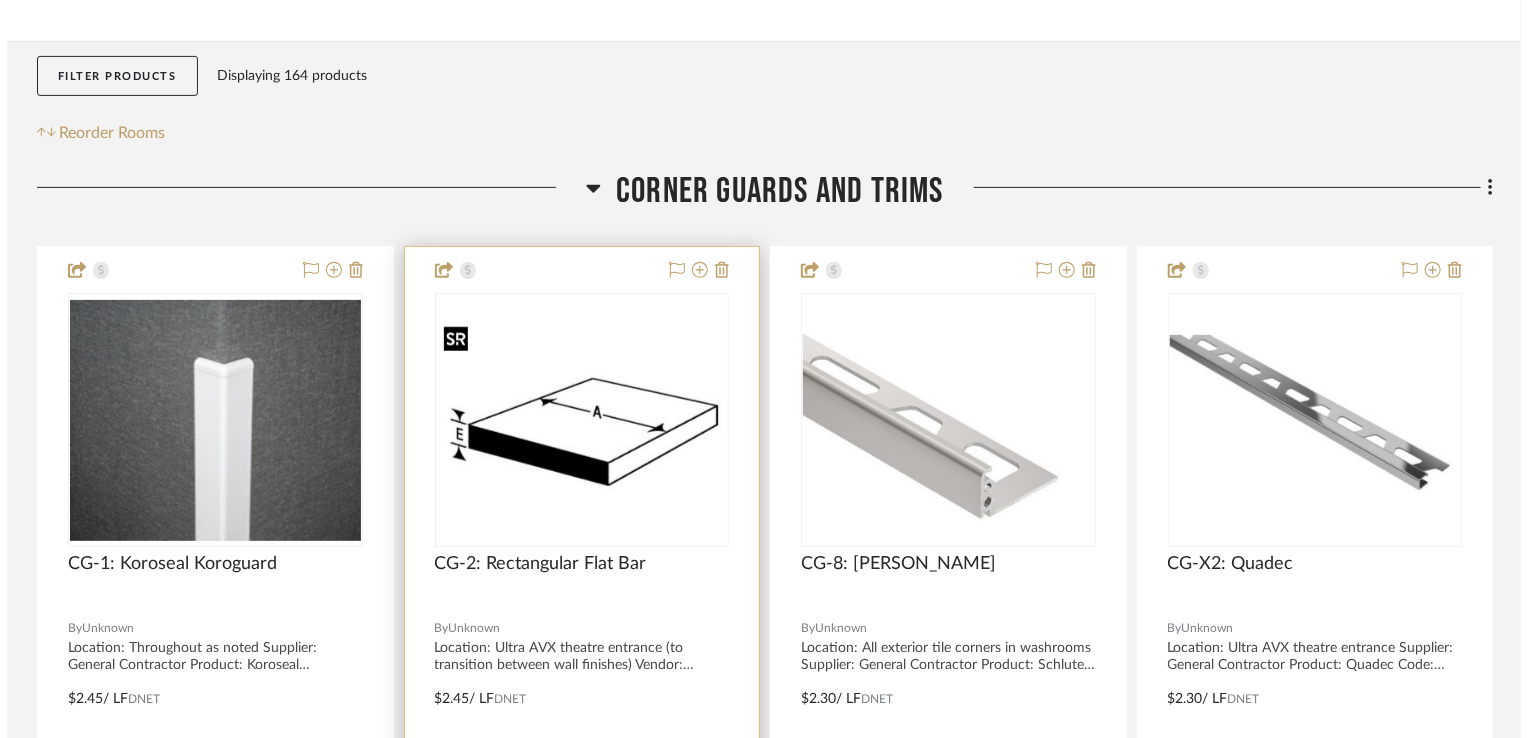 scroll, scrollTop: 0, scrollLeft: 0, axis: both 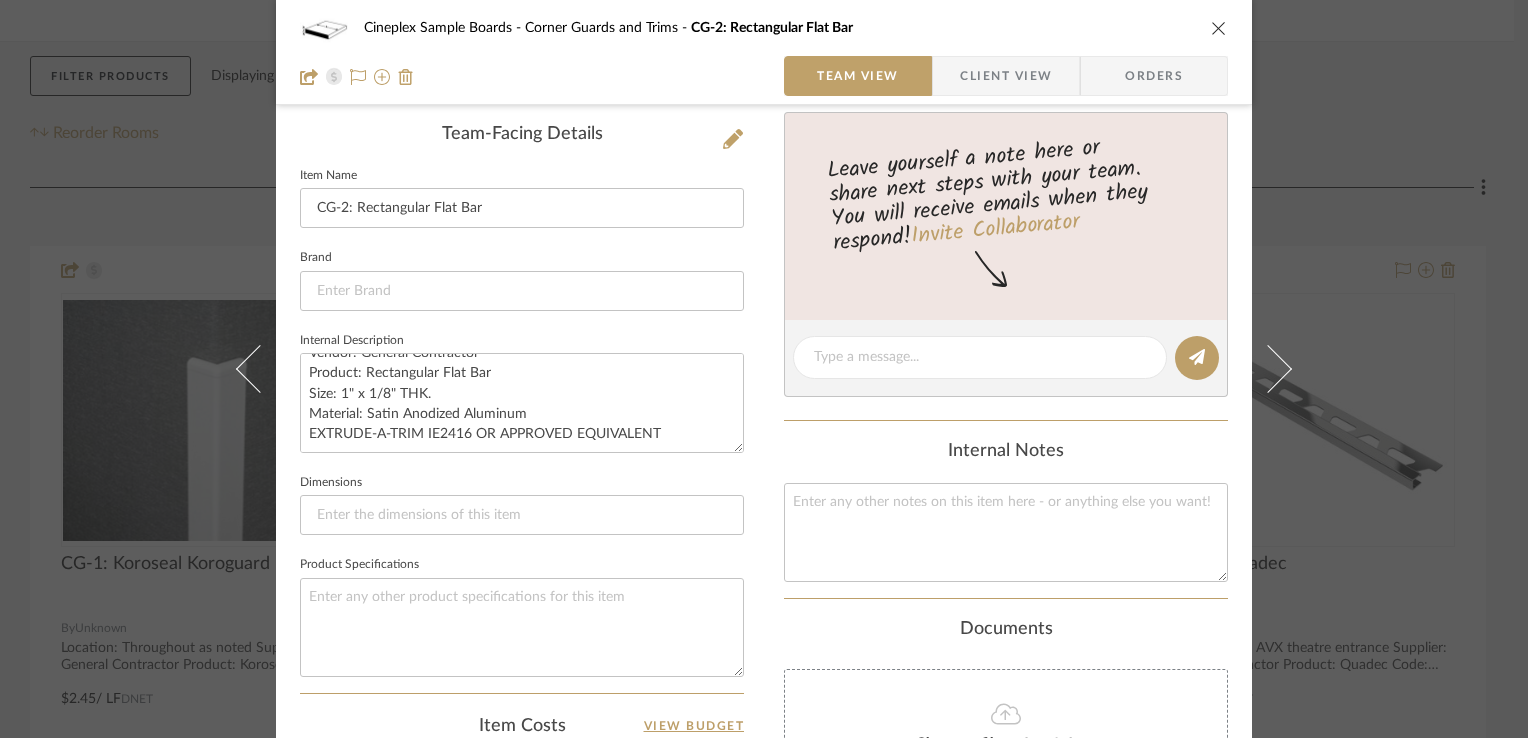 click at bounding box center [1219, 28] 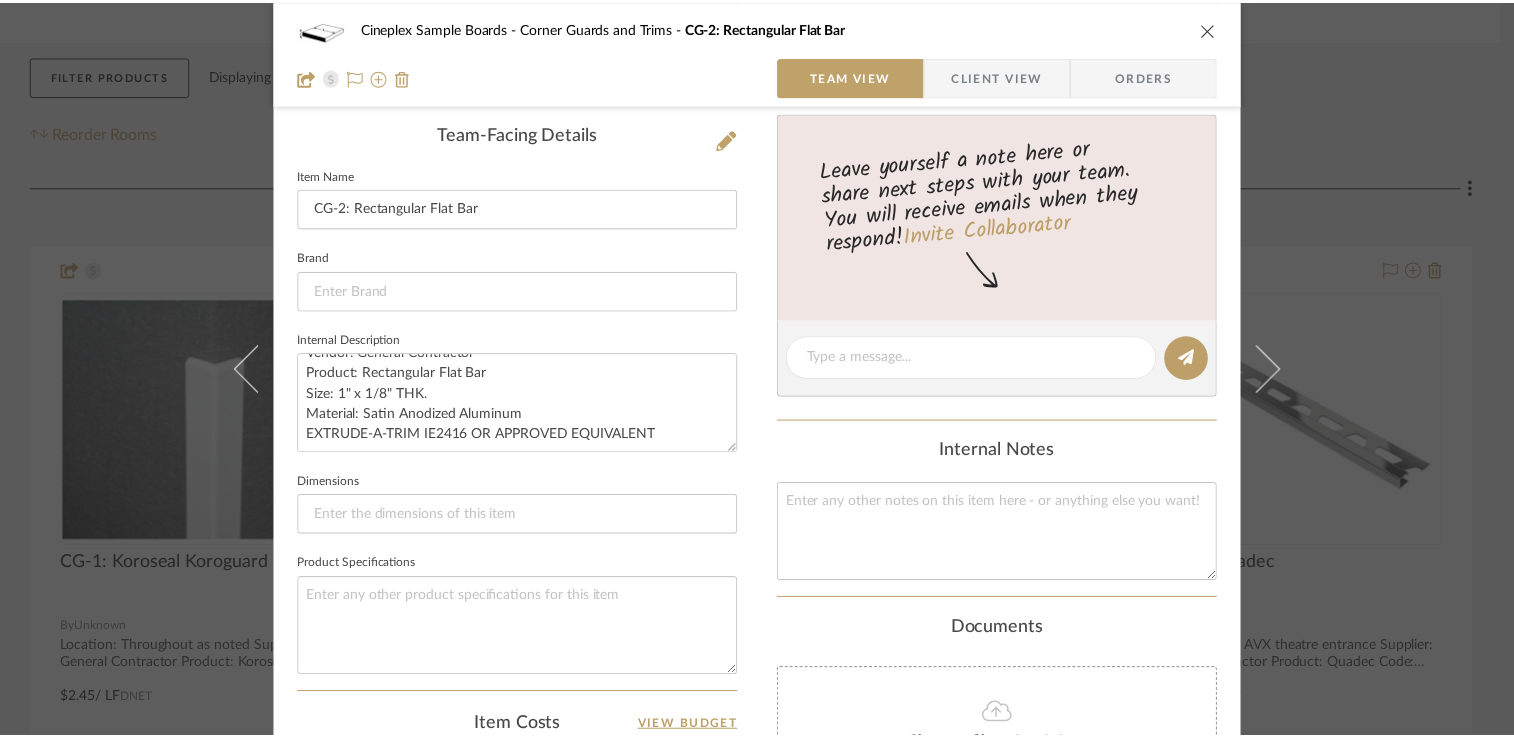 scroll, scrollTop: 300, scrollLeft: 0, axis: vertical 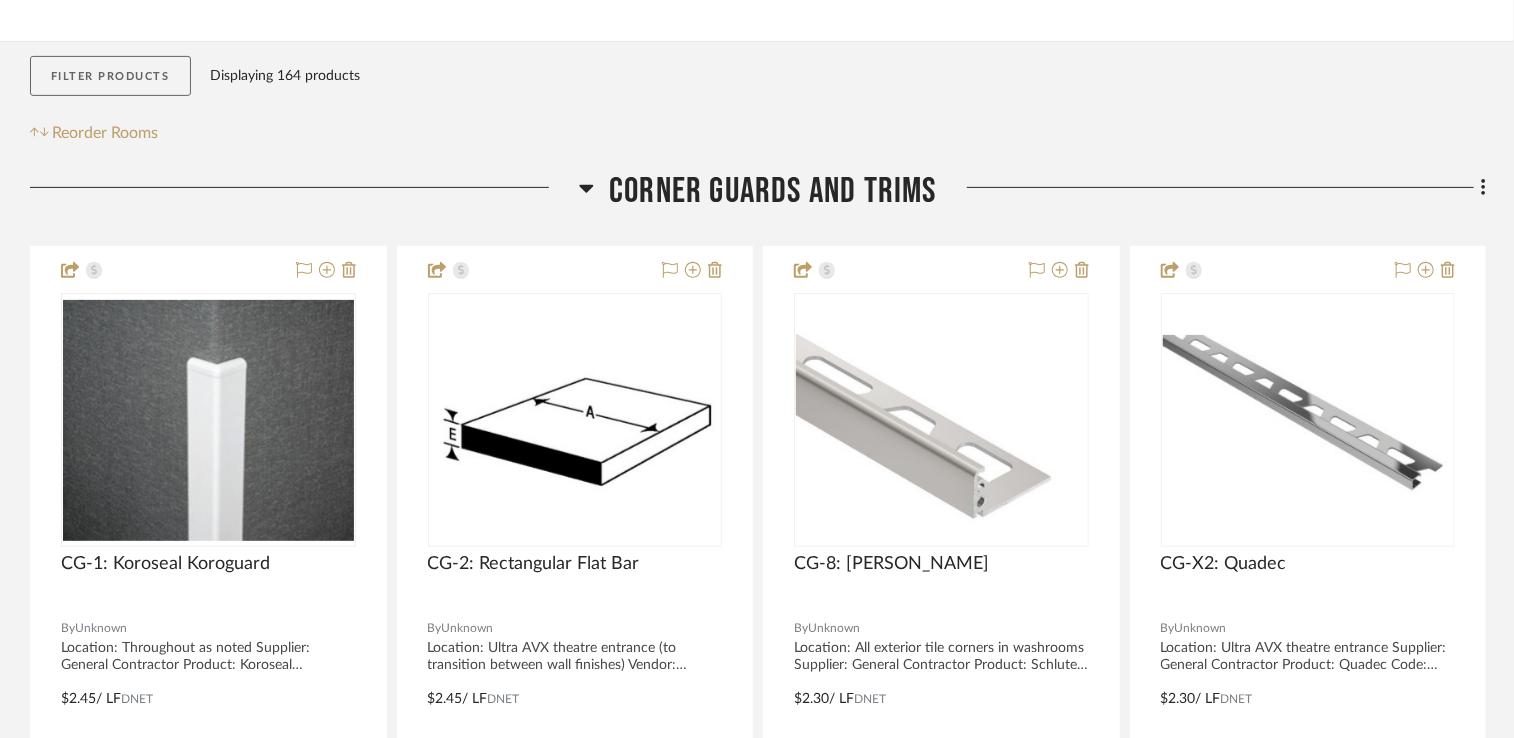 click on "Filter Products" 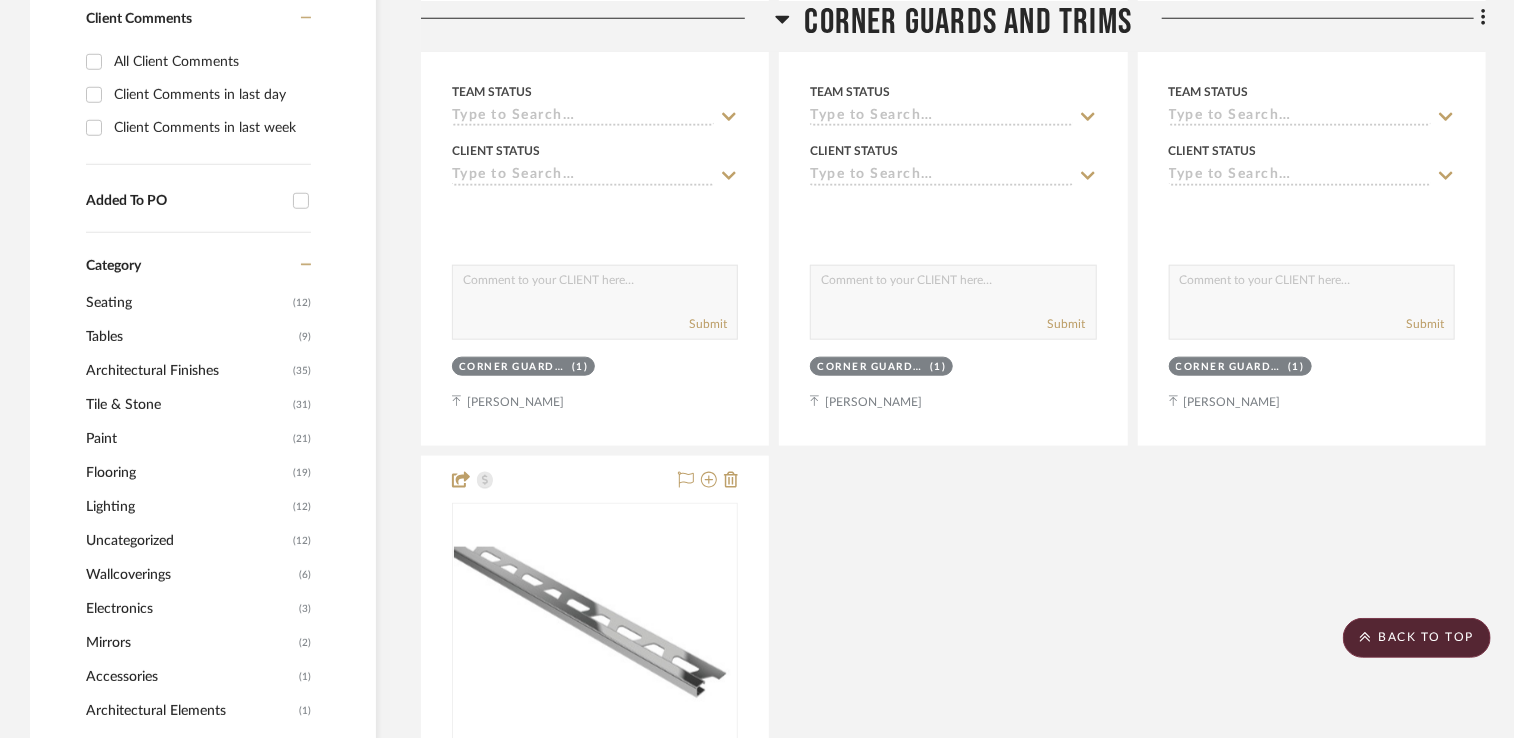 scroll, scrollTop: 1100, scrollLeft: 0, axis: vertical 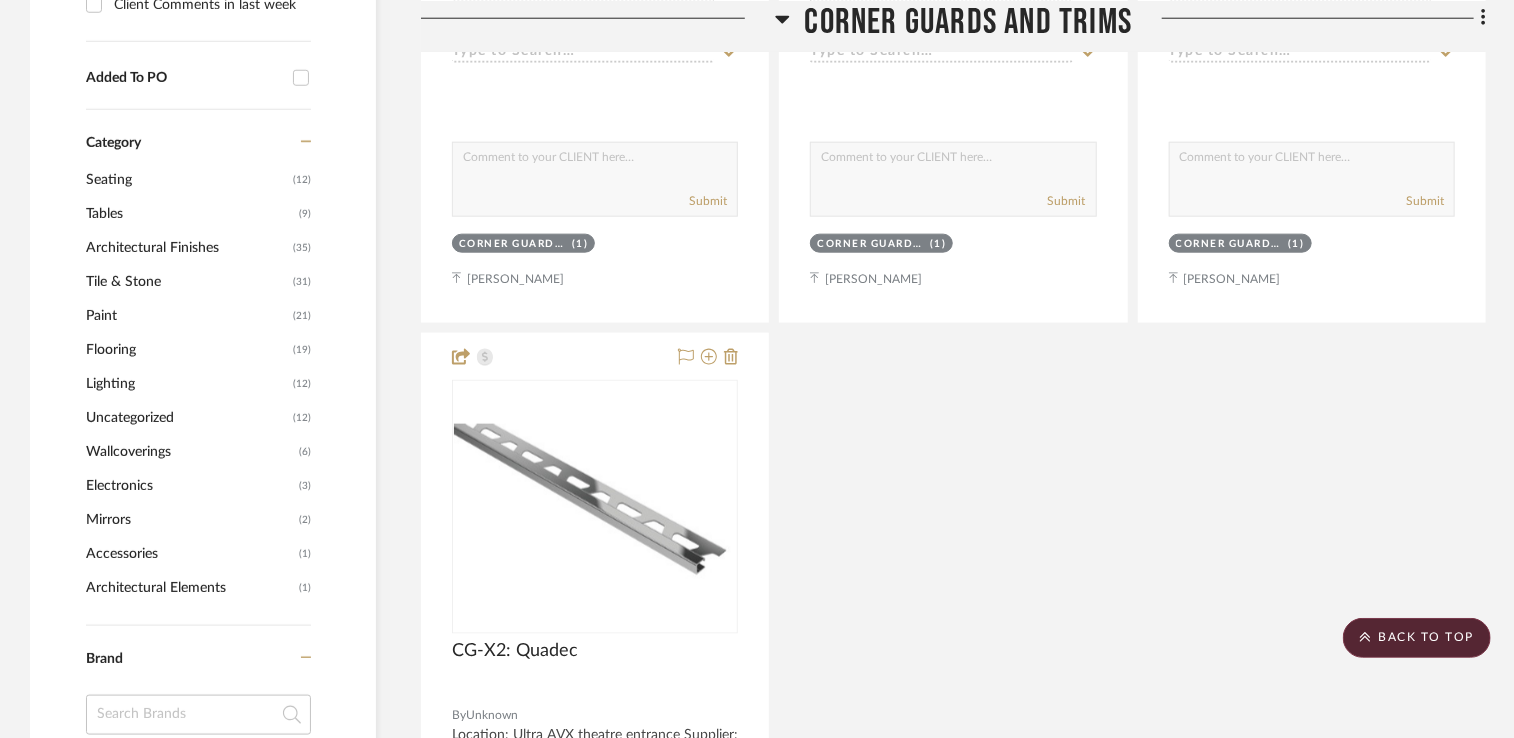 click on "Paint" 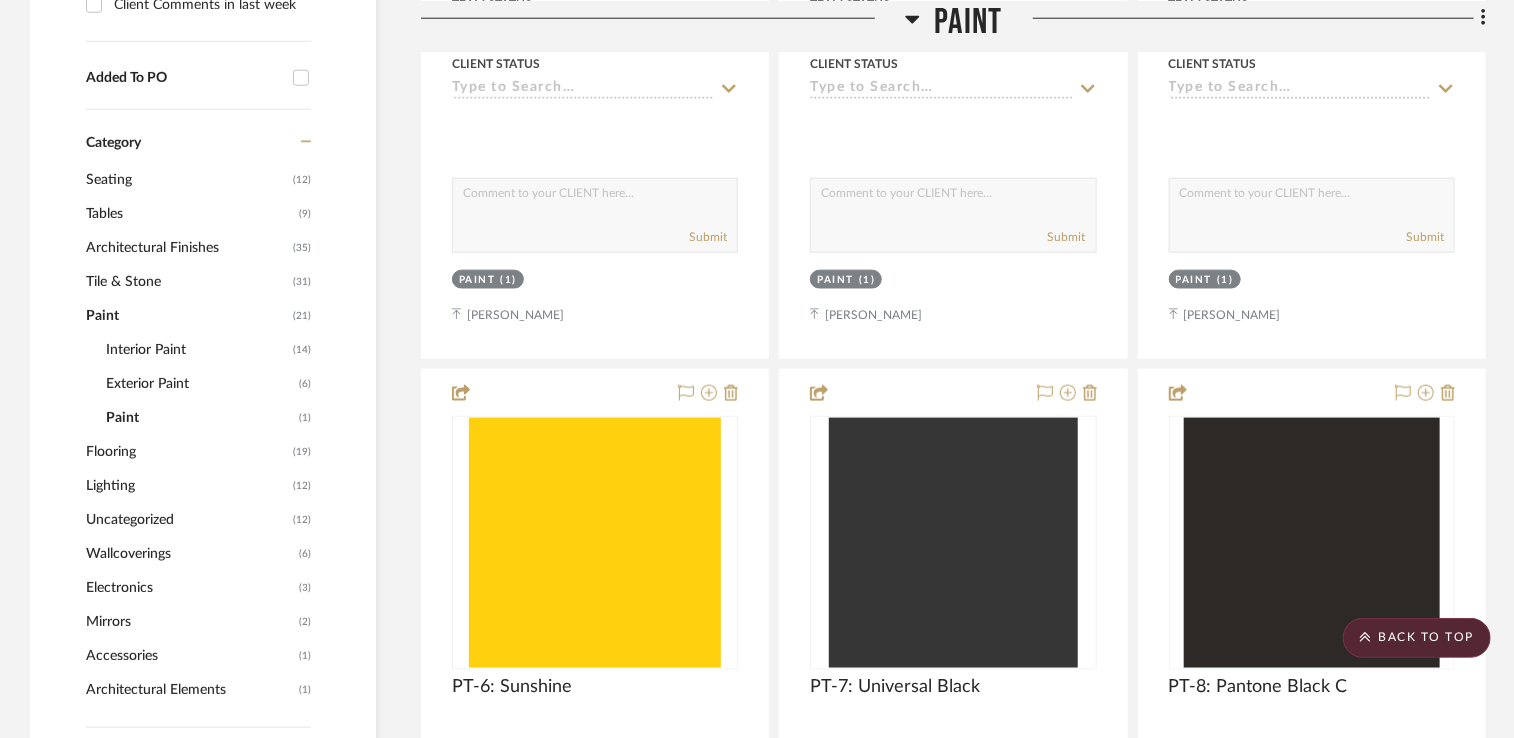 click on "Interior Paint" 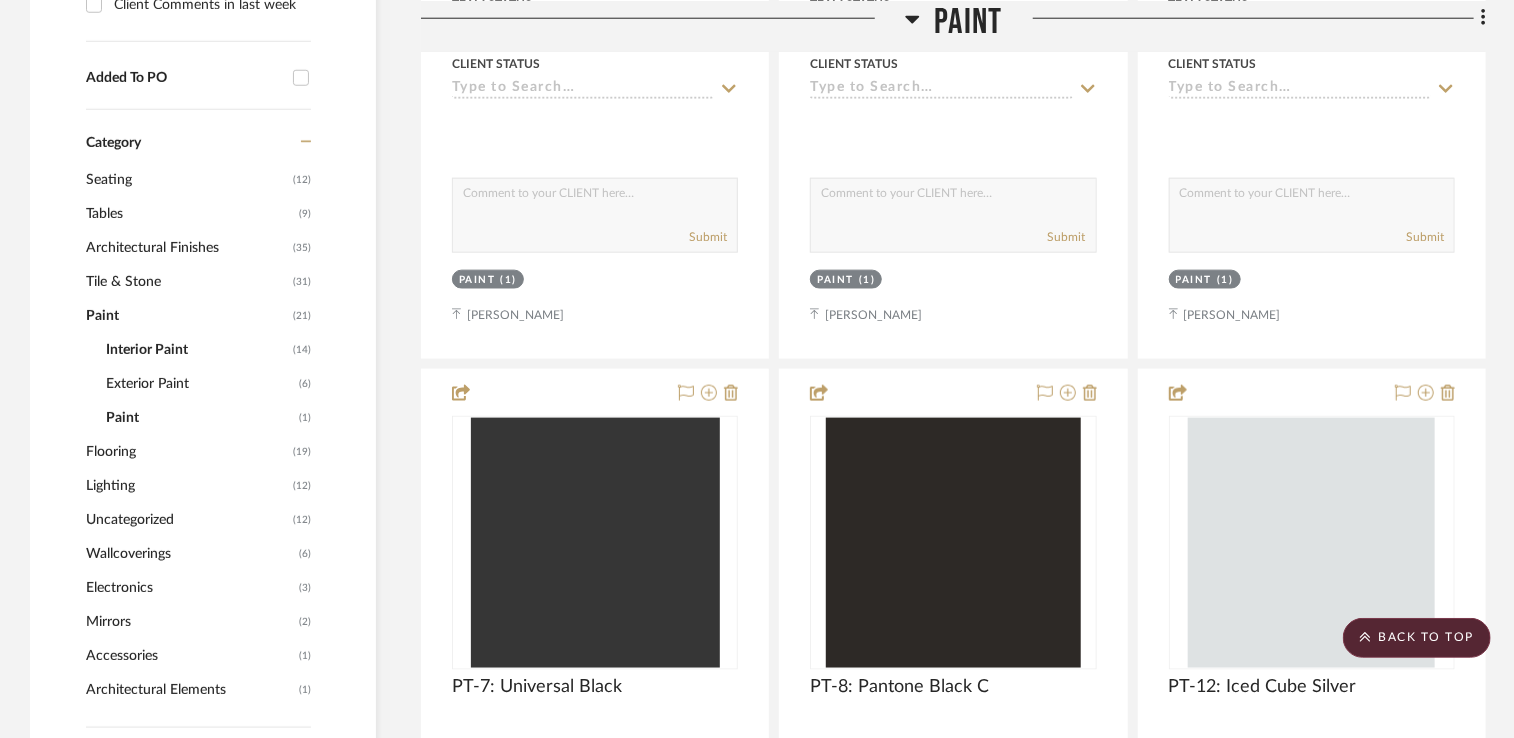 click on "Exterior Paint" 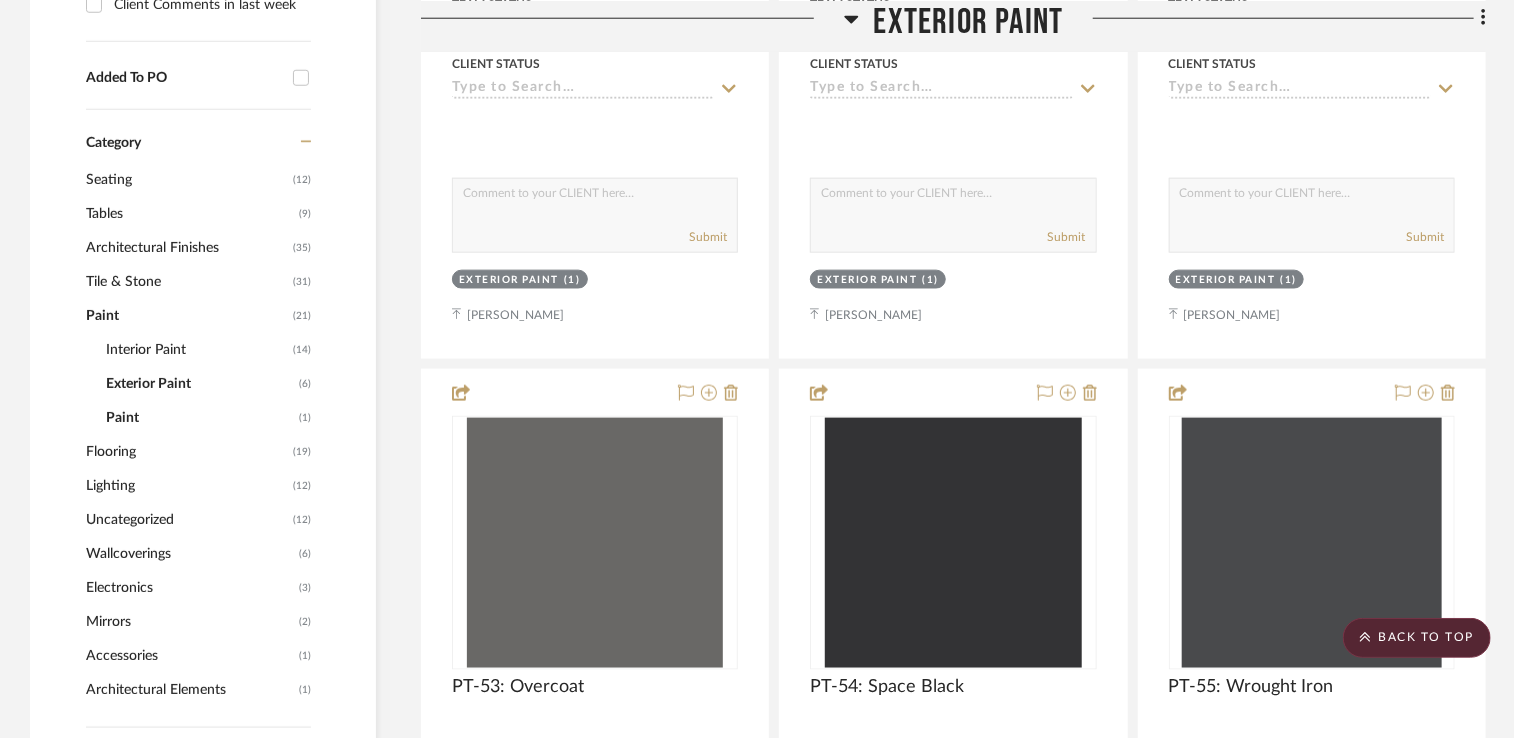 click on "Interior Paint" 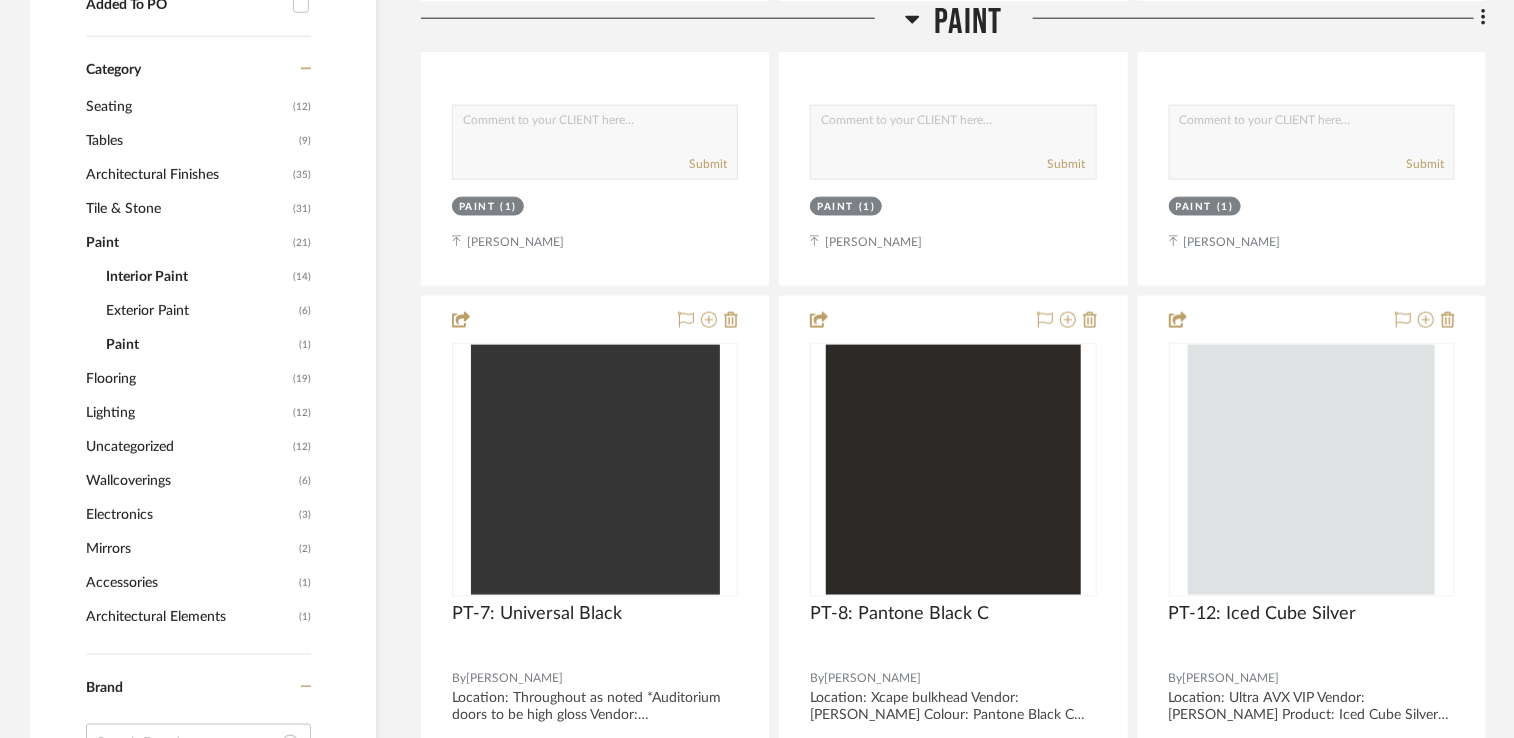 scroll, scrollTop: 1207, scrollLeft: 0, axis: vertical 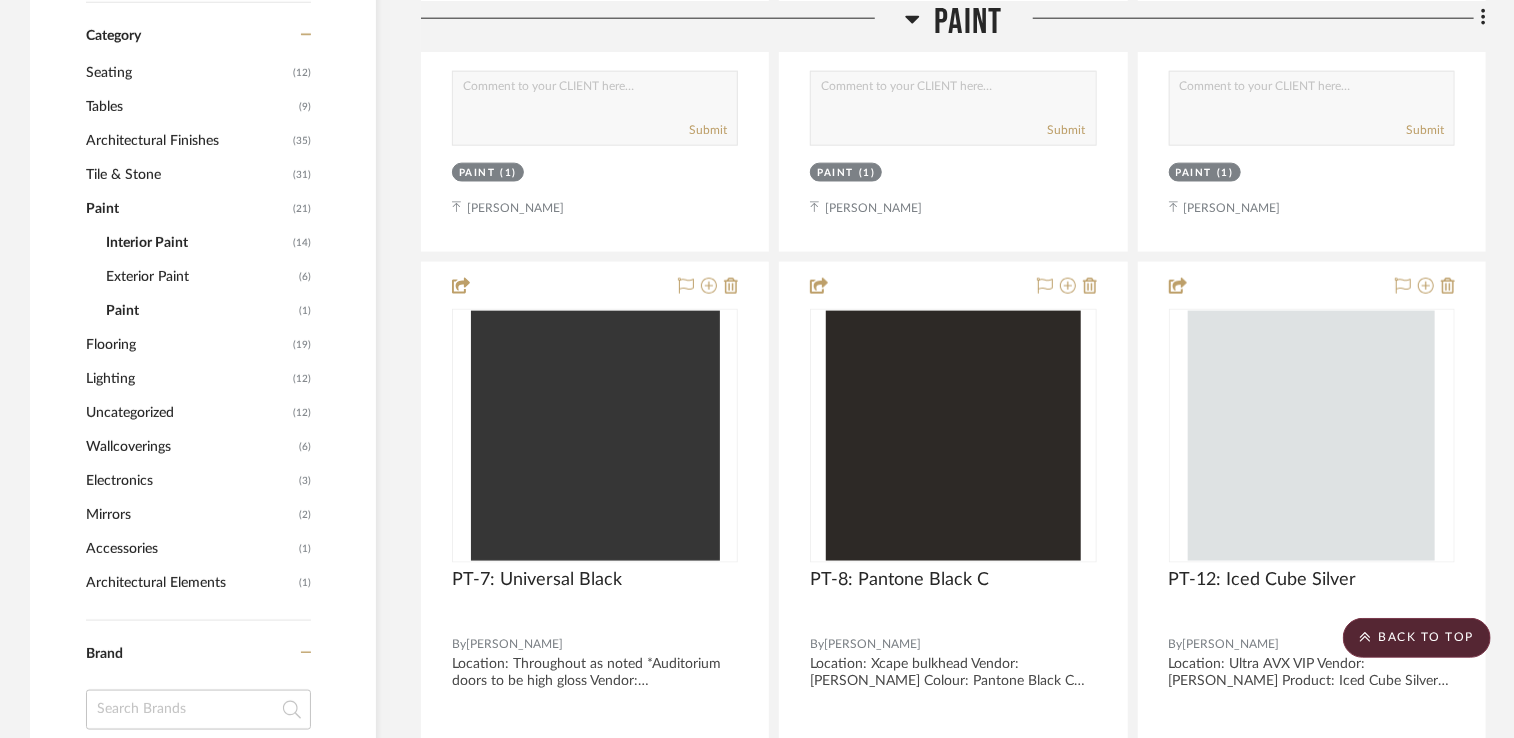 click on "Exterior Paint" 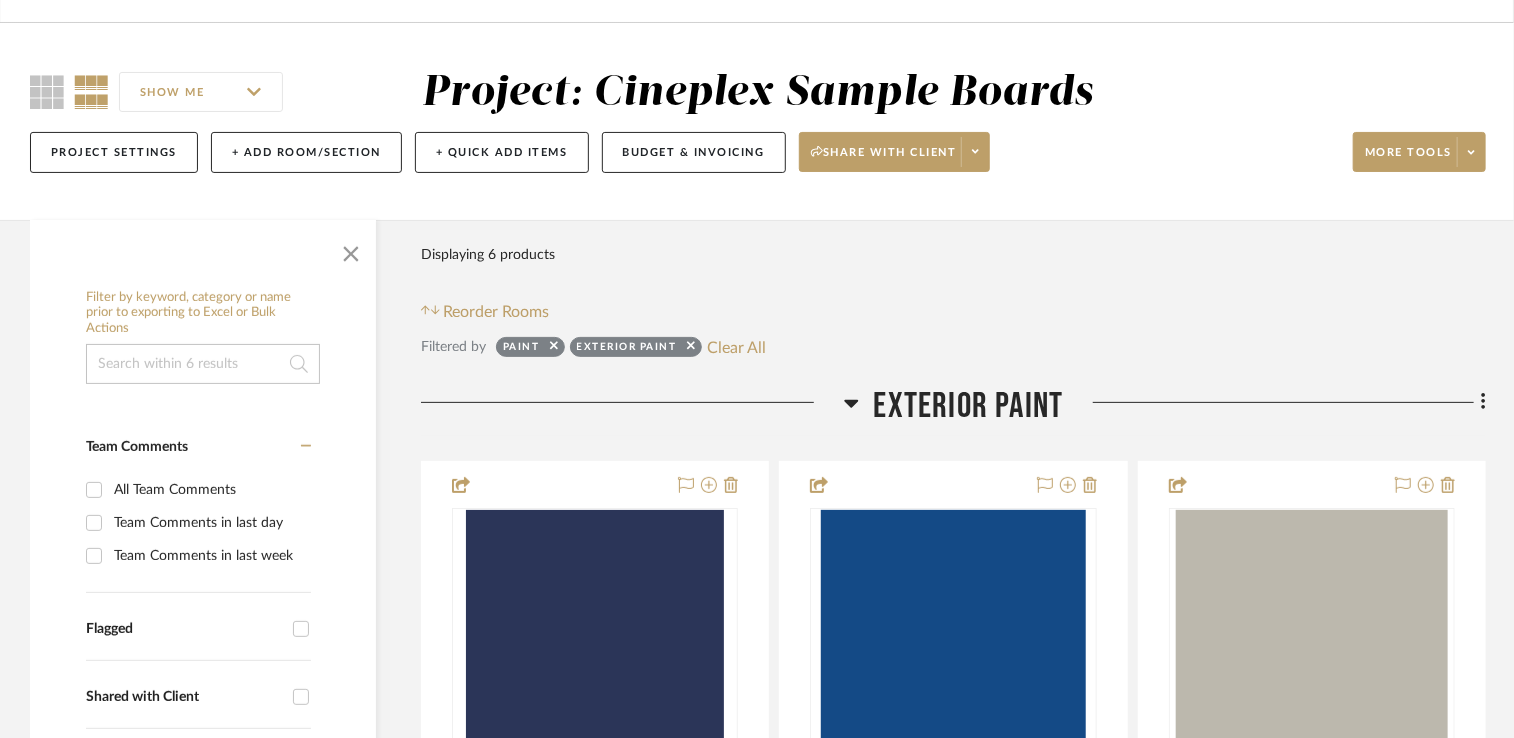 scroll, scrollTop: 300, scrollLeft: 0, axis: vertical 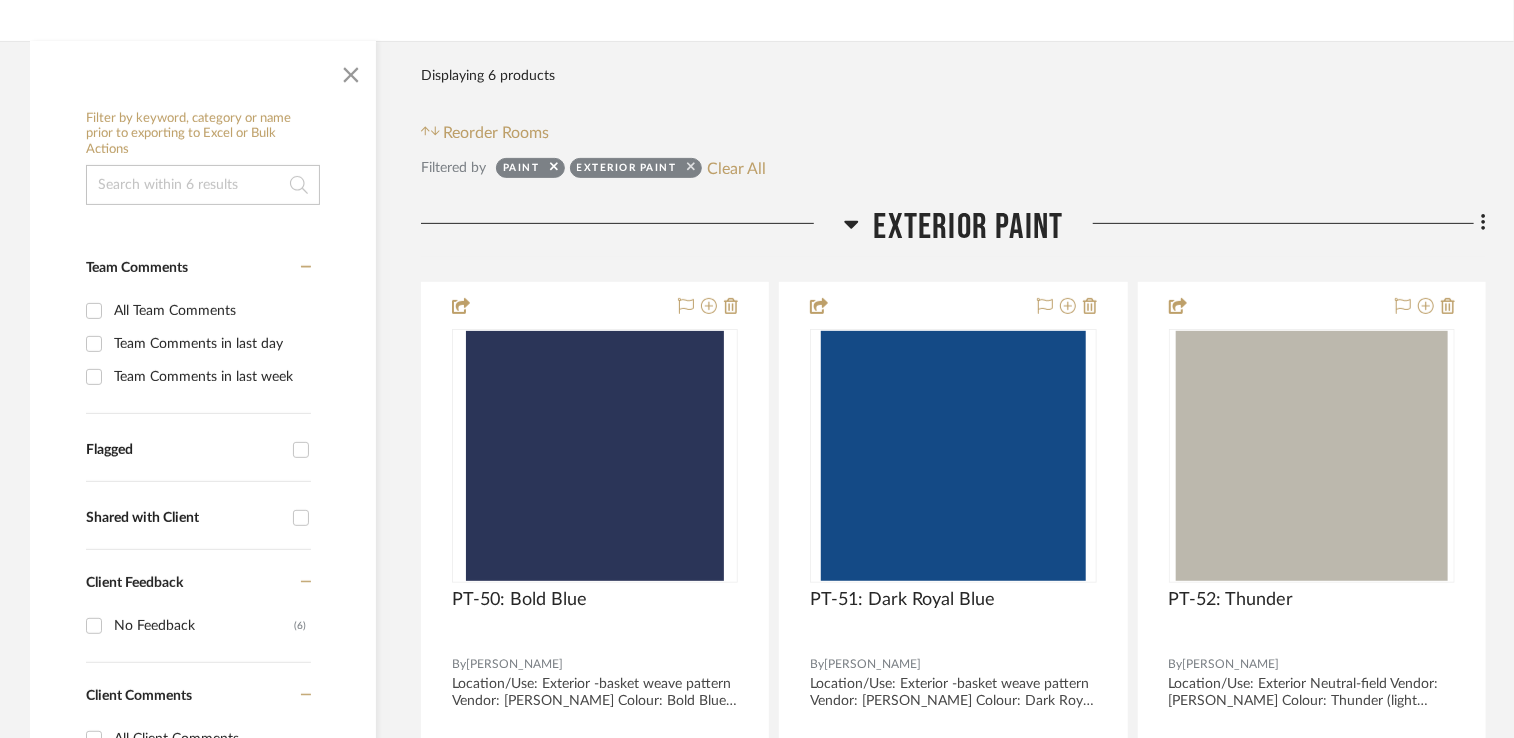 click 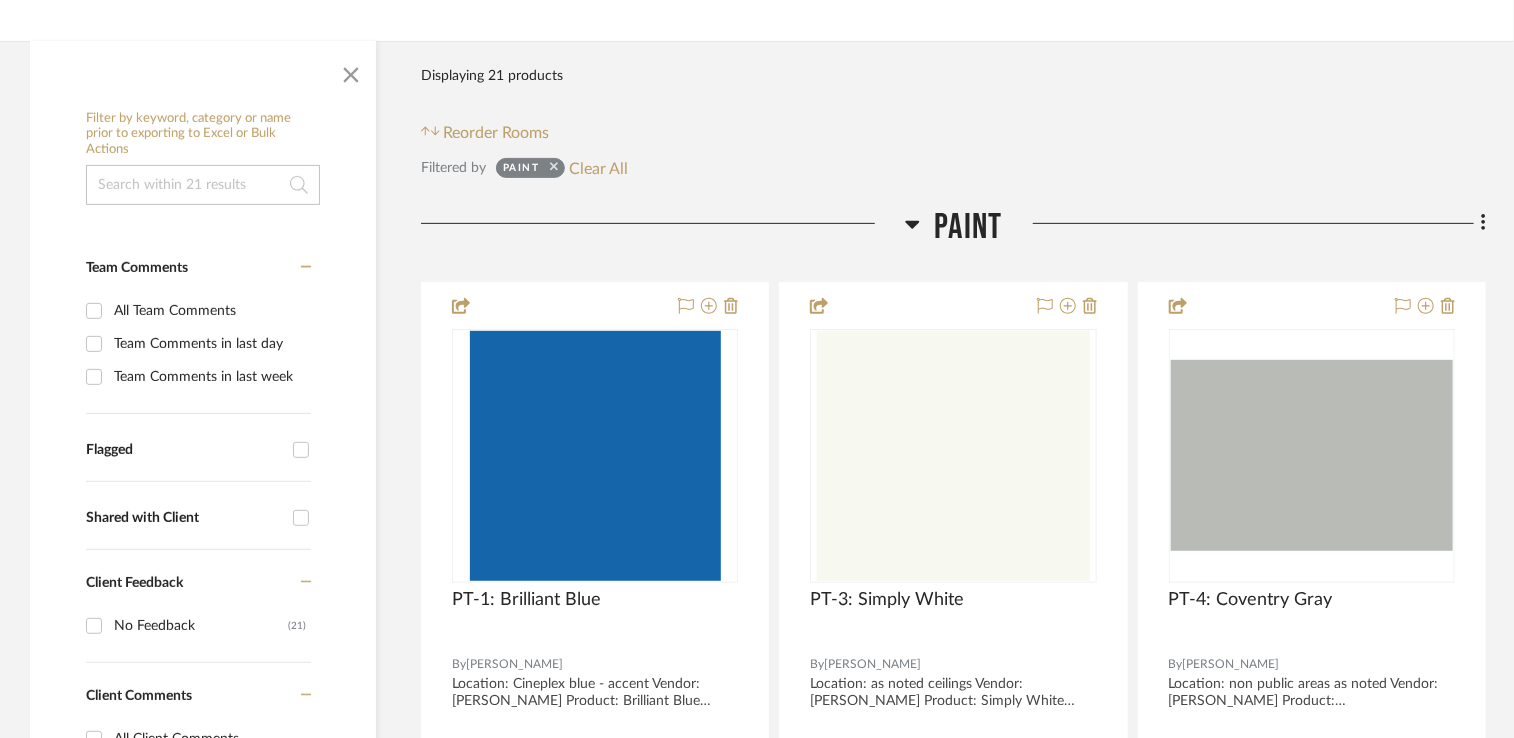 click 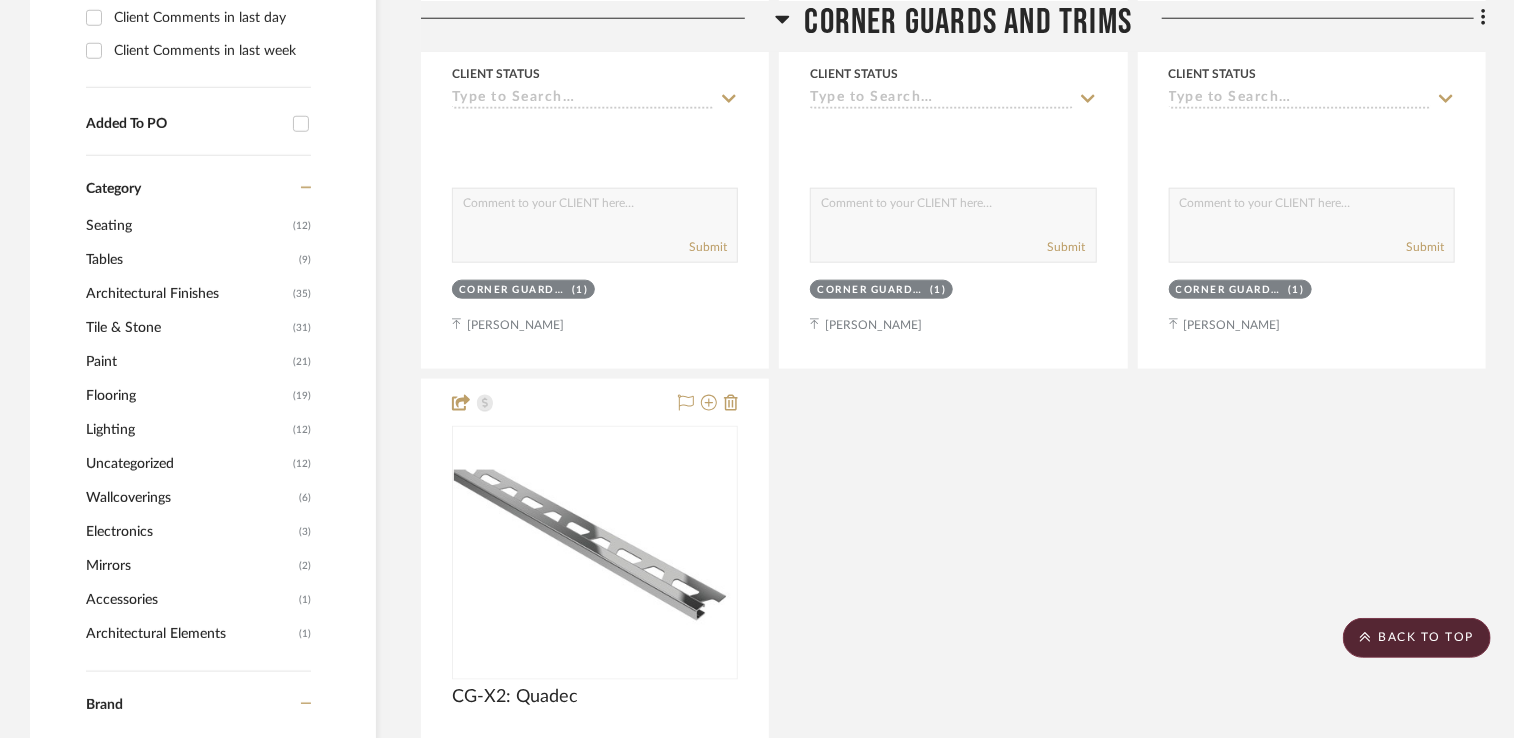 scroll, scrollTop: 1100, scrollLeft: 0, axis: vertical 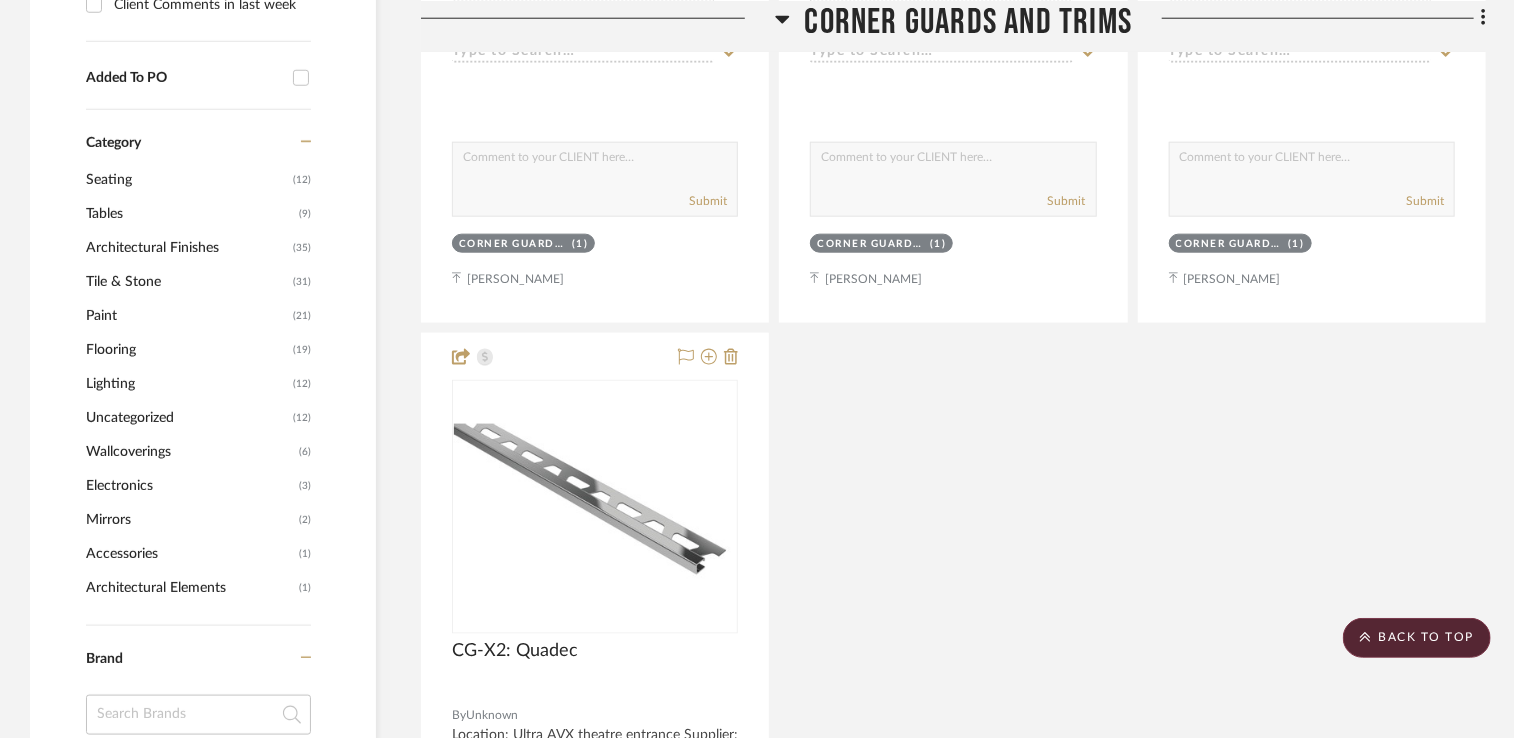 click on "Electronics" 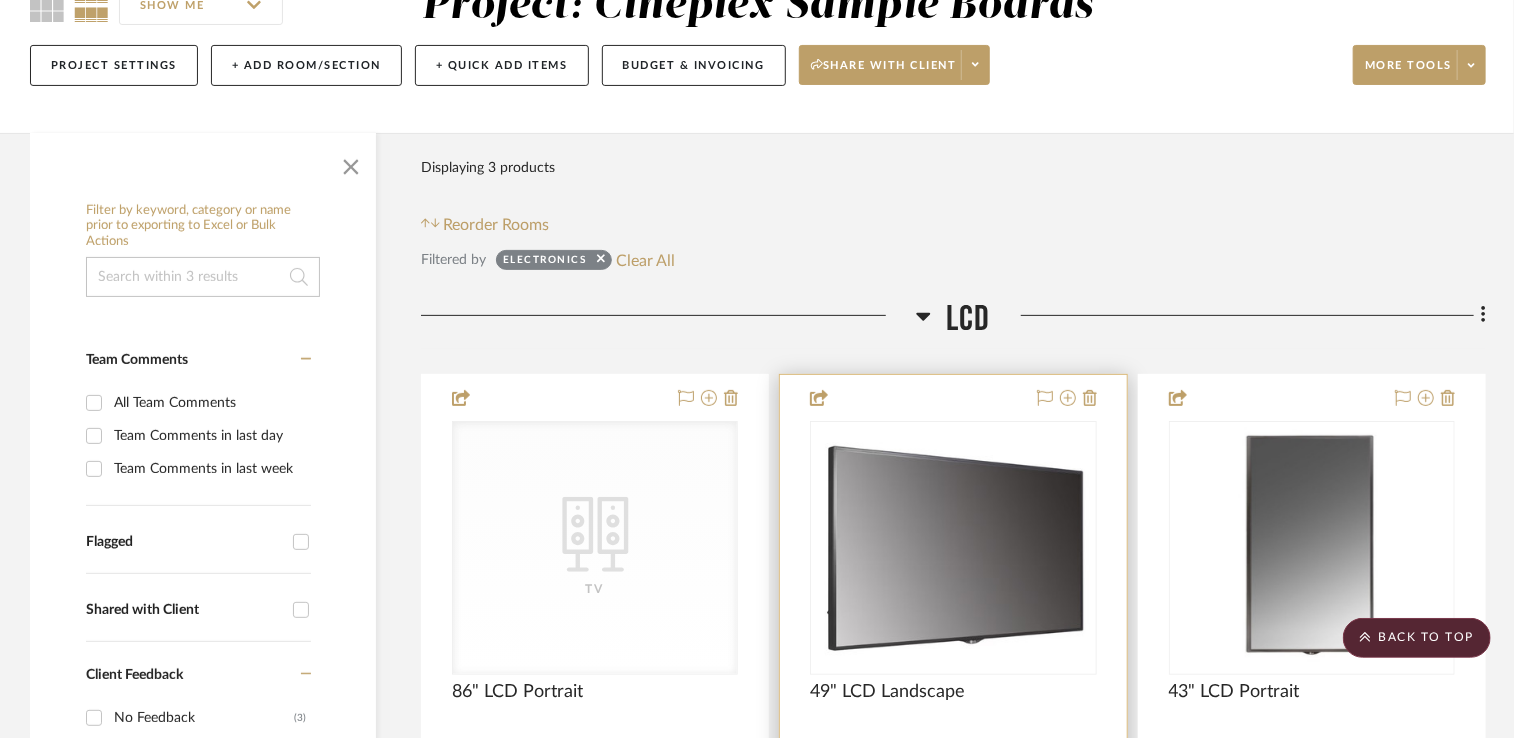 scroll, scrollTop: 100, scrollLeft: 0, axis: vertical 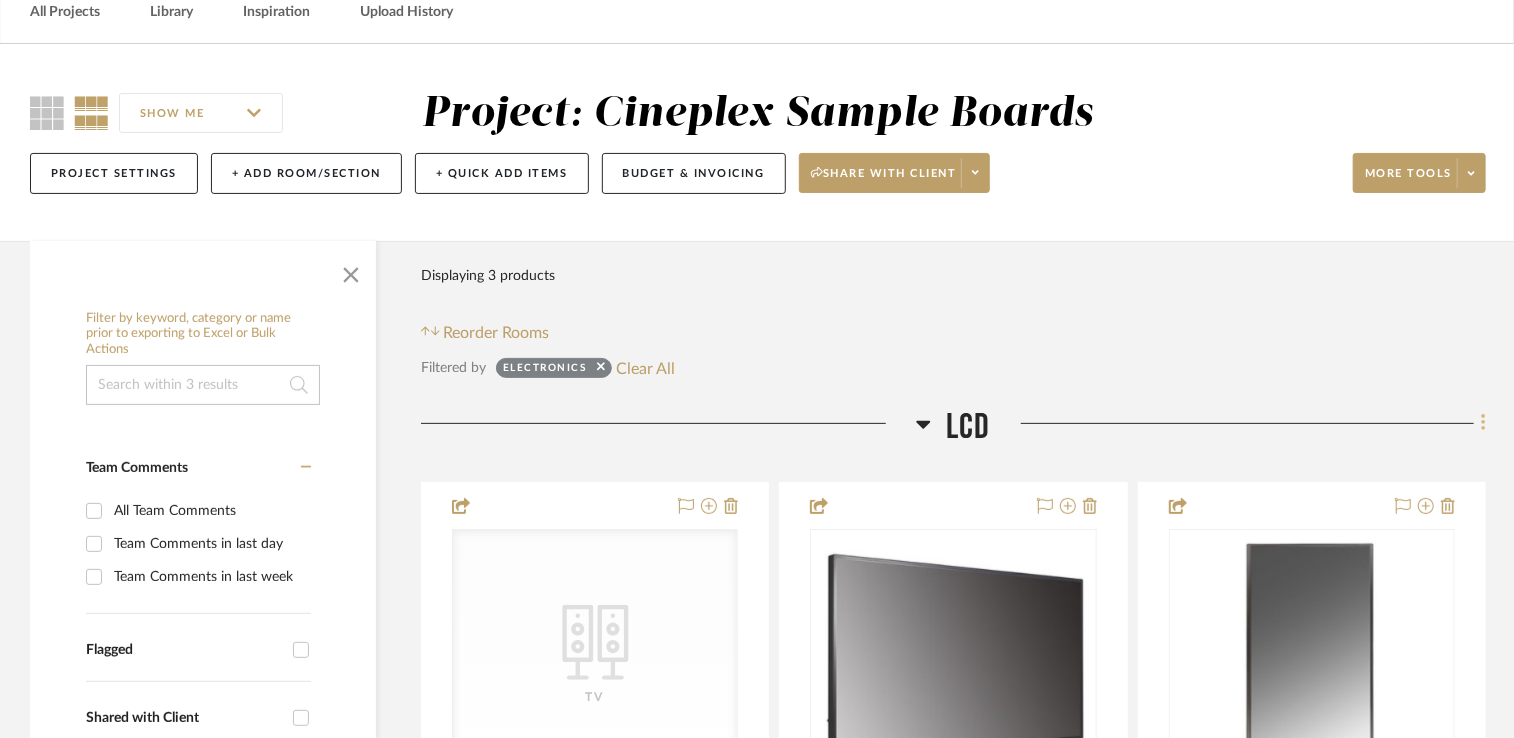 click 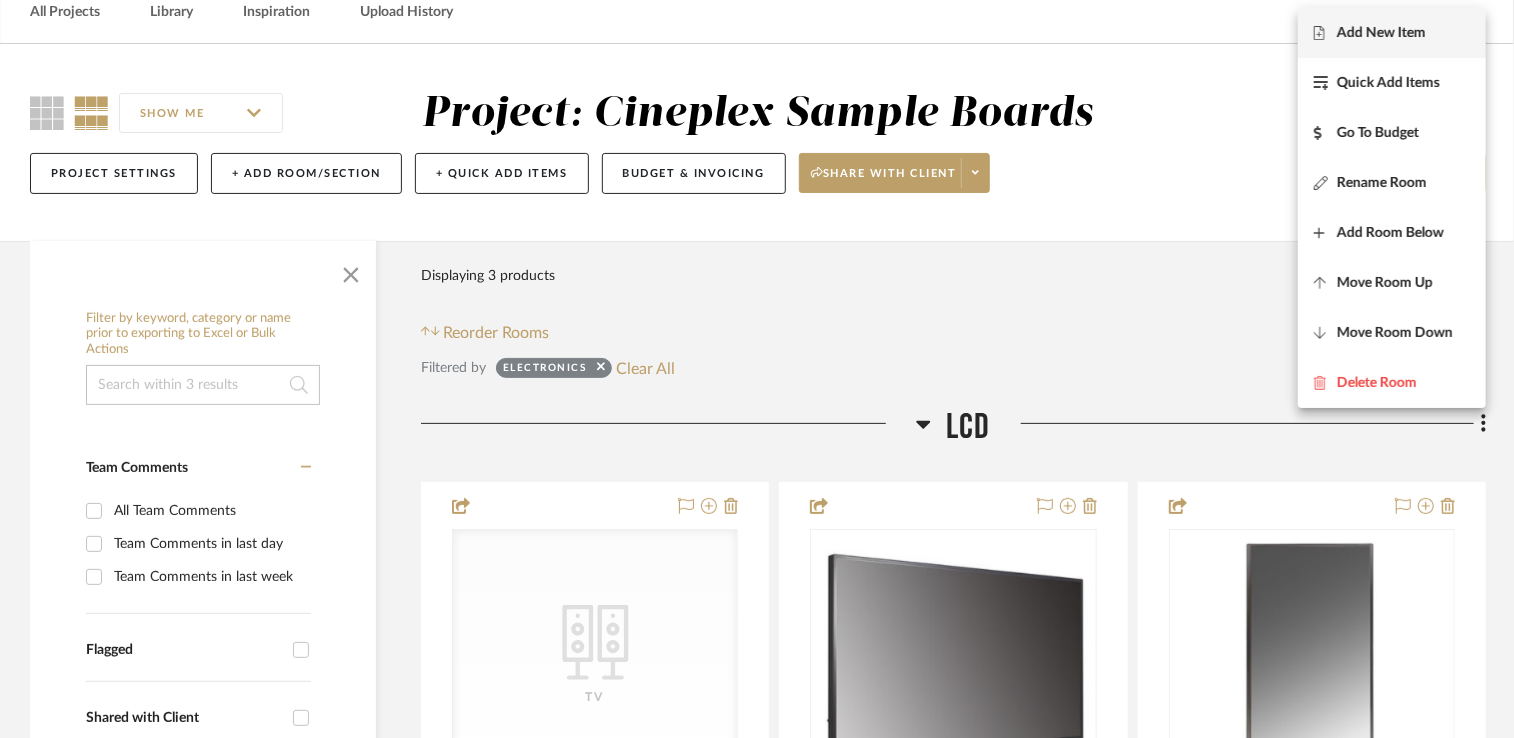 click on "Add New Item" at bounding box center (1392, 33) 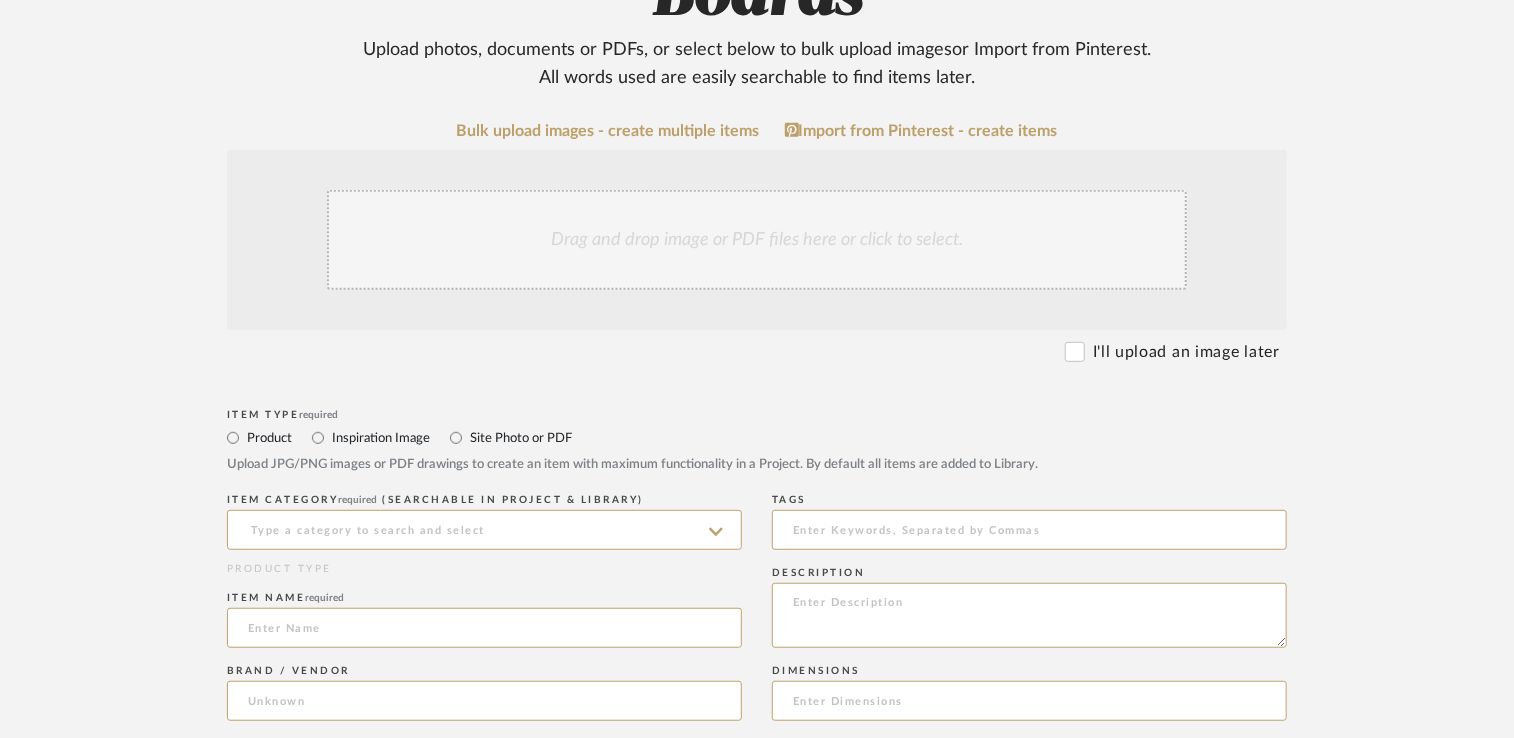 scroll, scrollTop: 600, scrollLeft: 0, axis: vertical 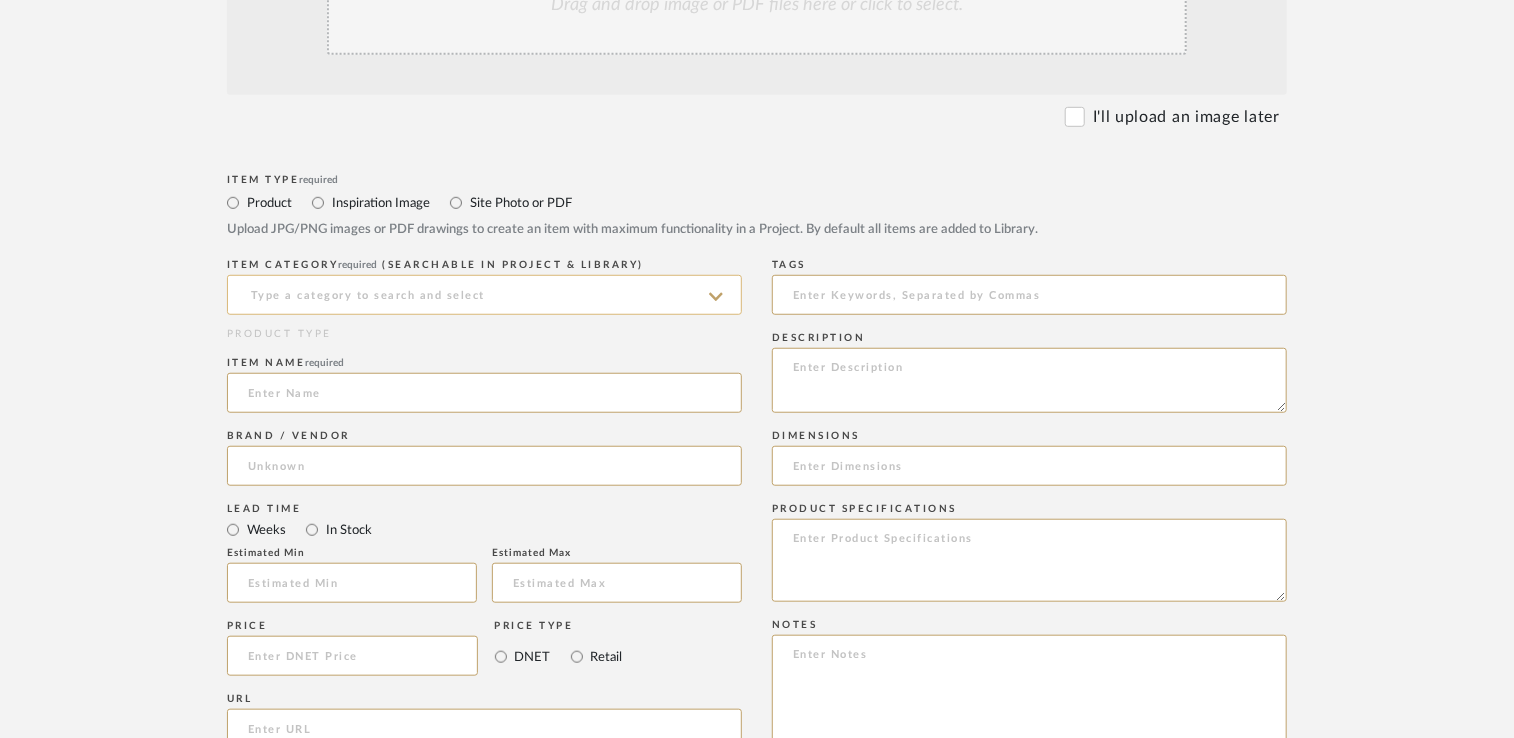 click 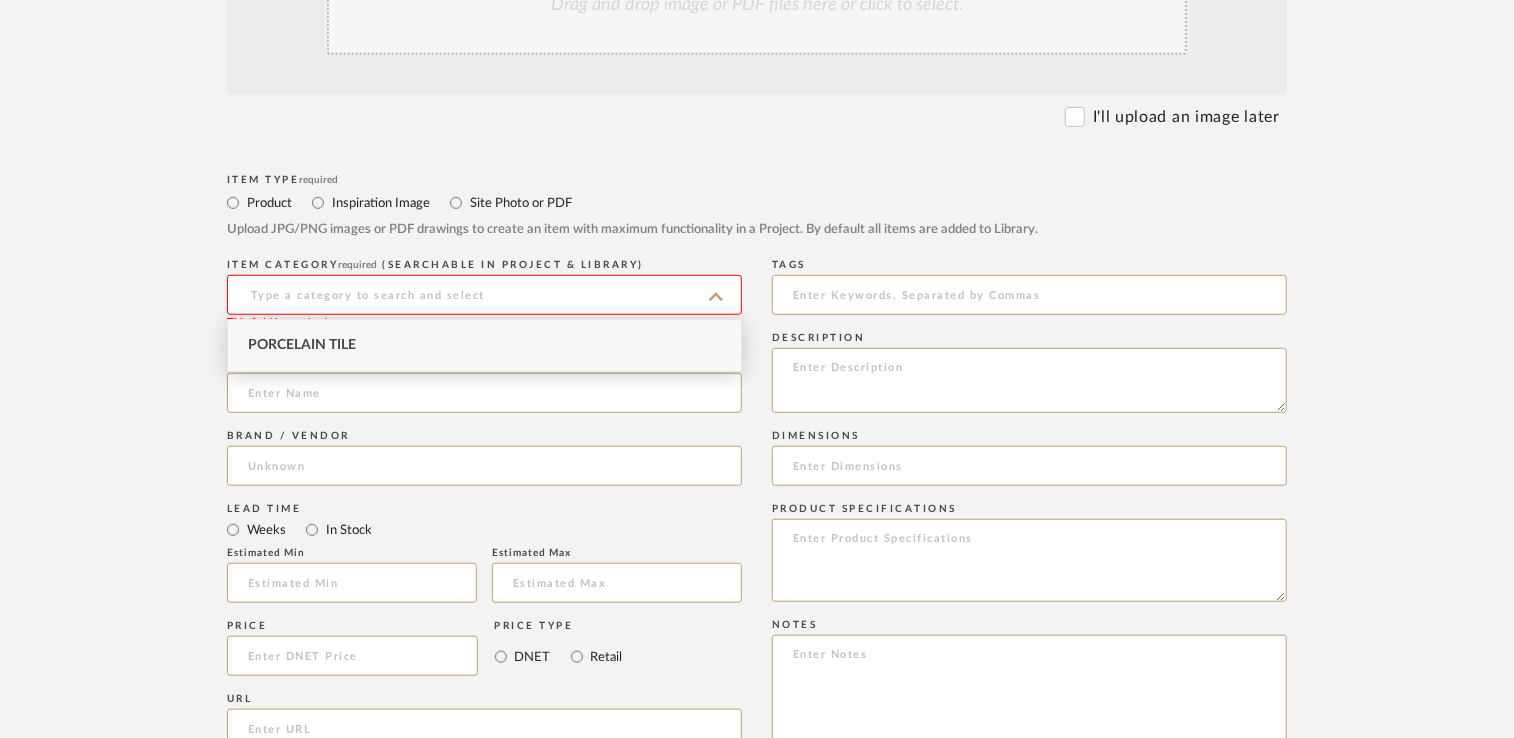 click on "Bulk upload images - create multiple items  Import from Pinterest - create items Drag and drop image or PDF files here or click to select. I'll upload an image later  Item Type  required Product Inspiration Image  Site Photo or PDF   Upload JPG/PNG images or PDF drawings to create an item with maximum functionality in a Project. By default all items are added to Library.   ITEM CATEGORY  required (Searchable in Project & Library) This field is required  PRODUCT TYPE  Item name  required  Brand / Vendor   Lead Time  Weeks In Stock  Estimated Min   Estimated Max   Price   Price Type  DNET Retail  URL   Tags   Description   Dimensions   Product Specifications   Notes   Save To  Projects [STREET_ADDRESS] [STREET_ADDRESS][GEOGRAPHIC_DATA] Court Carolina Cineplex Sample Boards ROOM QTY  Products for Consideration   Corner Guards and Trims   Fixtures   Flooring   Furniture   LCD  1  Light Fixtures   Paint   Solid Surface   Wall Covering   Wall Tile   Exterior Paint   VIP Glass & Mirror  LCD" 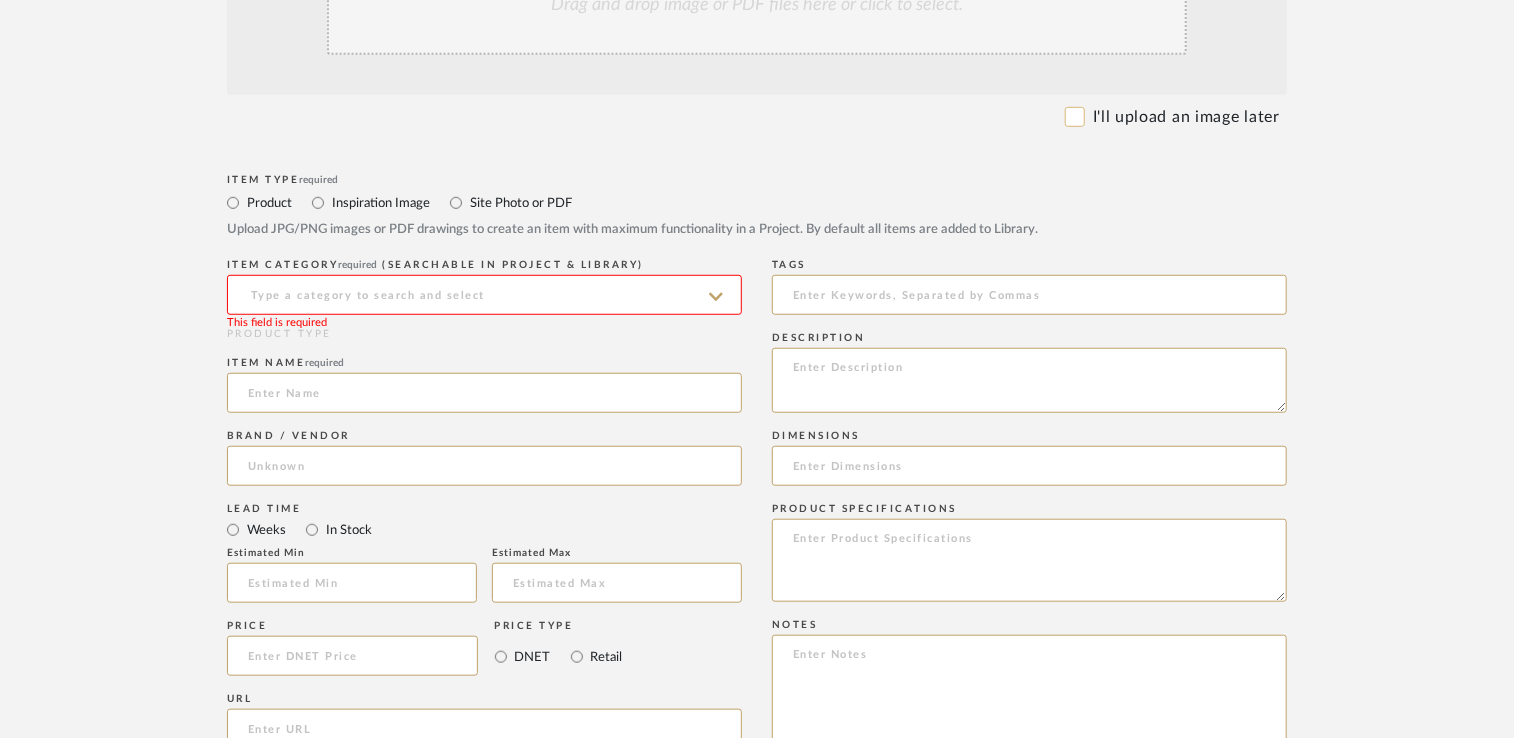 click on "I'll upload an image later" at bounding box center [1075, 117] 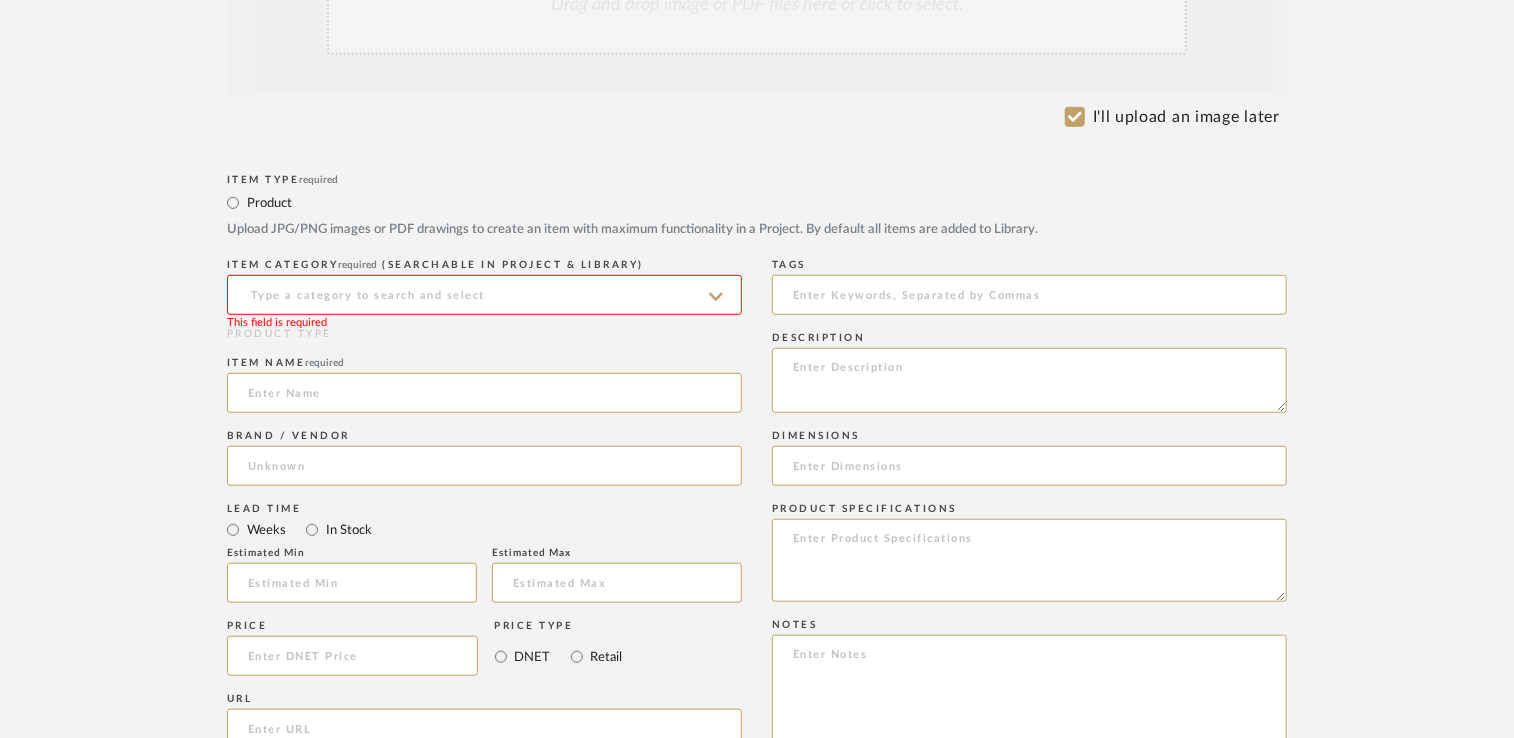 click 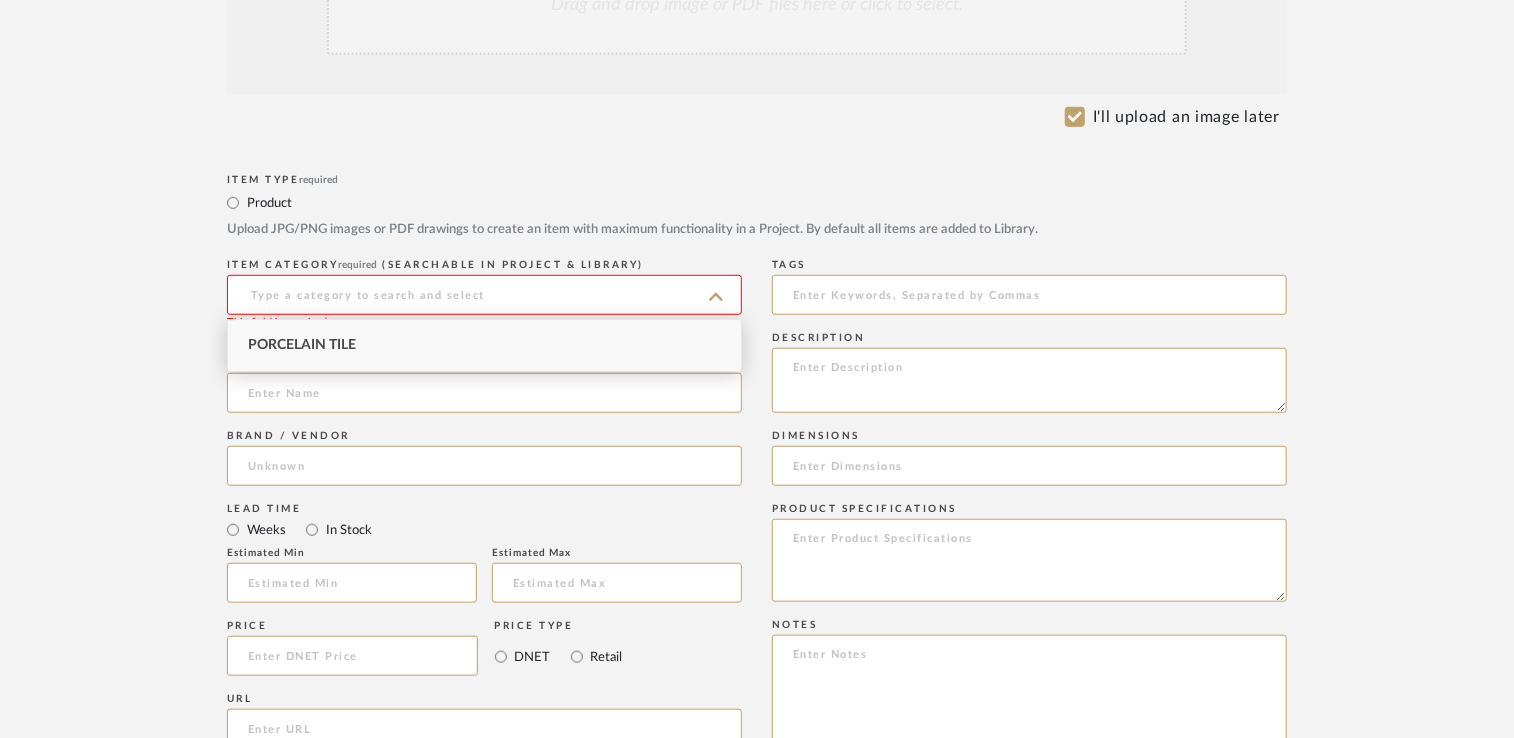 click on "Create new item in Cineplex Sample Boards   Upload photos, documents or PDFs, or select below to bulk upload images  or Import from Pinterest .  All words used are easily searchable to find items later.  Bulk upload images - create multiple items  Import from Pinterest - create items Drag and drop image or PDF files here or click to select. I'll upload an image later  Item Type  required Product  Upload JPG/PNG images or PDF drawings to create an item with maximum functionality in a Project. By default all items are added to Library.   ITEM CATEGORY  required (Searchable in Project & Library) This field is required  PRODUCT TYPE  Item name  required  Brand / Vendor   Lead Time  Weeks In Stock  Estimated Min   Estimated Max   Price   Price Type  DNET Retail  URL   Tags   Description   Dimensions   Product Specifications   Notes   Save To  Projects [STREET_ADDRESS] [STREET_ADDRESS][GEOGRAPHIC_DATA] Cineplex Sample Boards ROOM QTY  Products for Consideration   Fixtures" 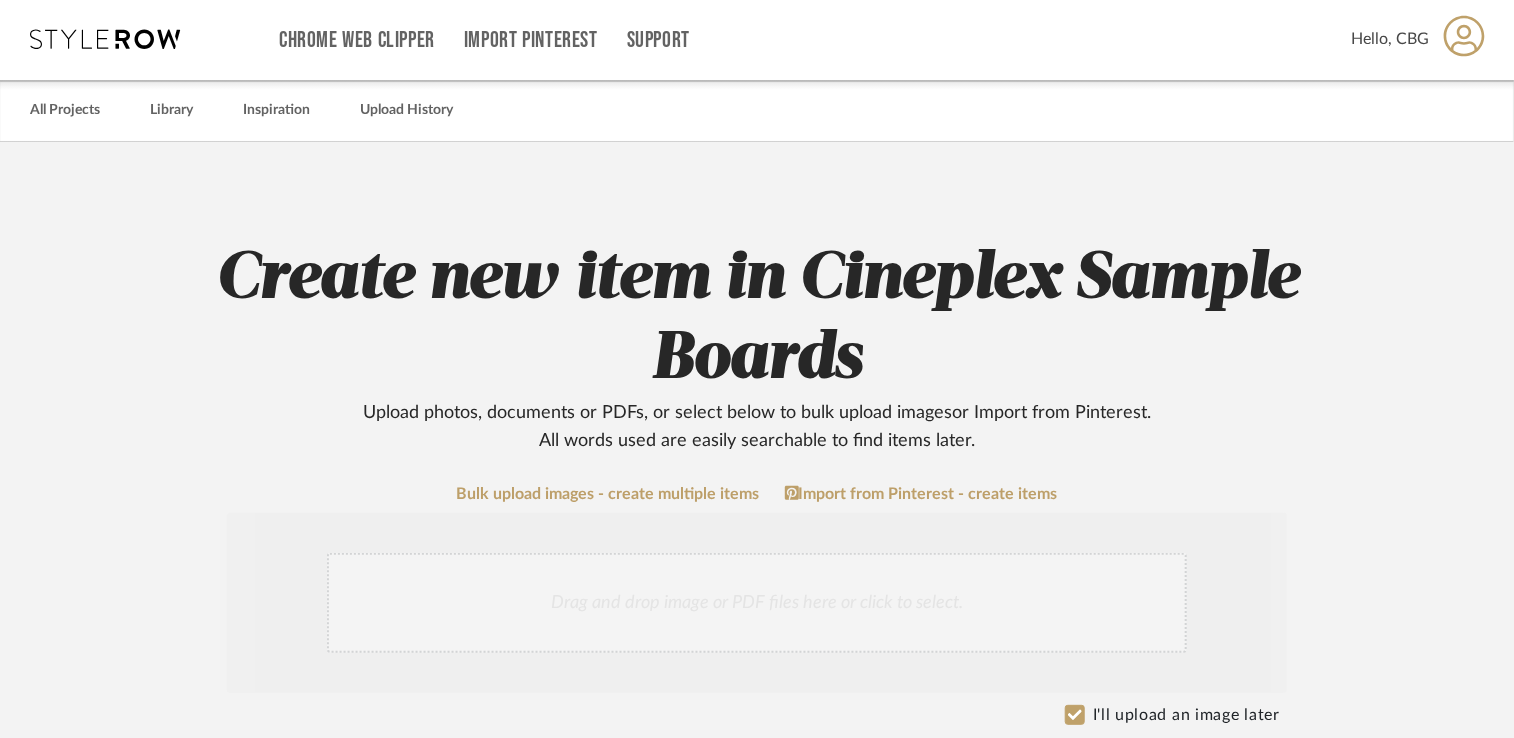 scroll, scrollTop: 0, scrollLeft: 0, axis: both 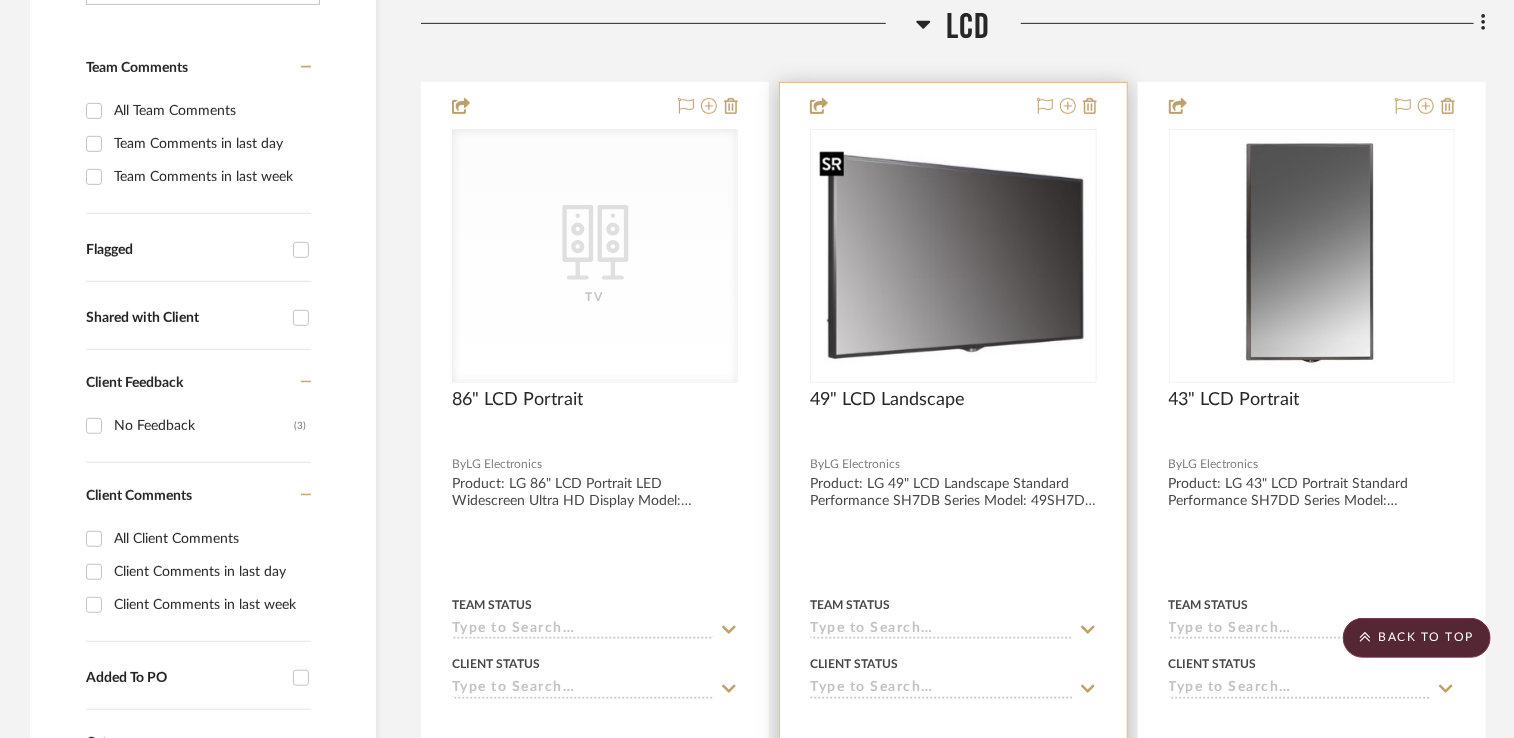 click at bounding box center [953, 255] 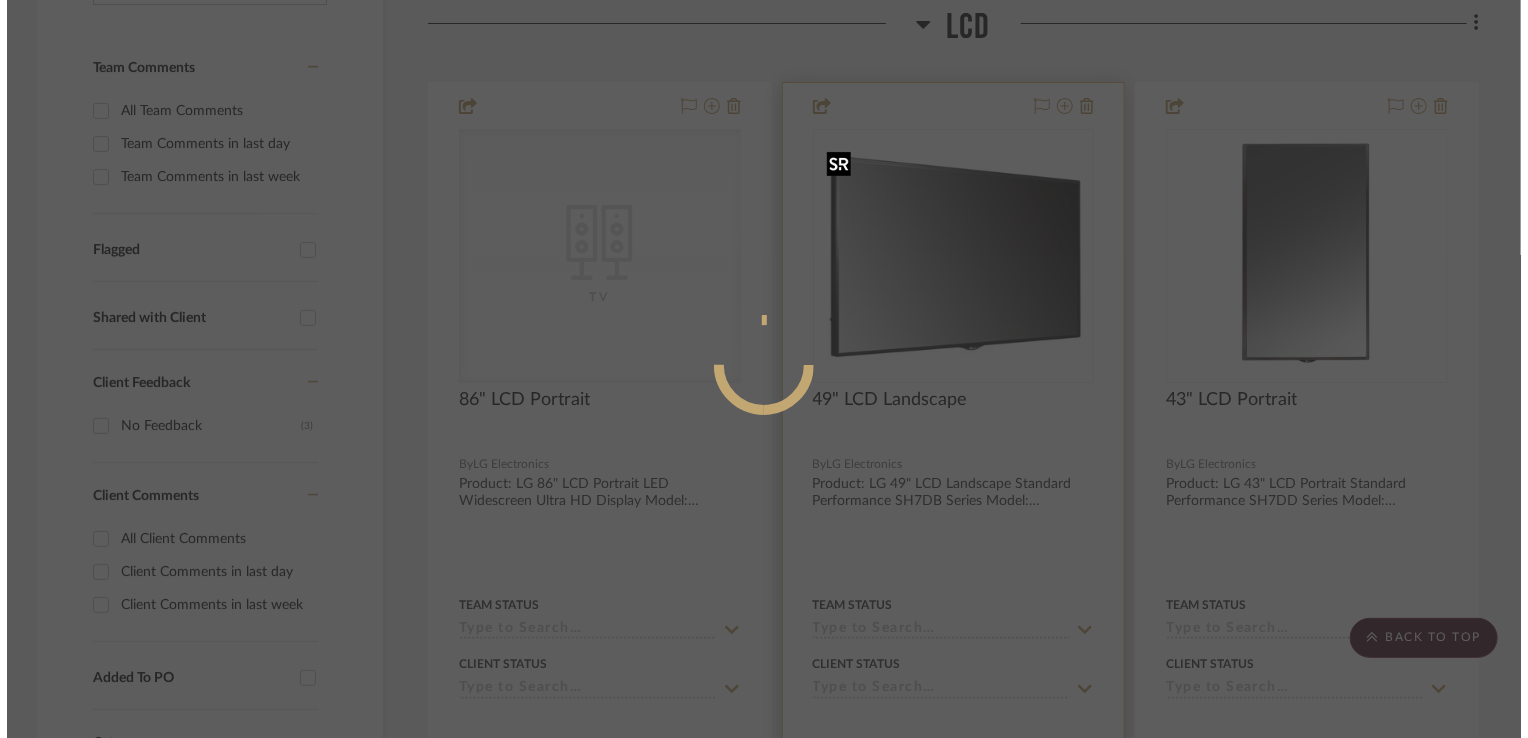 scroll, scrollTop: 0, scrollLeft: 0, axis: both 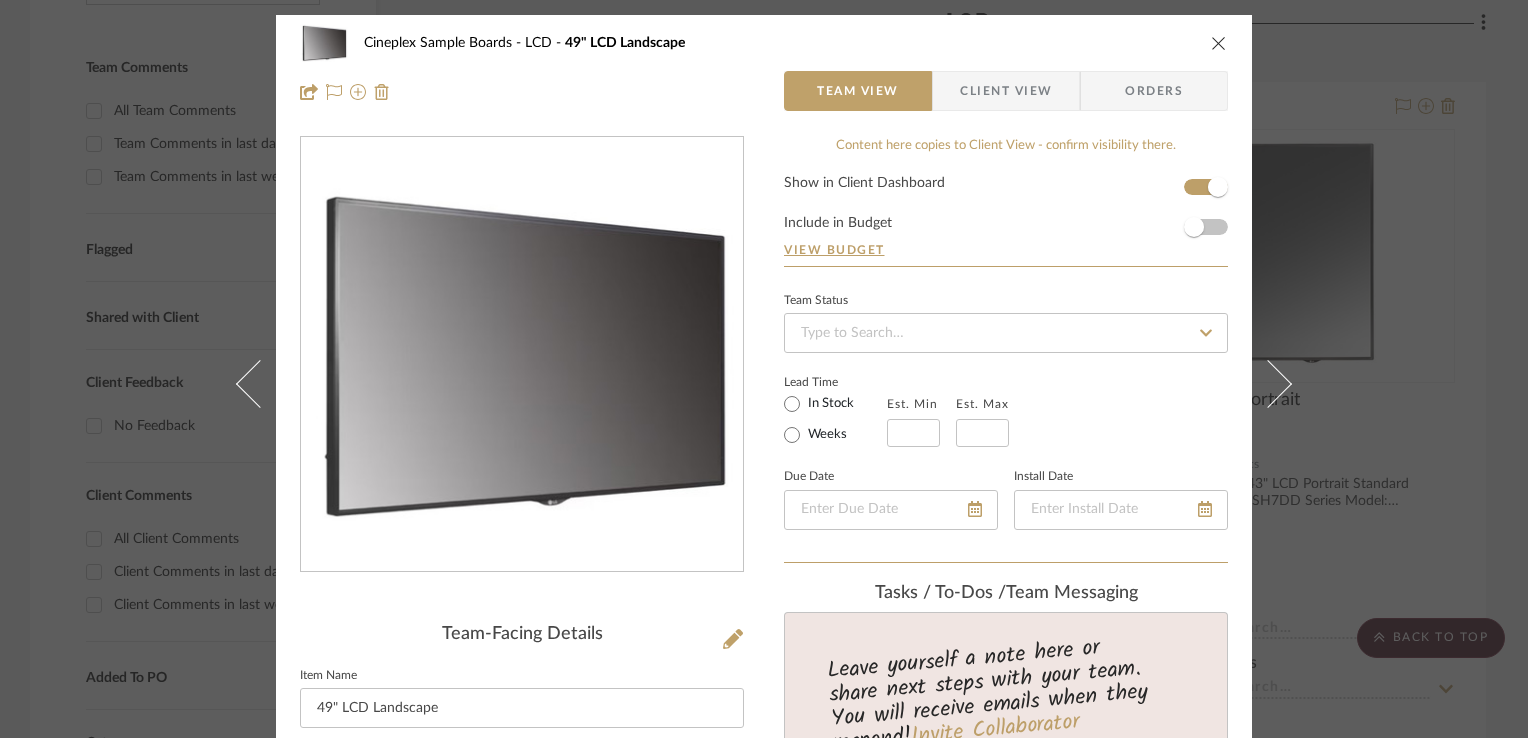 click at bounding box center [1219, 43] 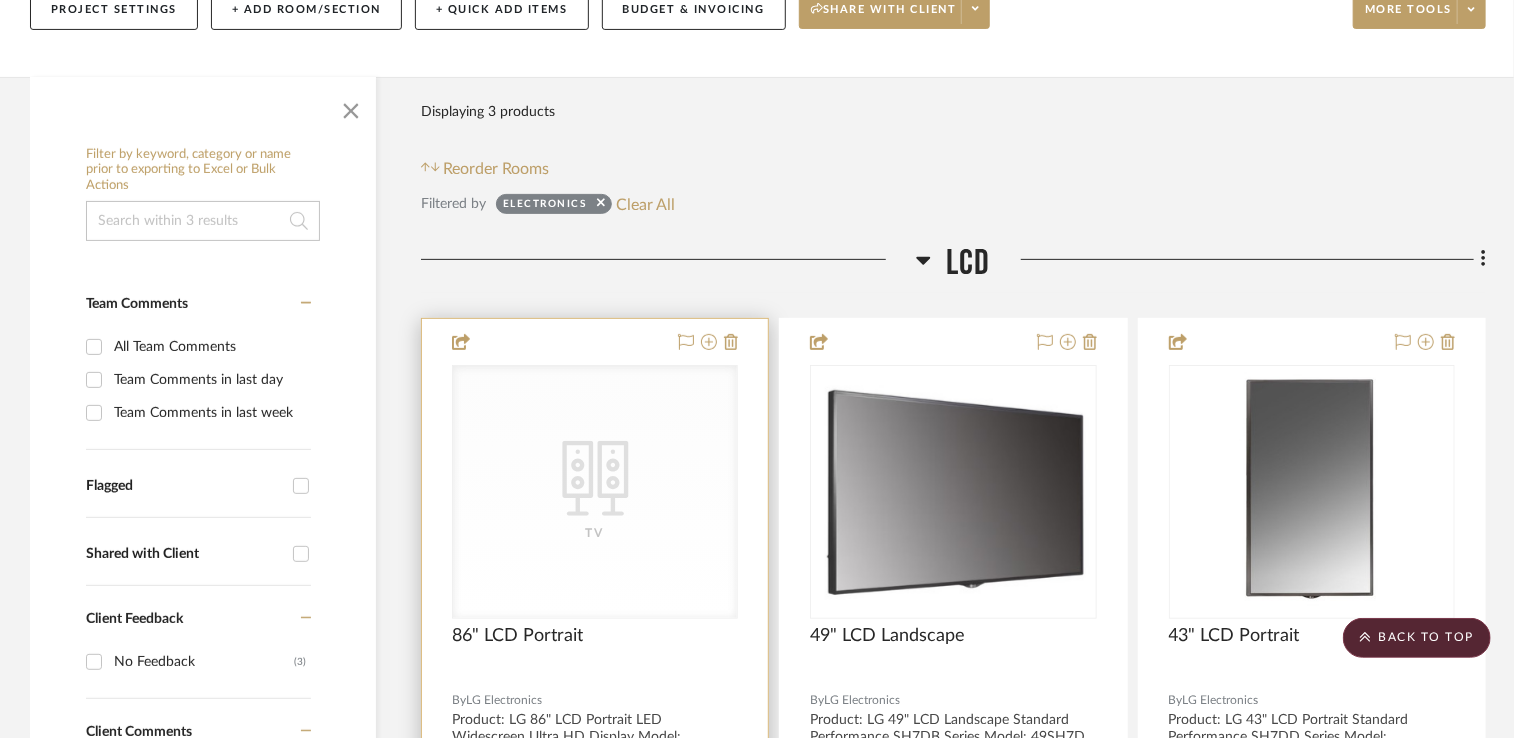scroll, scrollTop: 200, scrollLeft: 0, axis: vertical 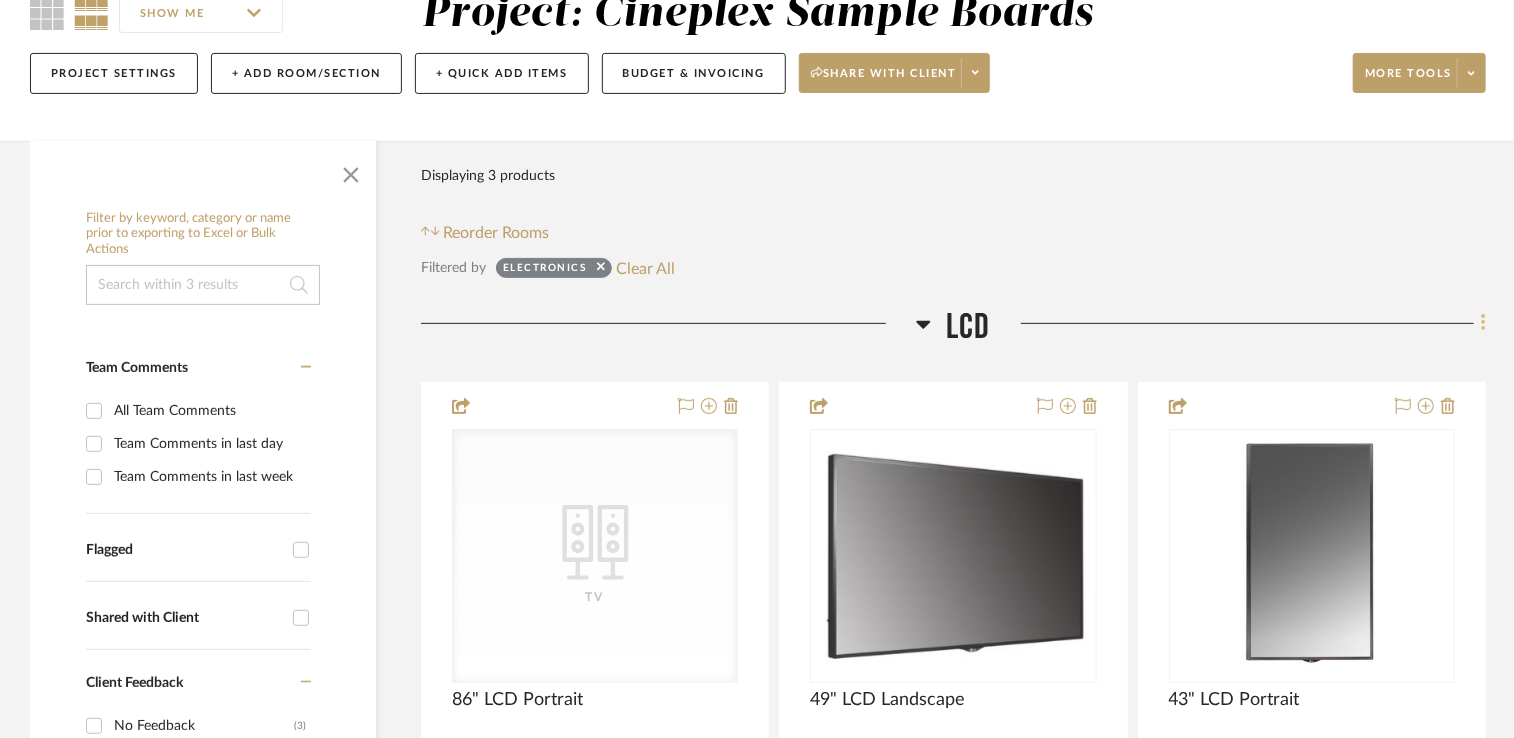 click 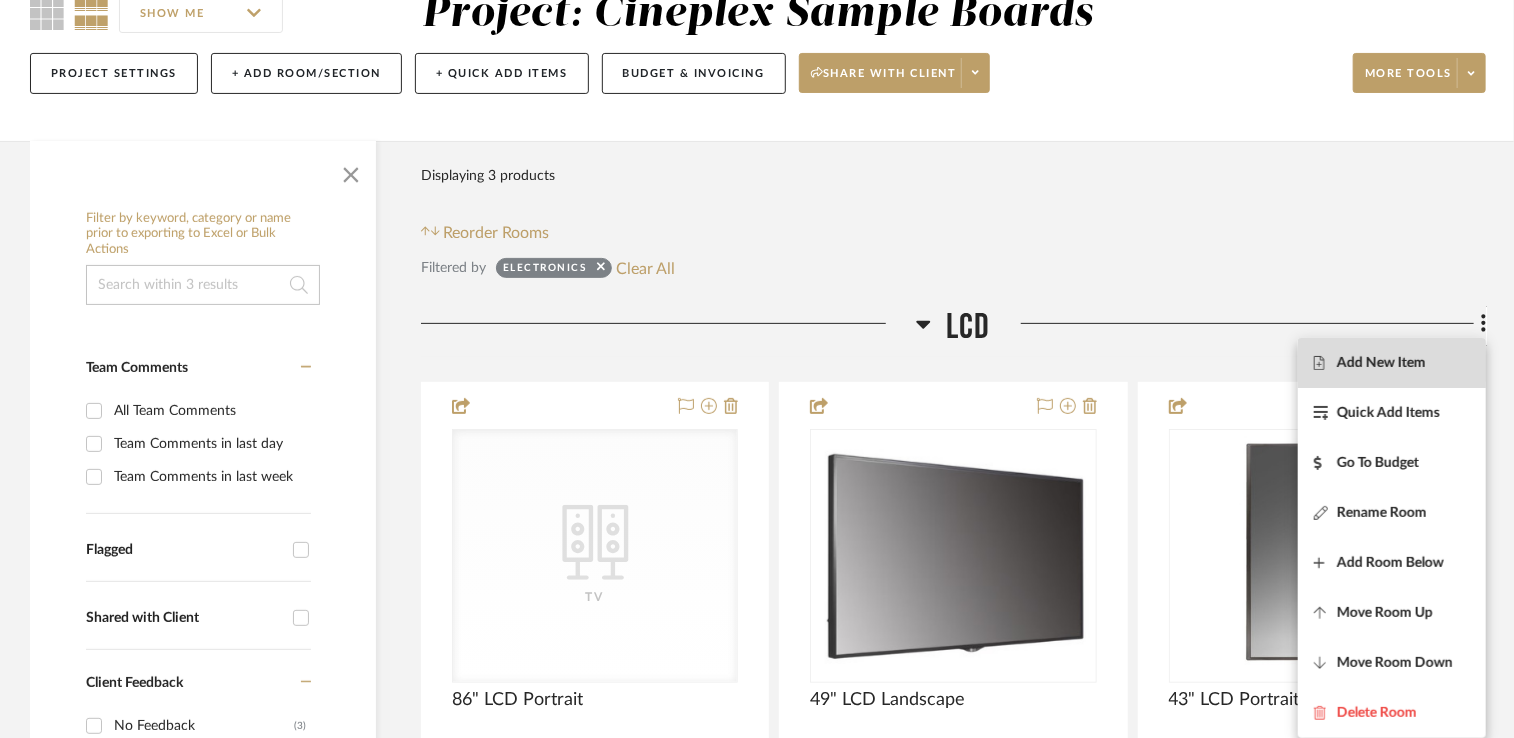 click on "Add New Item" at bounding box center (1381, 363) 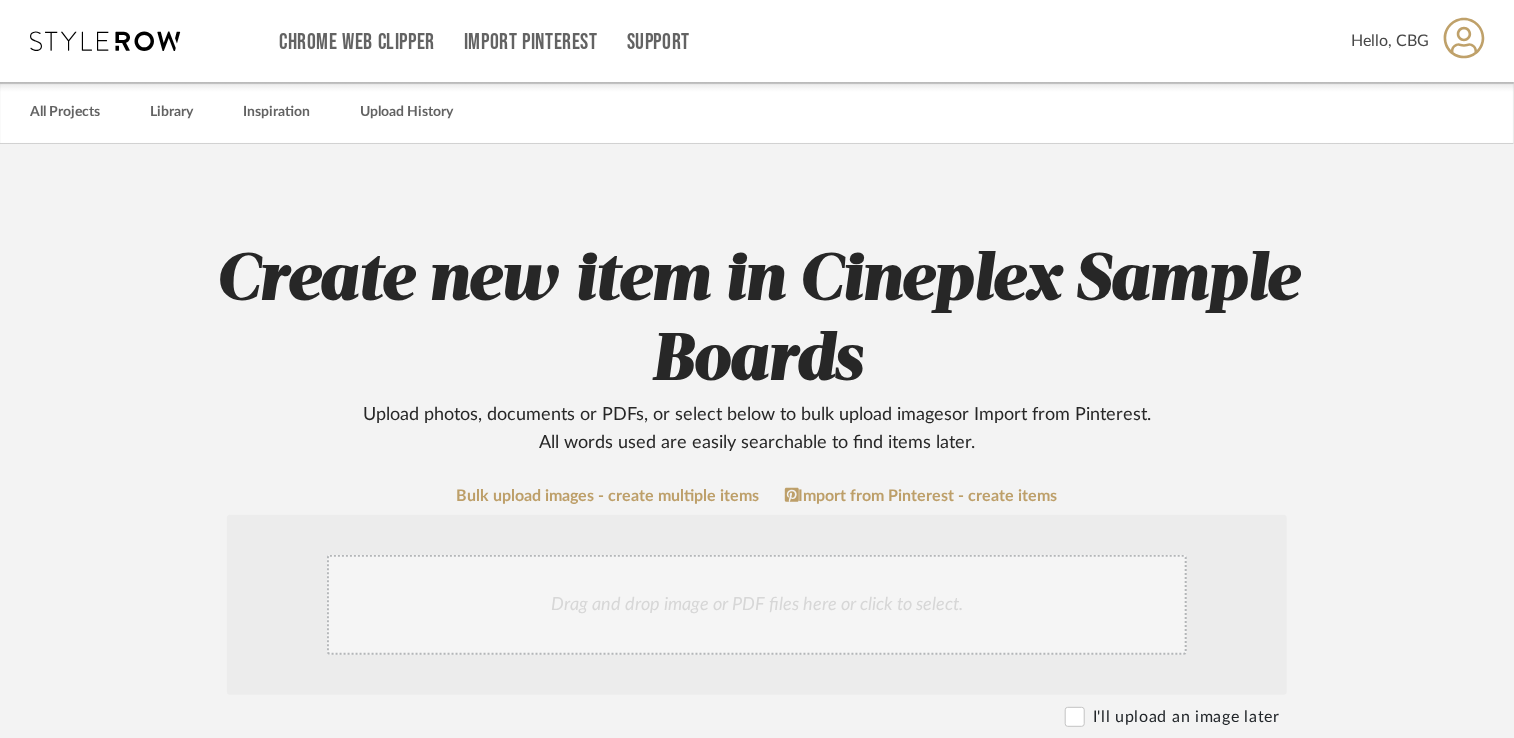 scroll, scrollTop: 300, scrollLeft: 0, axis: vertical 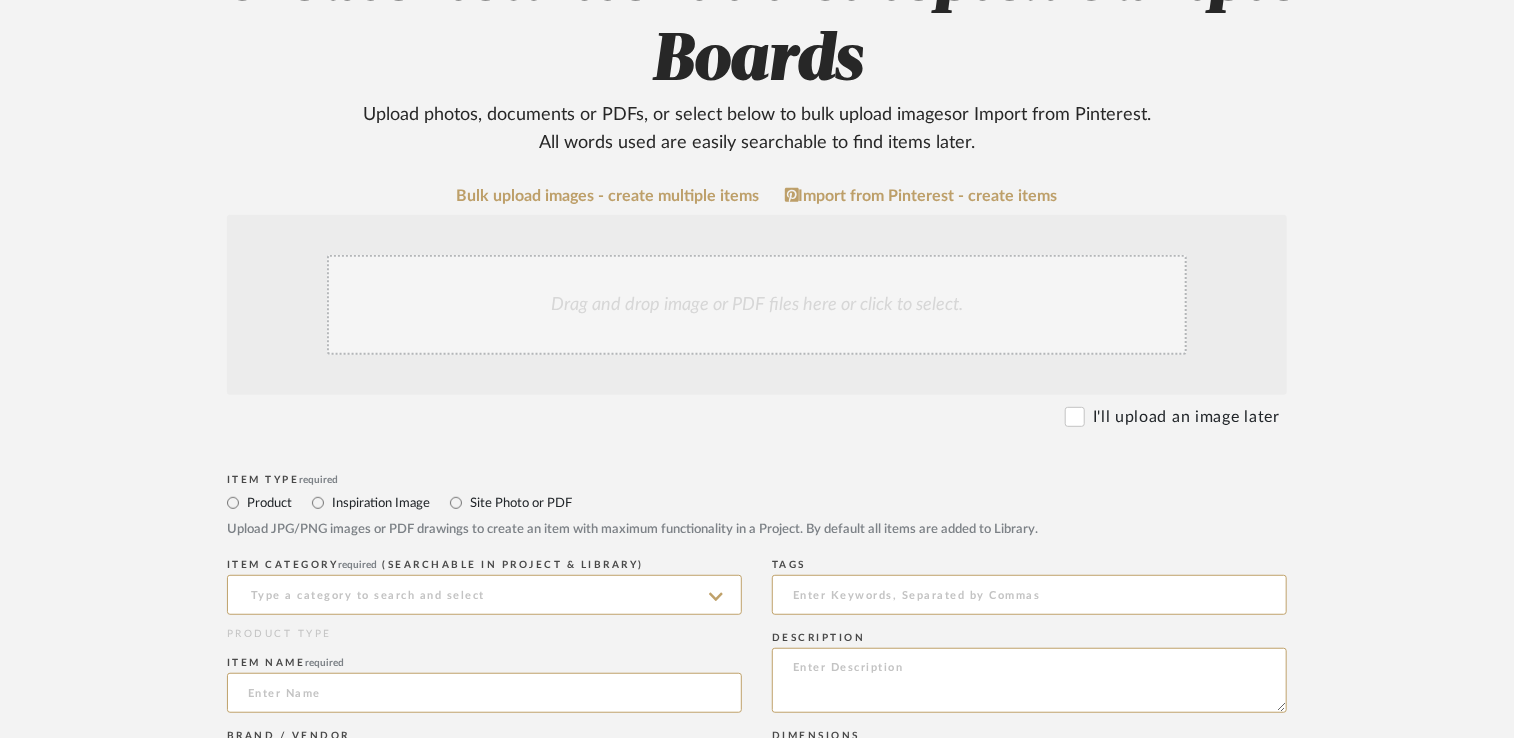 click on "I'll upload an image later" 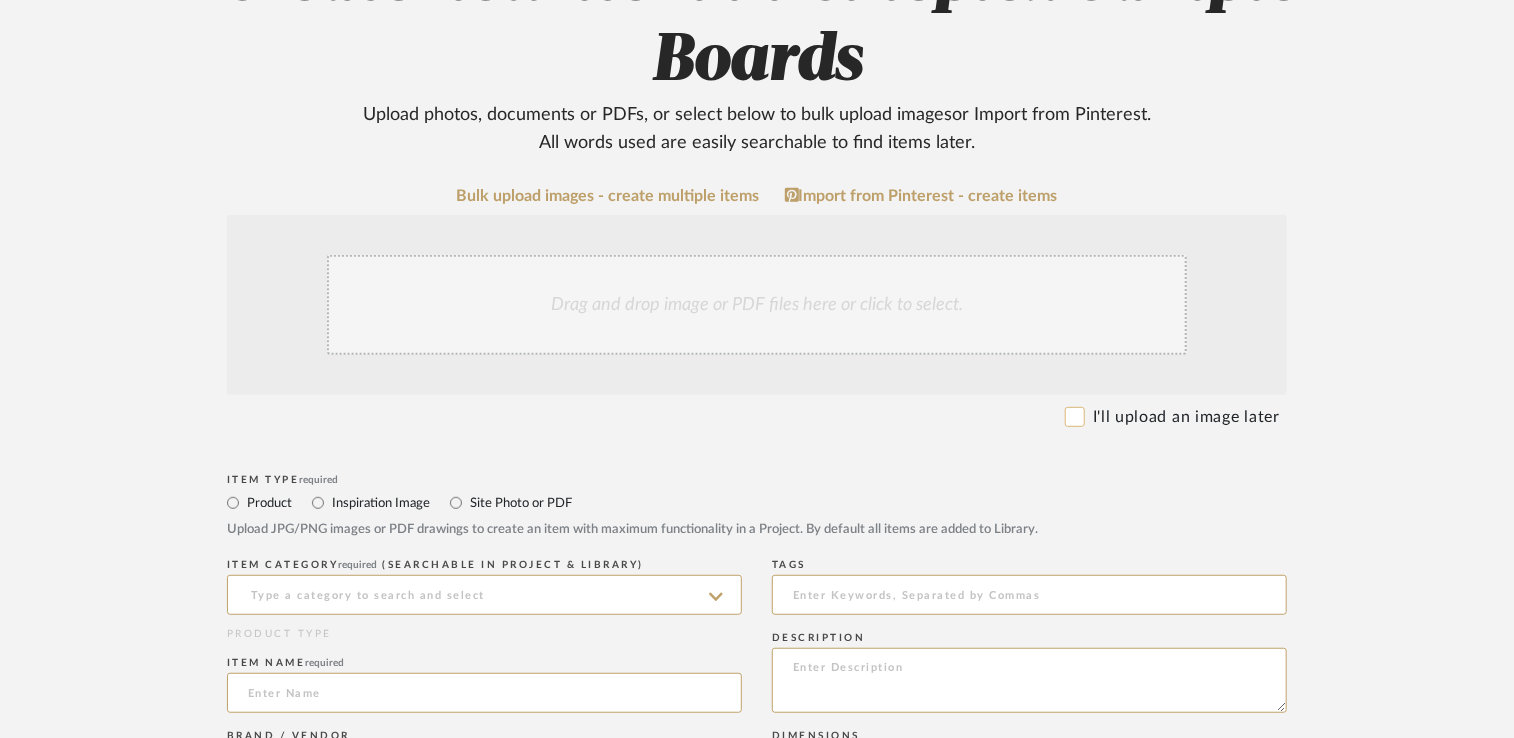 click on "I'll upload an image later" at bounding box center [1075, 417] 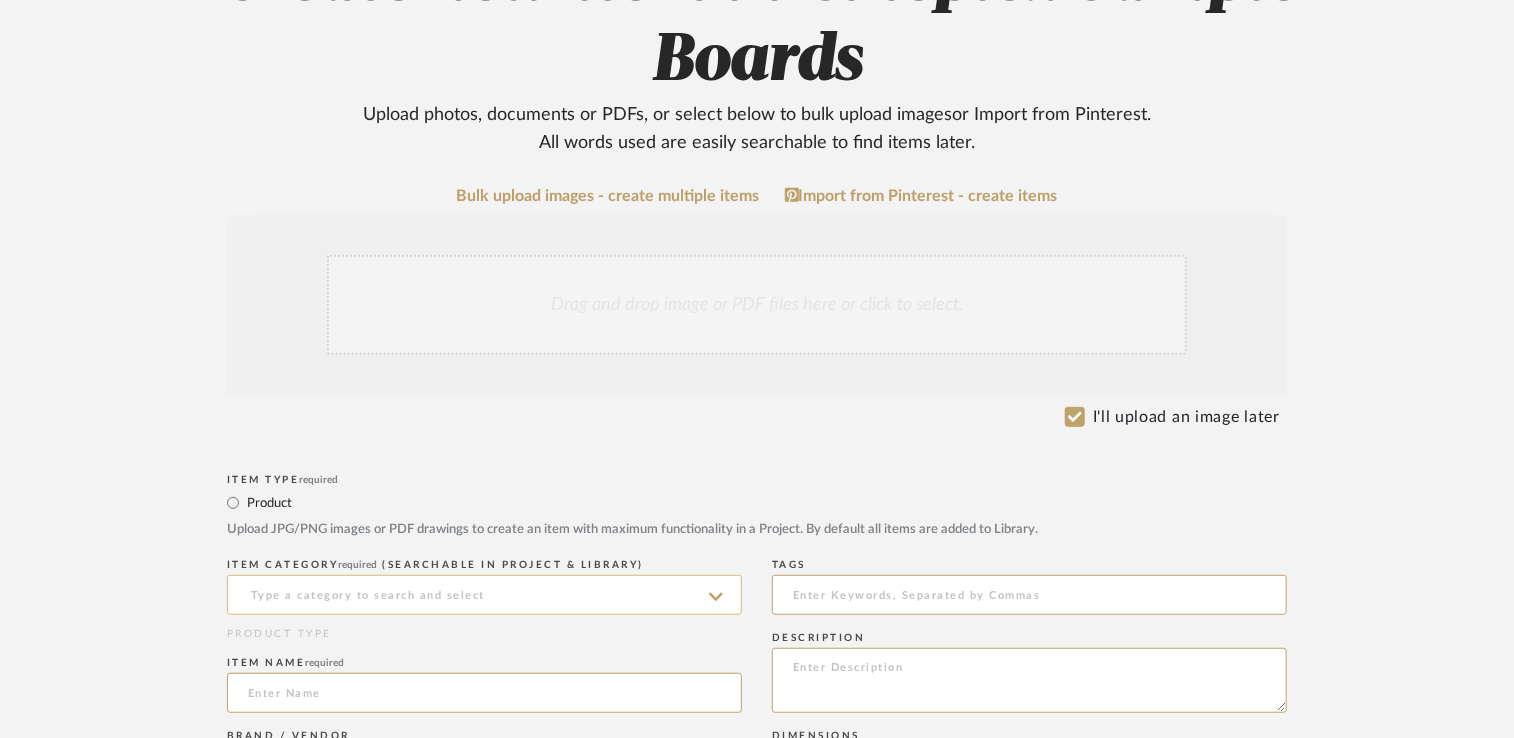 click 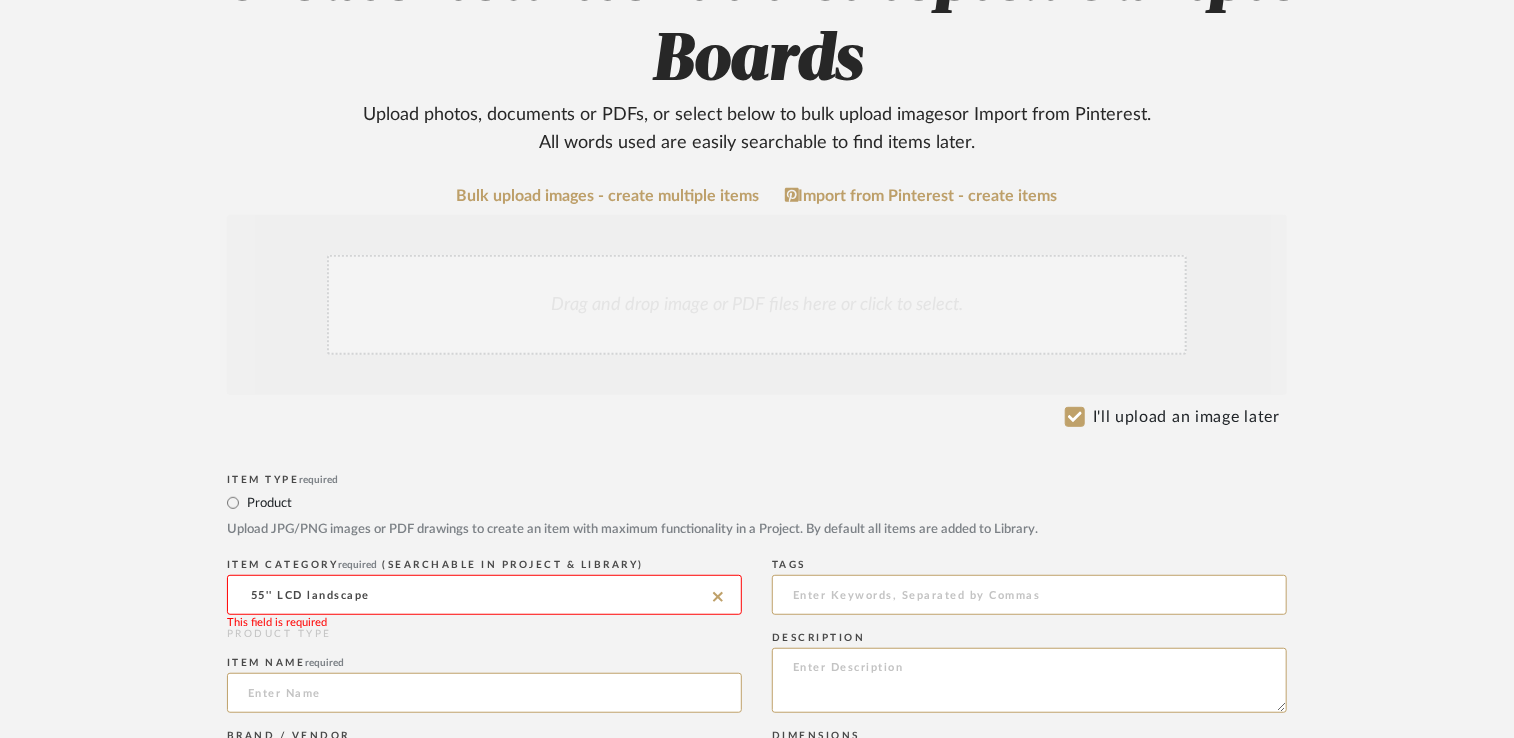 scroll, scrollTop: 400, scrollLeft: 0, axis: vertical 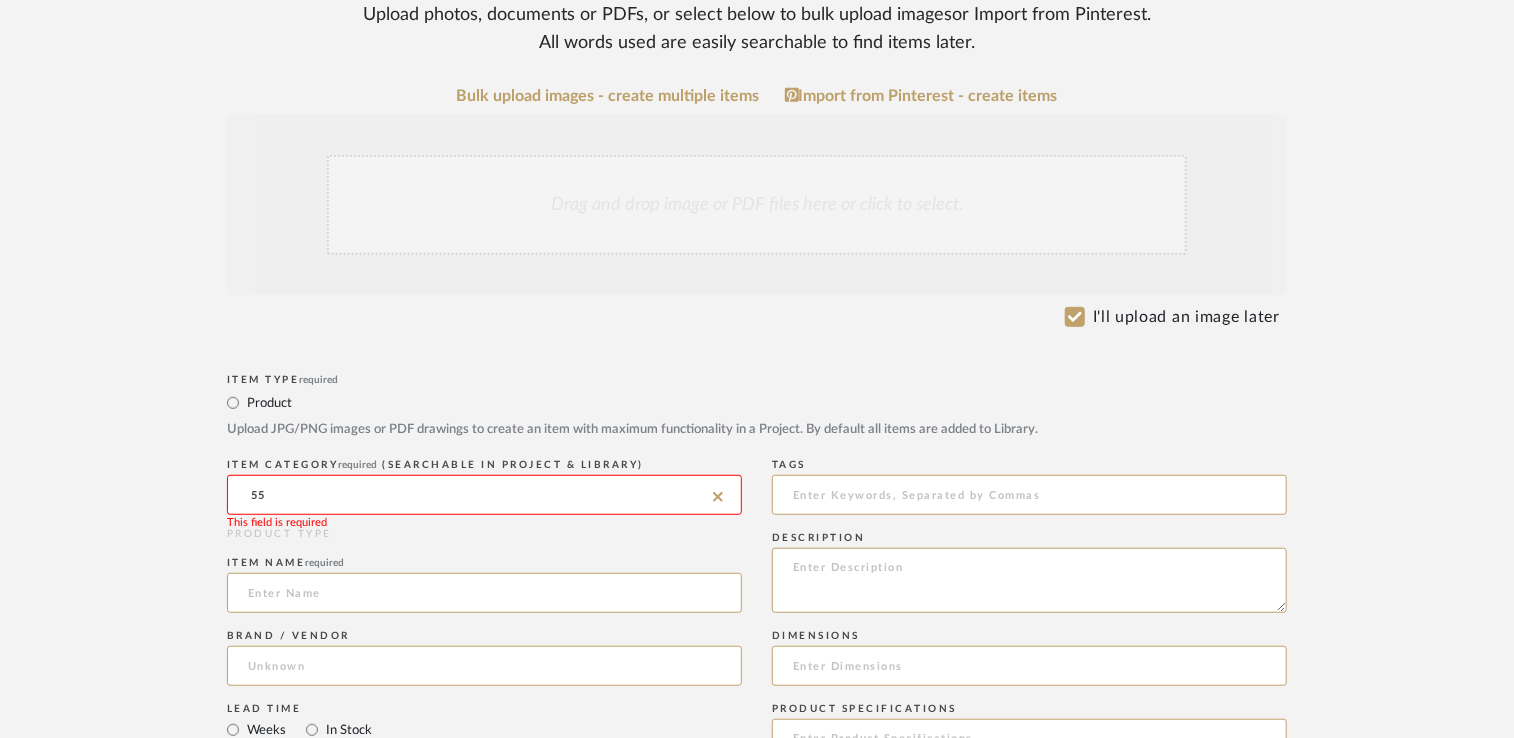 type on "5" 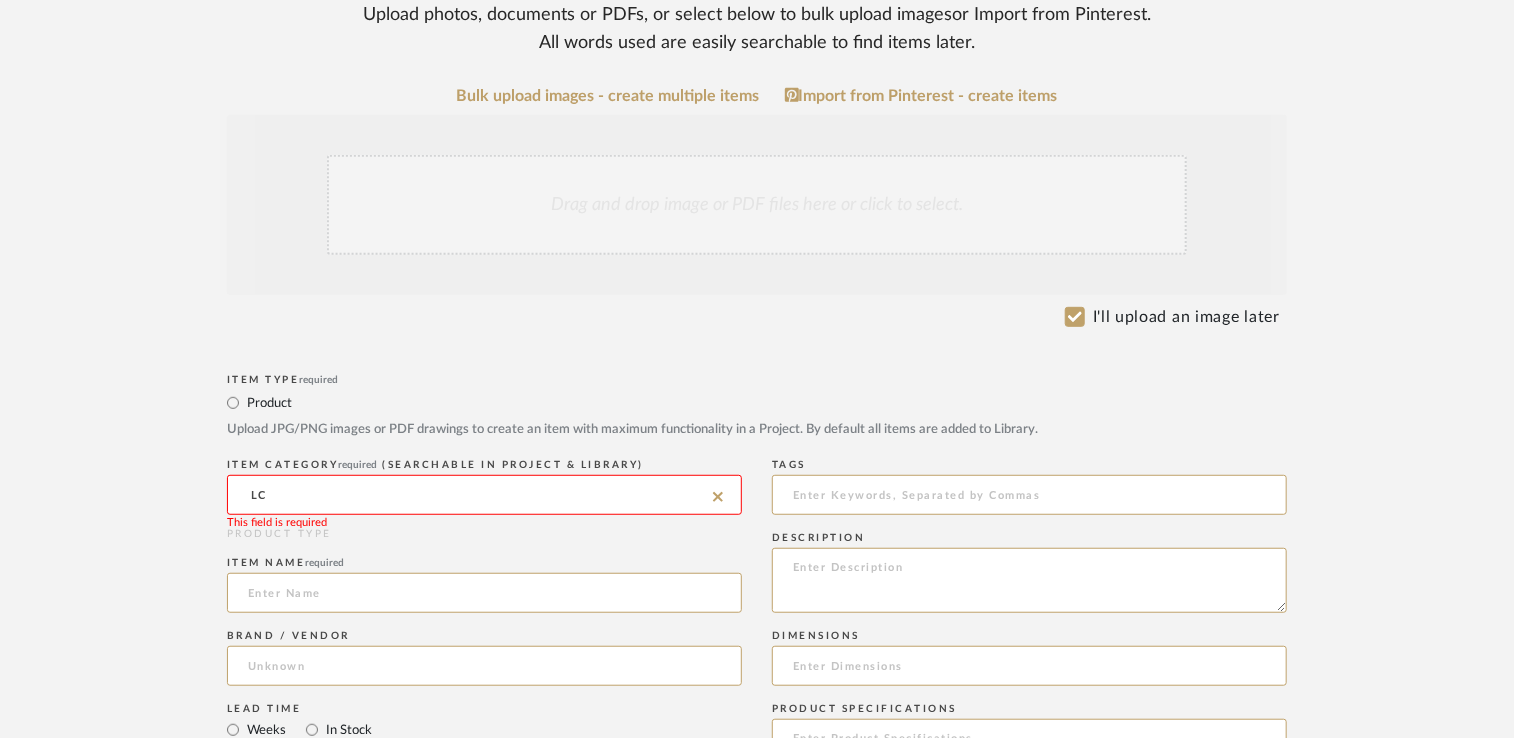 type on "L" 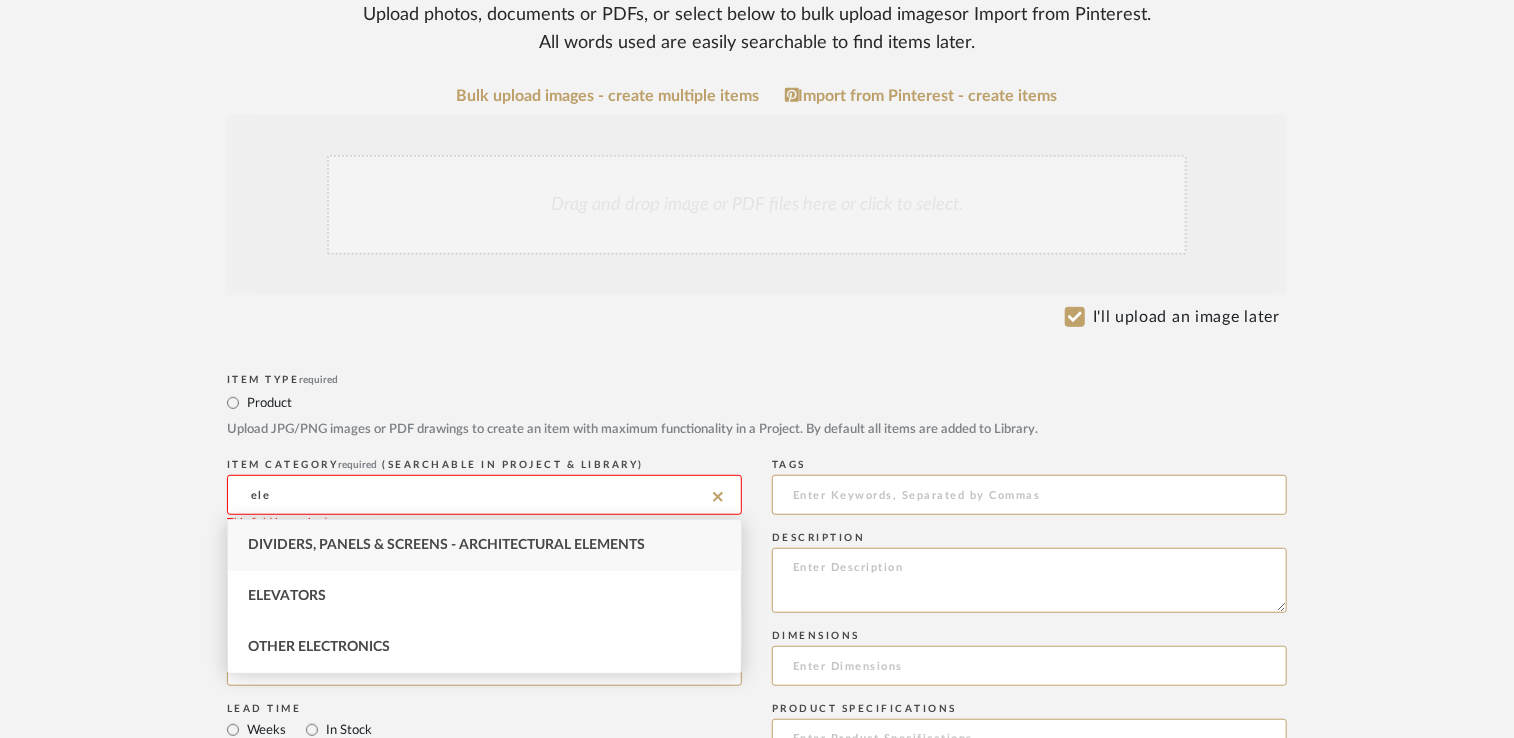 type on "ele" 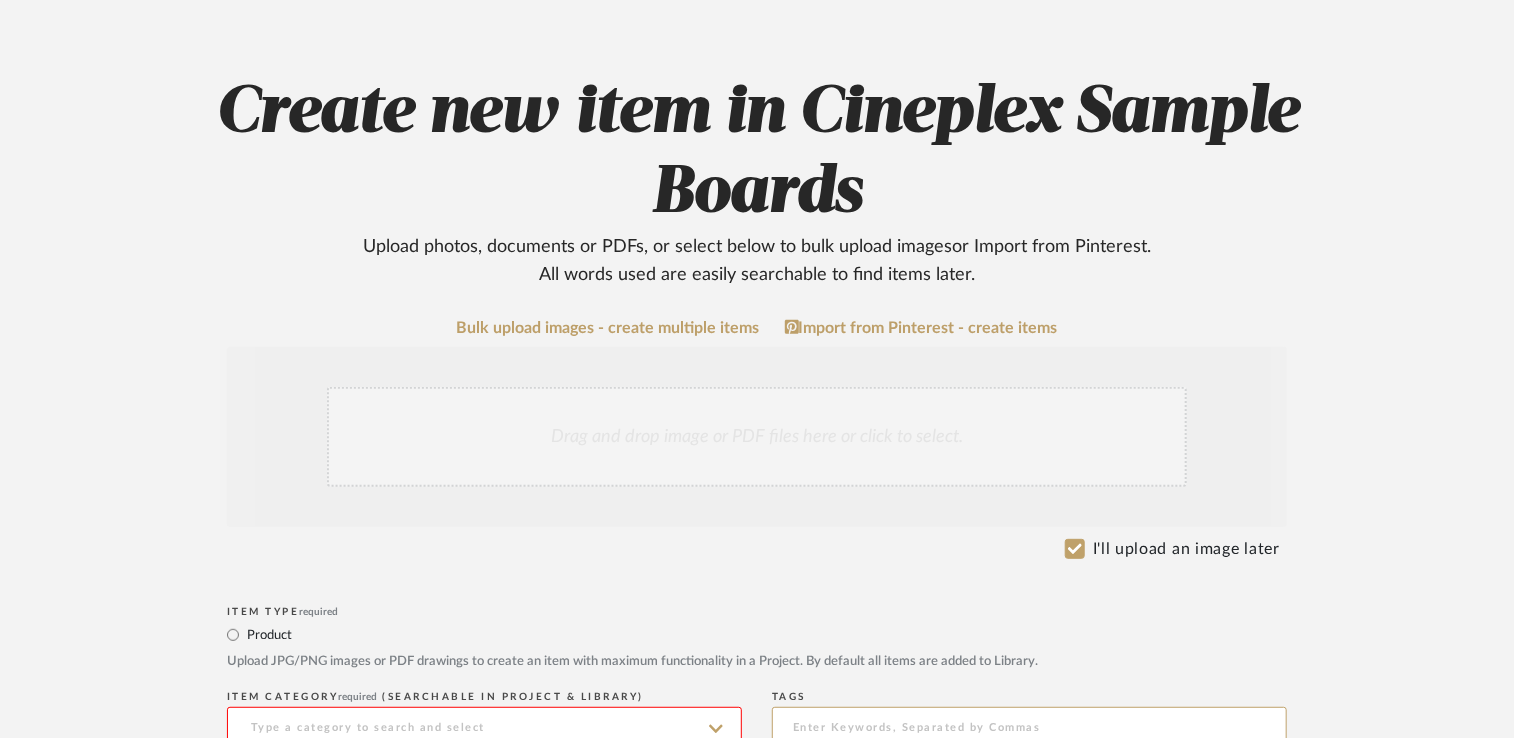 scroll, scrollTop: 0, scrollLeft: 0, axis: both 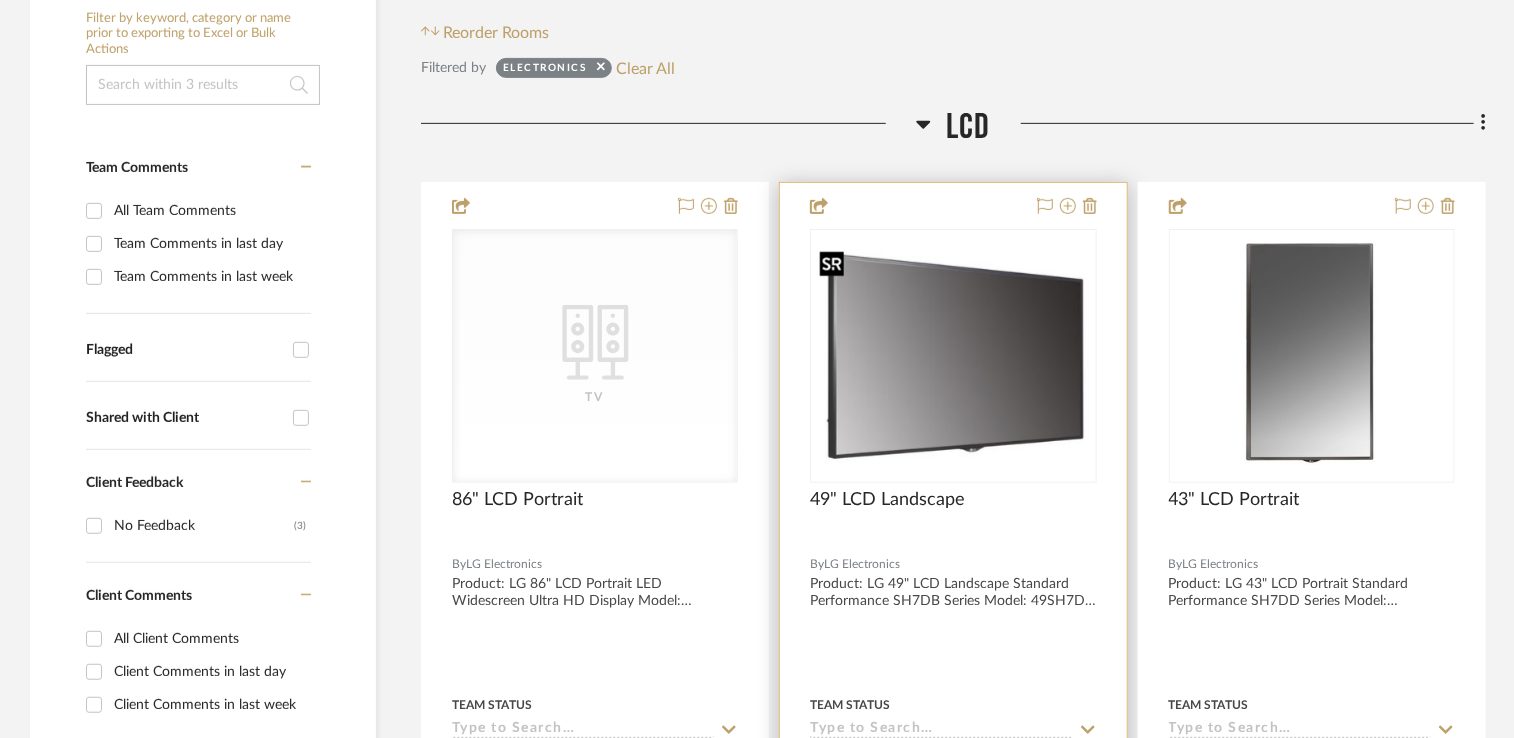 click at bounding box center [953, 355] 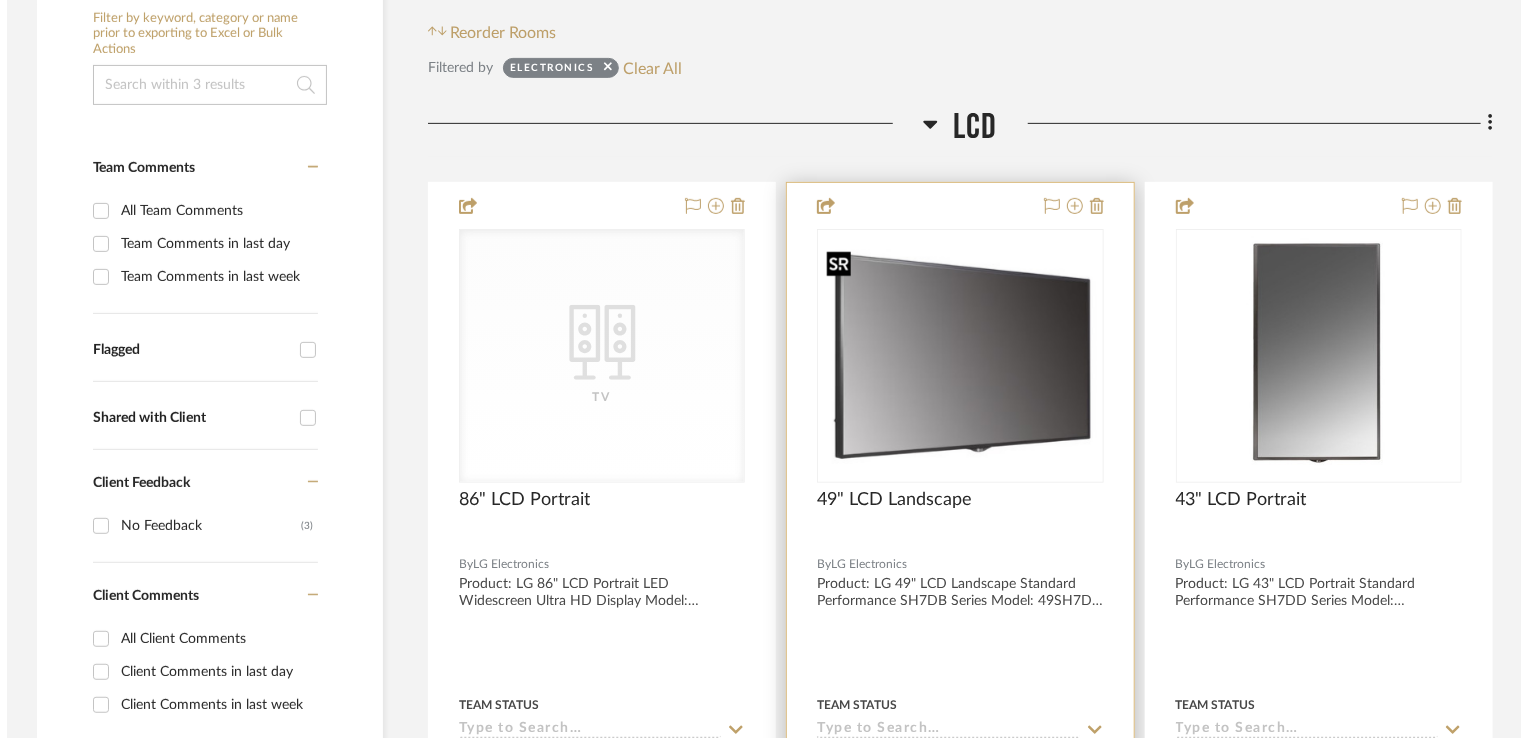 scroll, scrollTop: 0, scrollLeft: 0, axis: both 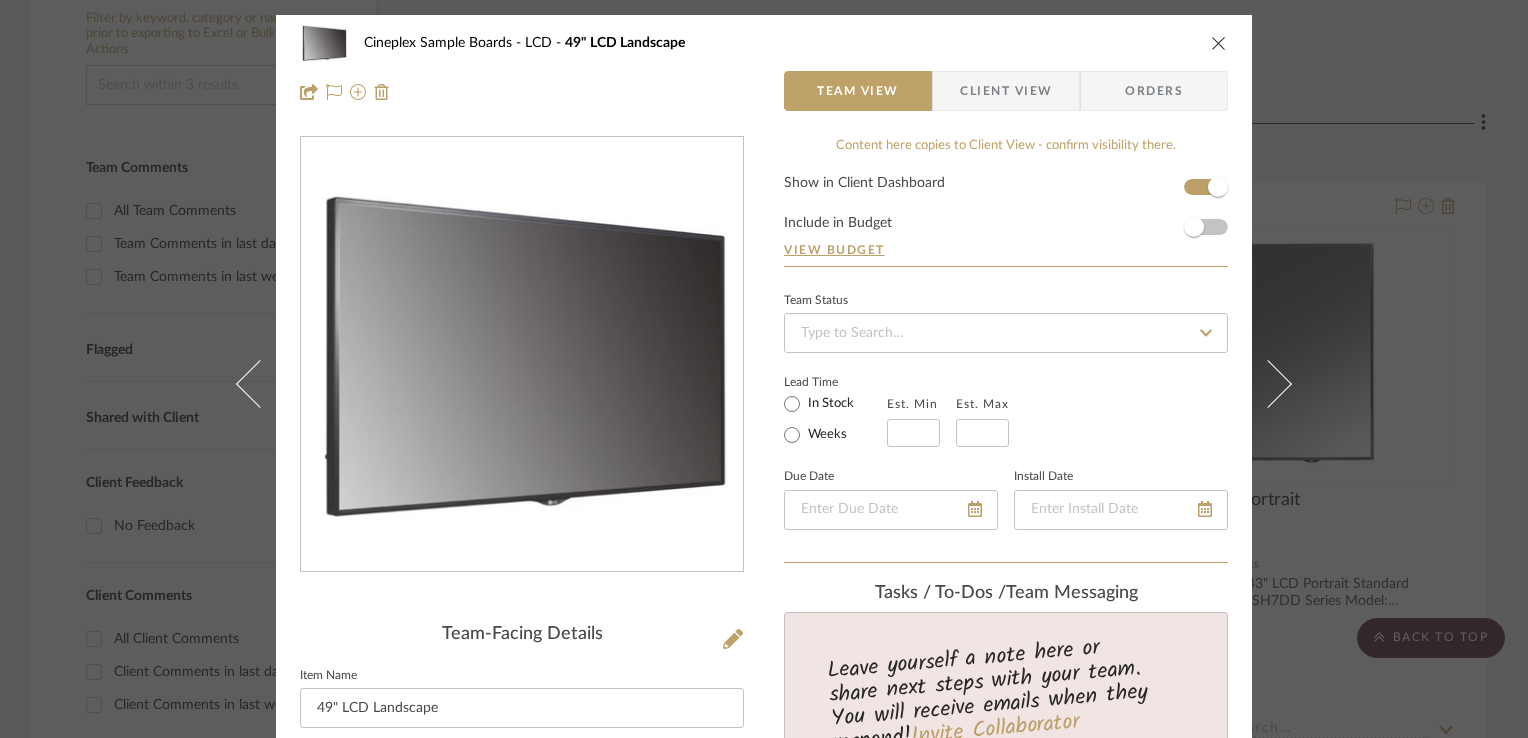 click on "Client View" at bounding box center (1006, 91) 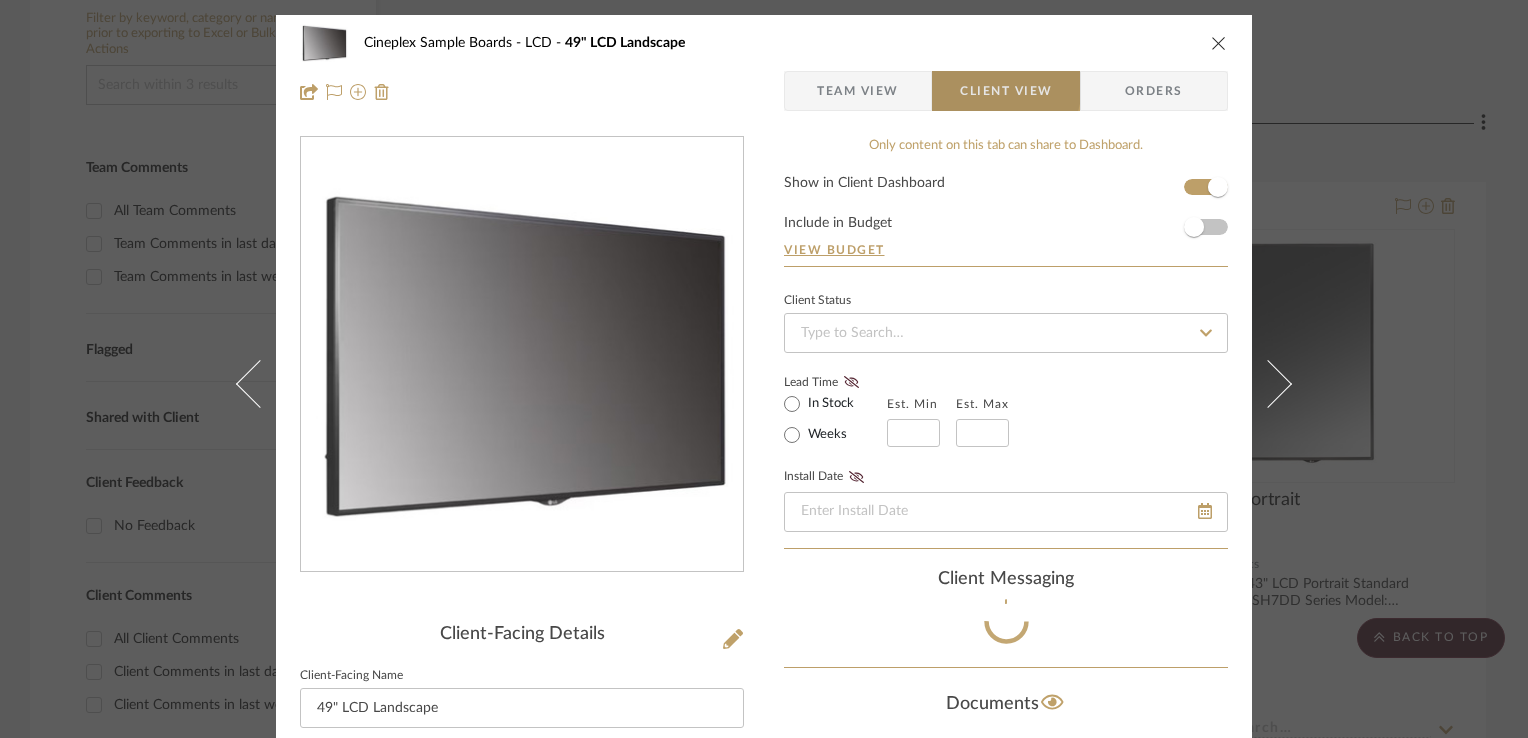 type 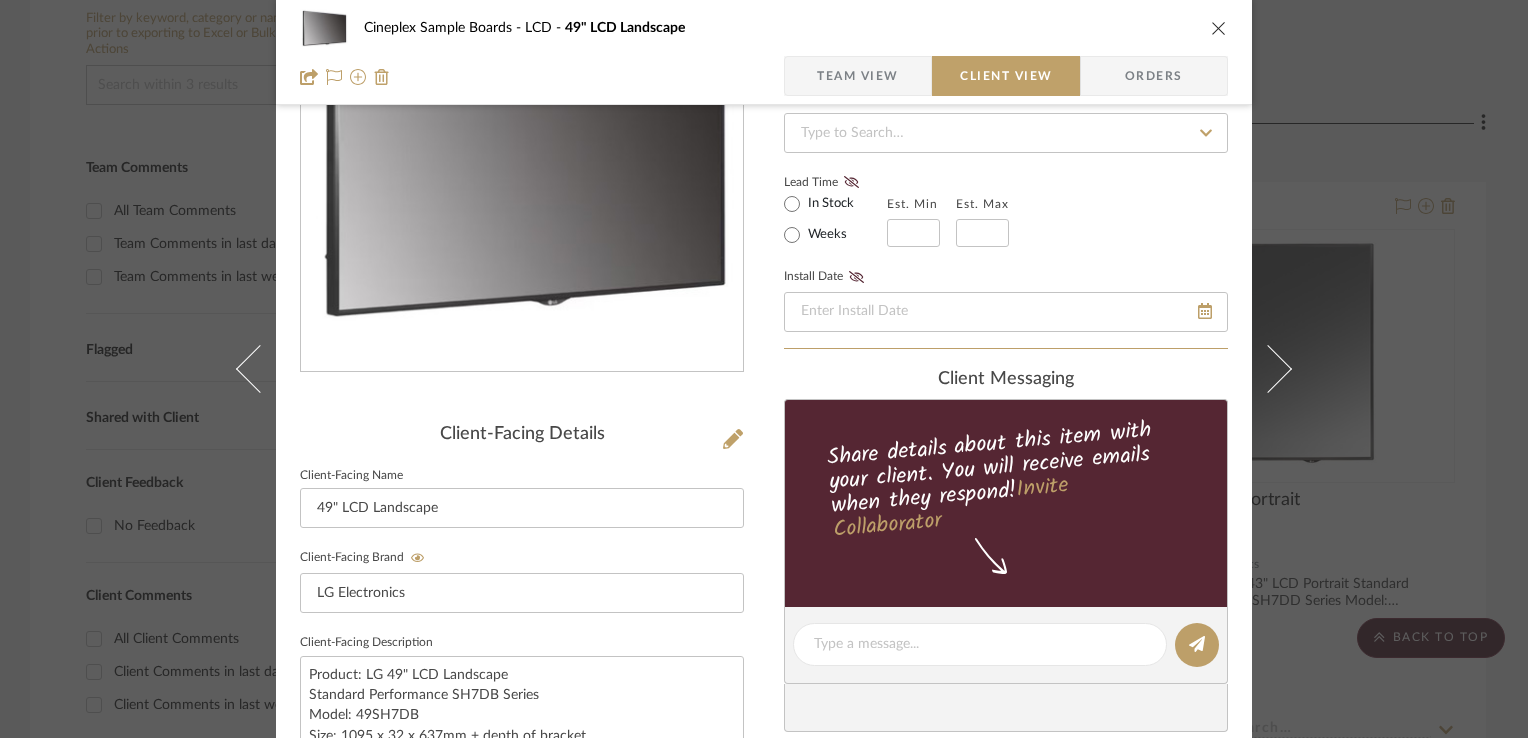 scroll, scrollTop: 300, scrollLeft: 0, axis: vertical 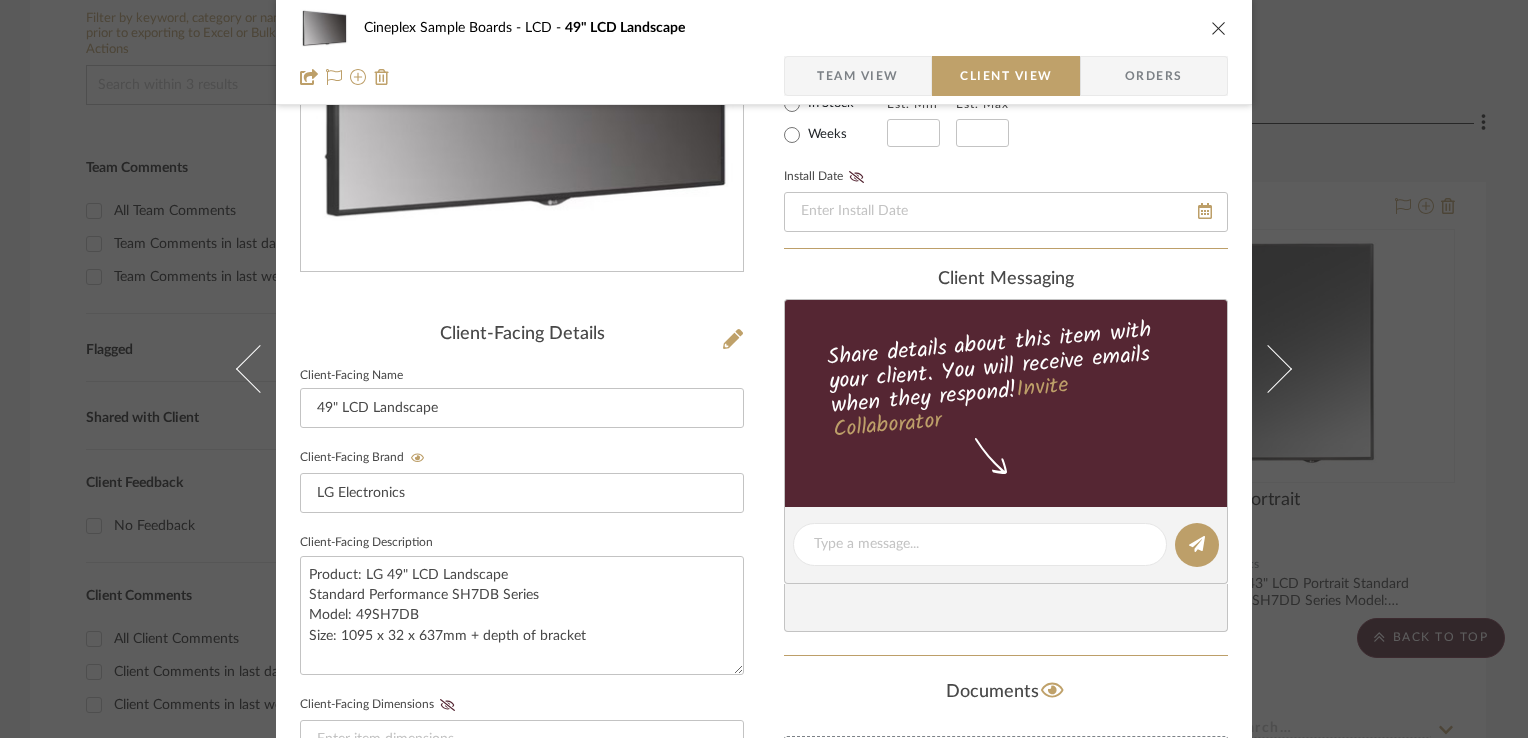 click on "Orders" at bounding box center [1154, 76] 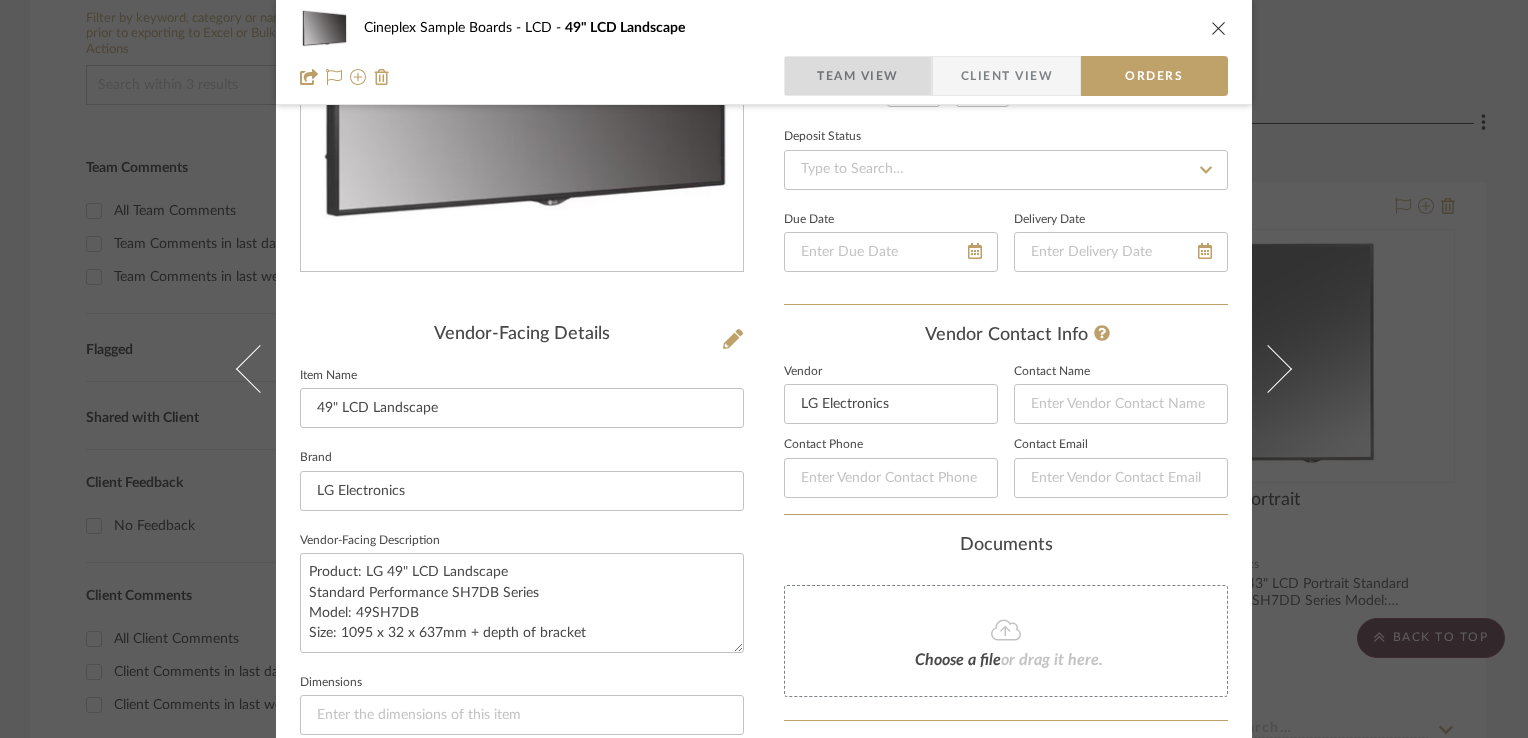 click on "Team View" at bounding box center [858, 76] 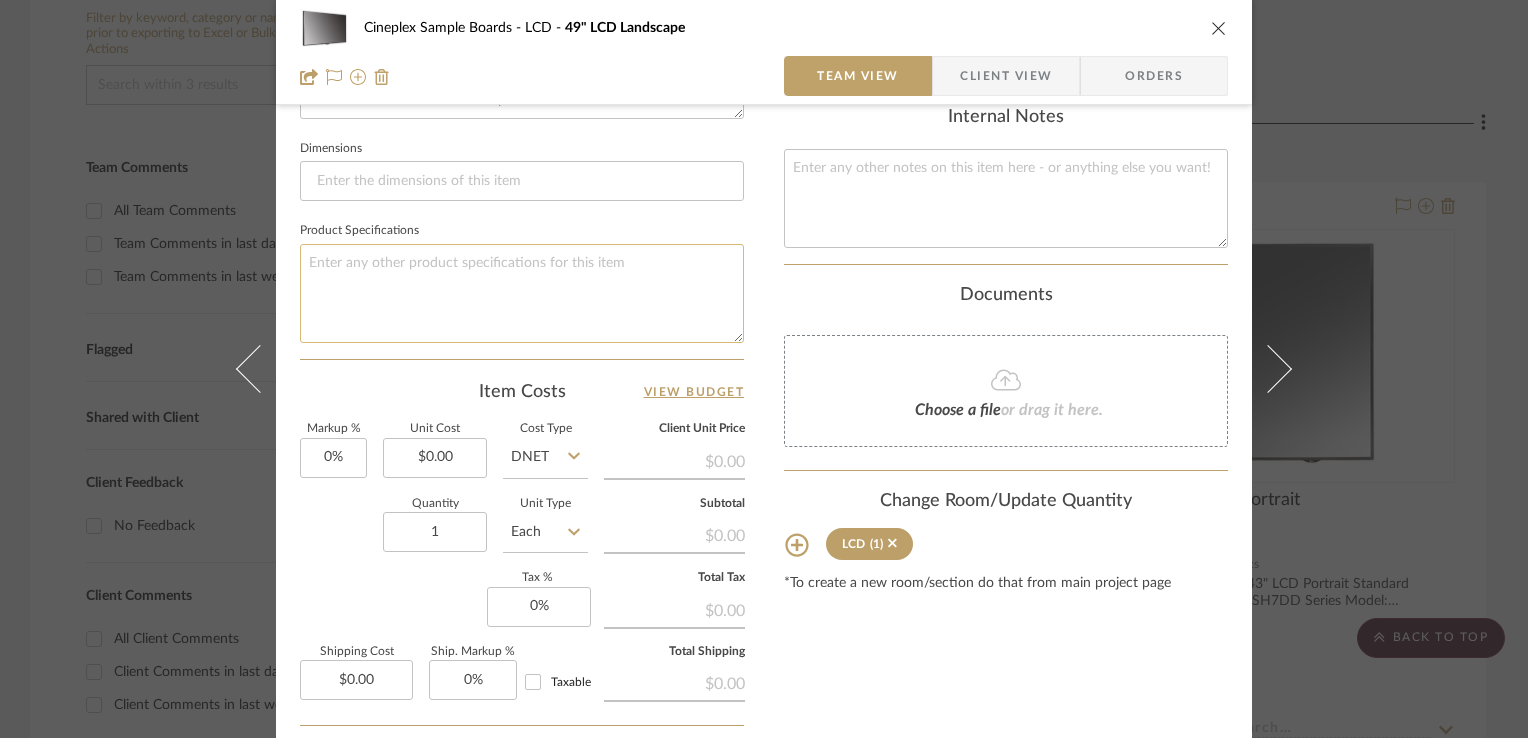 scroll, scrollTop: 800, scrollLeft: 0, axis: vertical 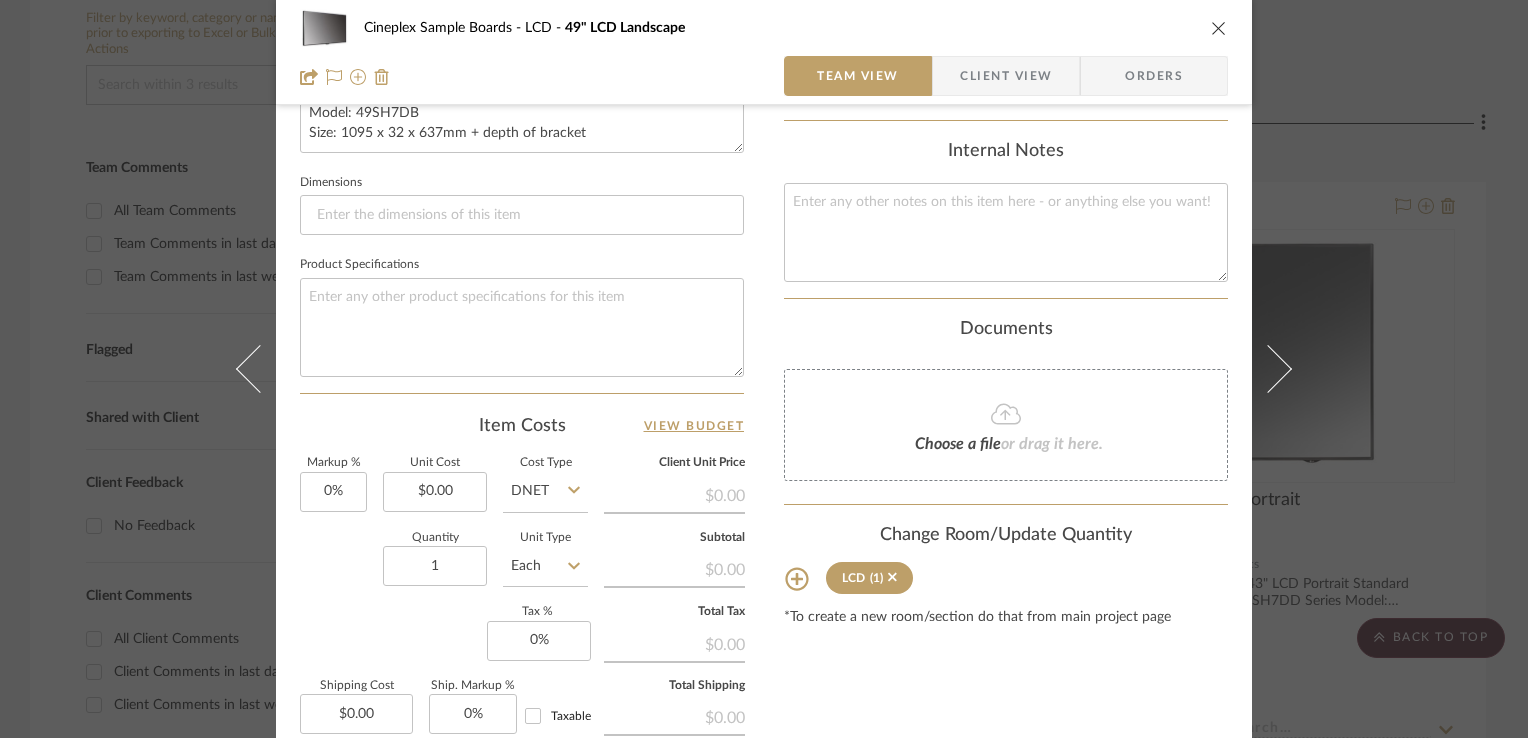 click on "Cineplex Sample Boards LCD 49" LCD Landscape" at bounding box center [764, 28] 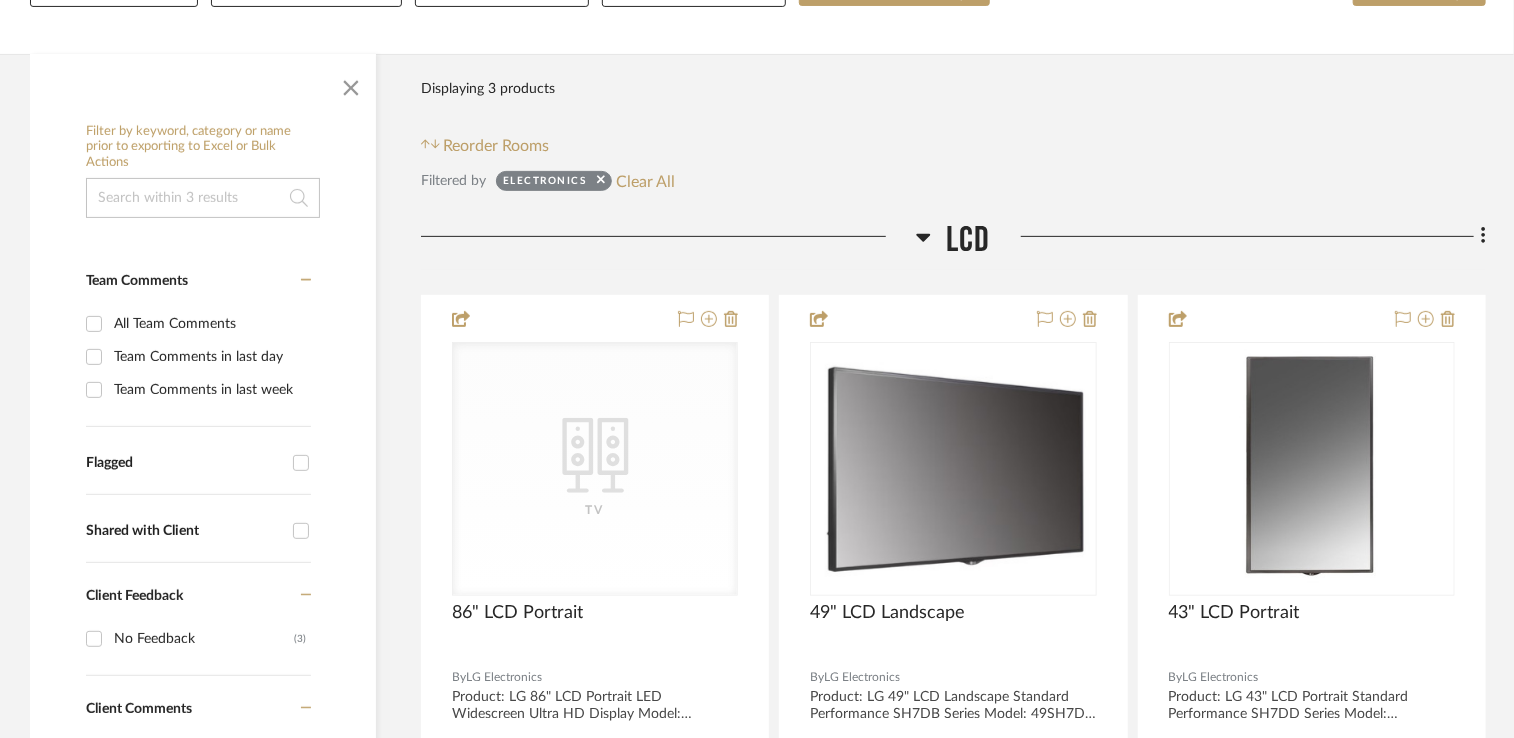 scroll, scrollTop: 300, scrollLeft: 0, axis: vertical 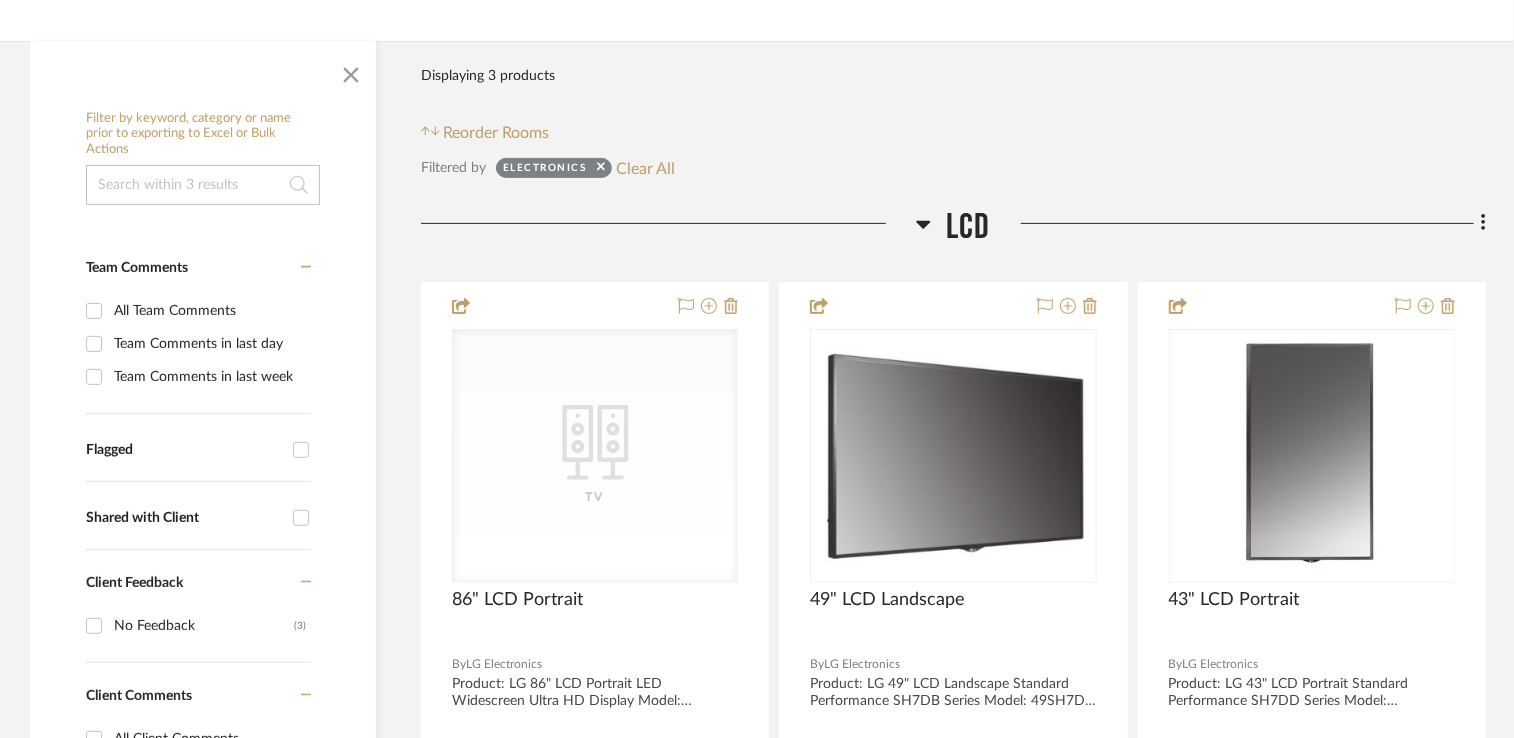 drag, startPoint x: 1496, startPoint y: 232, endPoint x: 1487, endPoint y: 227, distance: 10.29563 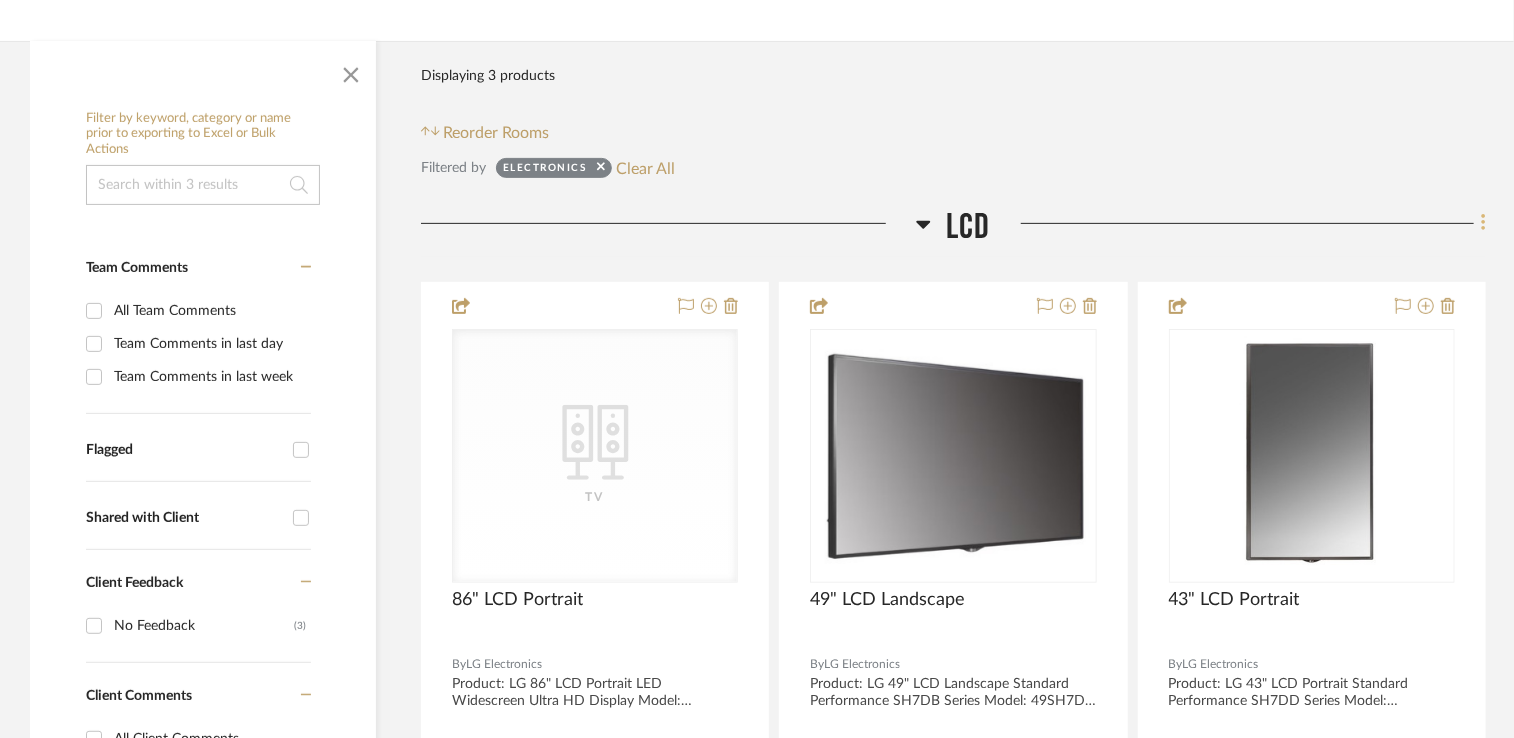 click 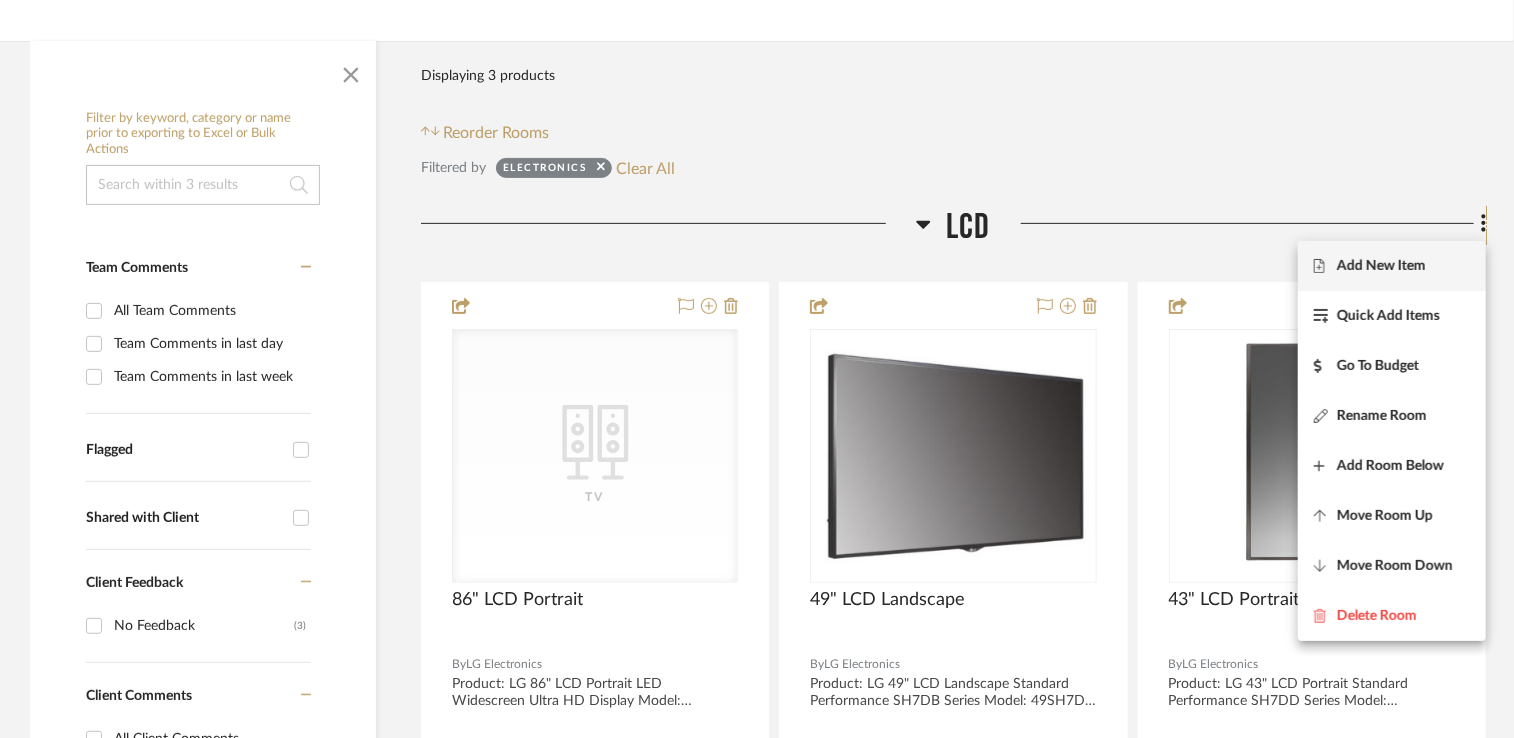 click on "Add New Item" at bounding box center (1381, 266) 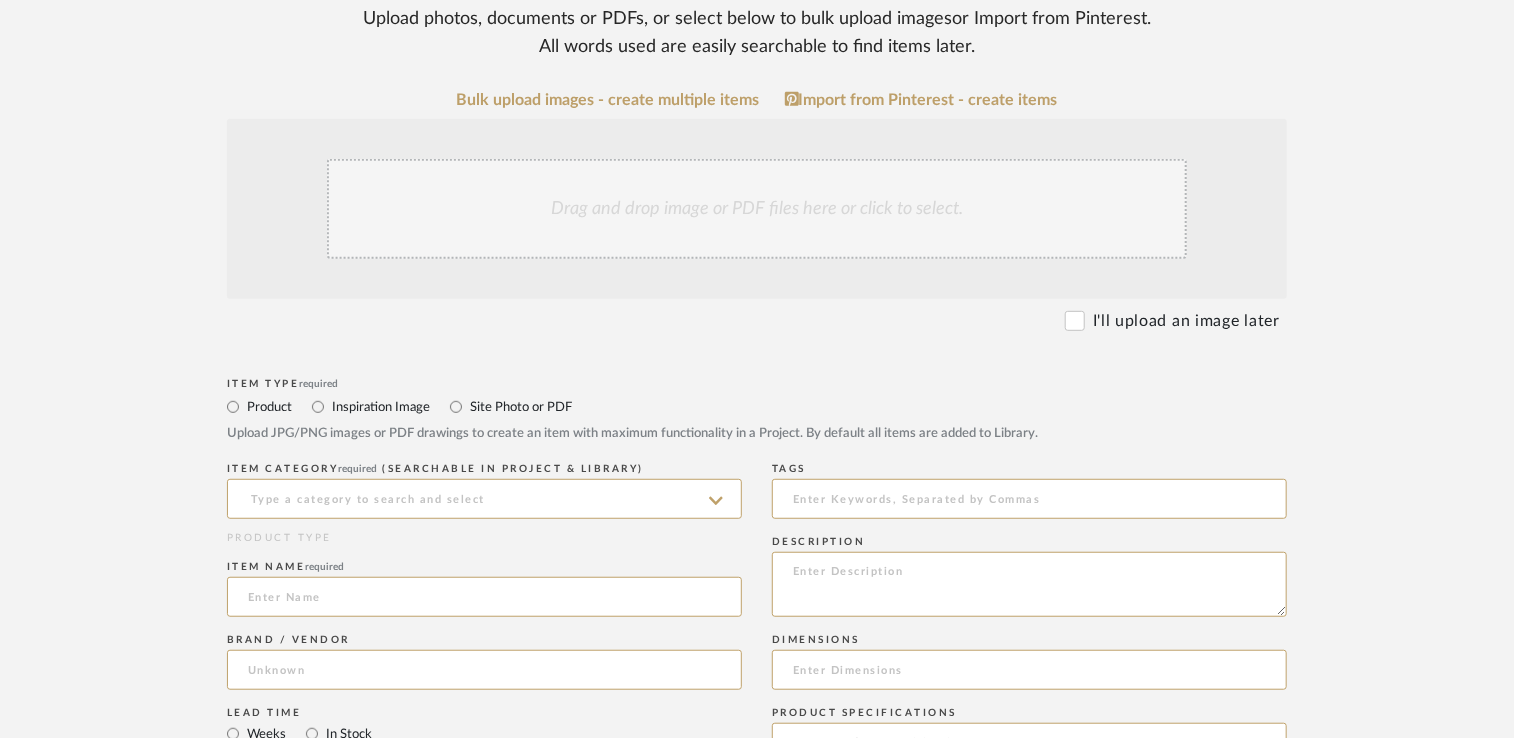 scroll, scrollTop: 400, scrollLeft: 0, axis: vertical 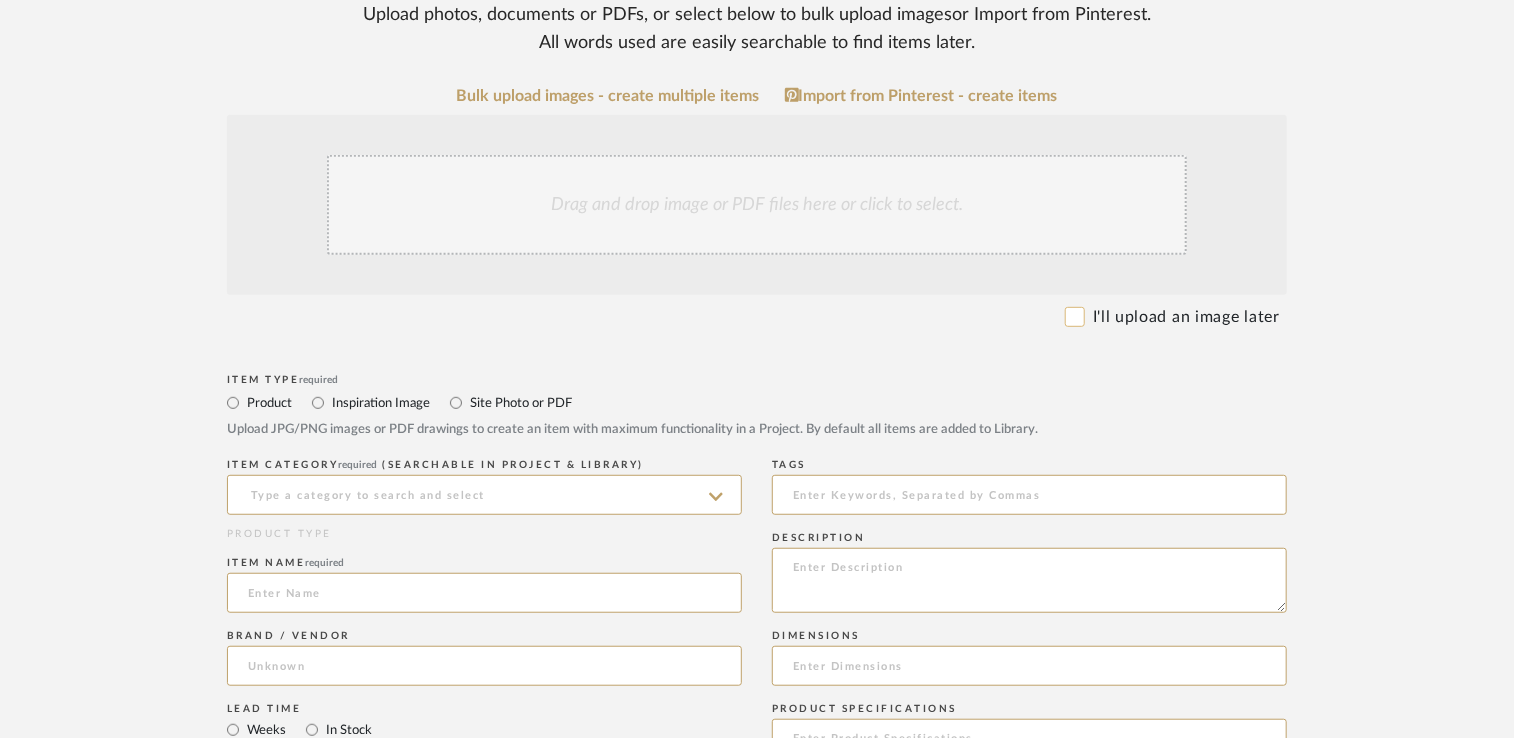 click on "Bulk upload images - create multiple items  Import from Pinterest - create items Drag and drop image or PDF files here or click to select. I'll upload an image later  Item Type  required Product Inspiration Image  Site Photo or PDF   Upload JPG/PNG images or PDF drawings to create an item with maximum functionality in a Project. By default all items are added to Library.   ITEM CATEGORY  required (Searchable in Project & Library)  PRODUCT TYPE  Item name  required  Brand / Vendor   Lead Time  Weeks In Stock  Estimated Min   Estimated Max   Price   Price Type  DNET Retail  URL   Tags   Description   Dimensions   Product Specifications   Notes   Save To  Projects [STREET_ADDRESS] Barchester Court Carolina Cineplex Sample Boards ROOM QTY  Products for Consideration   Corner Guards and Trims   Fixtures   Flooring   Furniture   LCD  1  Light Fixtures   Paint   Solid Surface   Wall Covering   Wall Tile   Exterior Paint   VIP Base, Cove, Caps + Nosing   VIP Laminates" 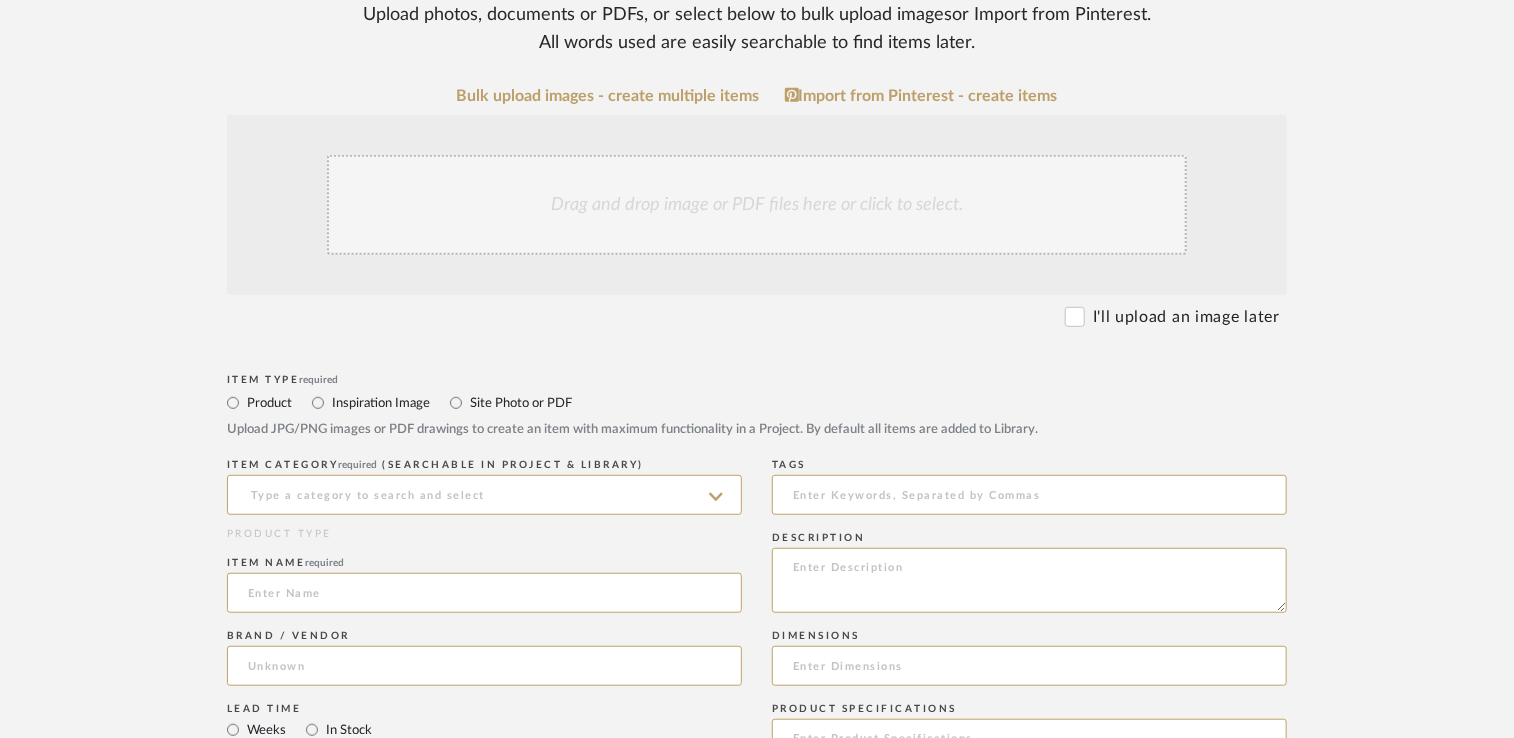 drag, startPoint x: 1070, startPoint y: 324, endPoint x: 1051, endPoint y: 326, distance: 19.104973 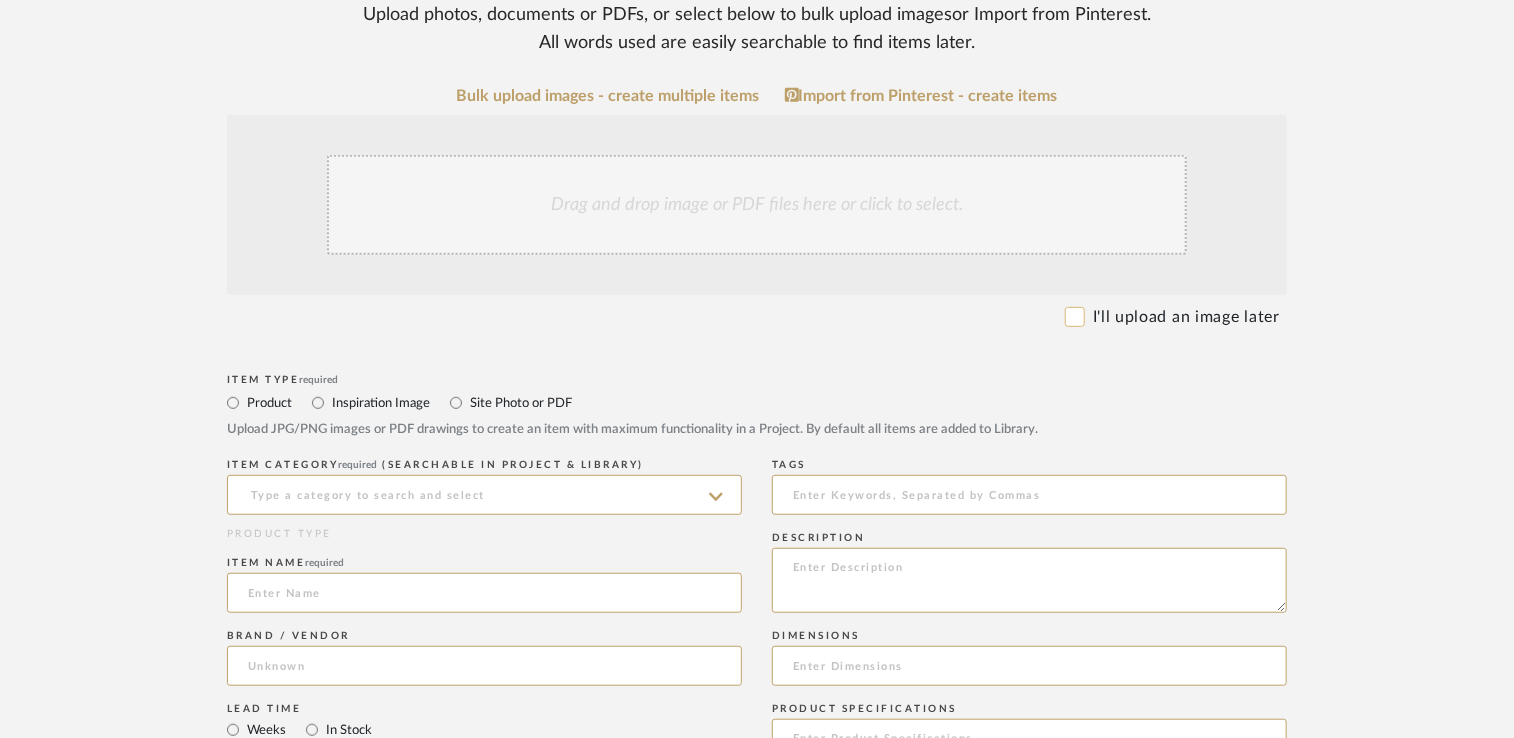 click on "I'll upload an image later" at bounding box center (1075, 317) 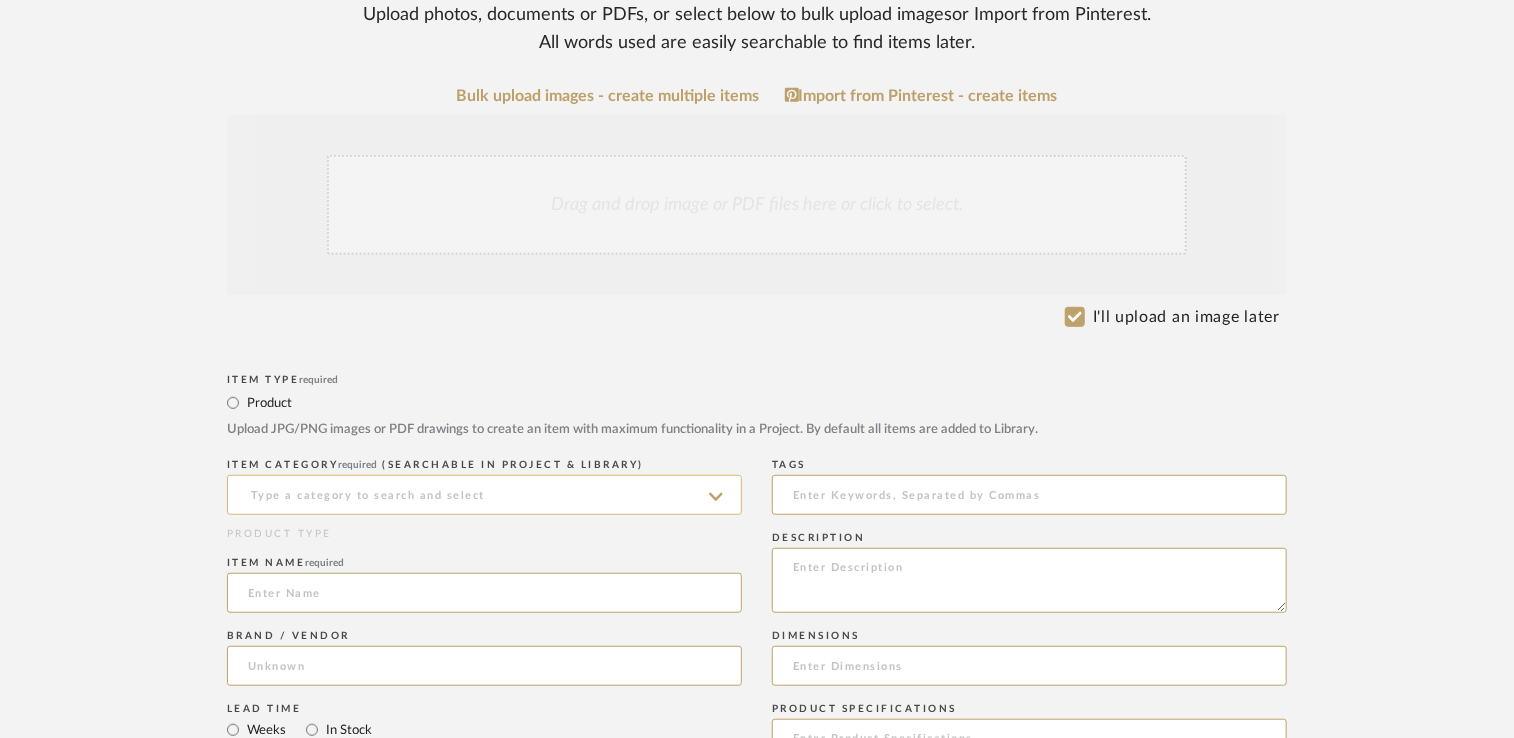 click 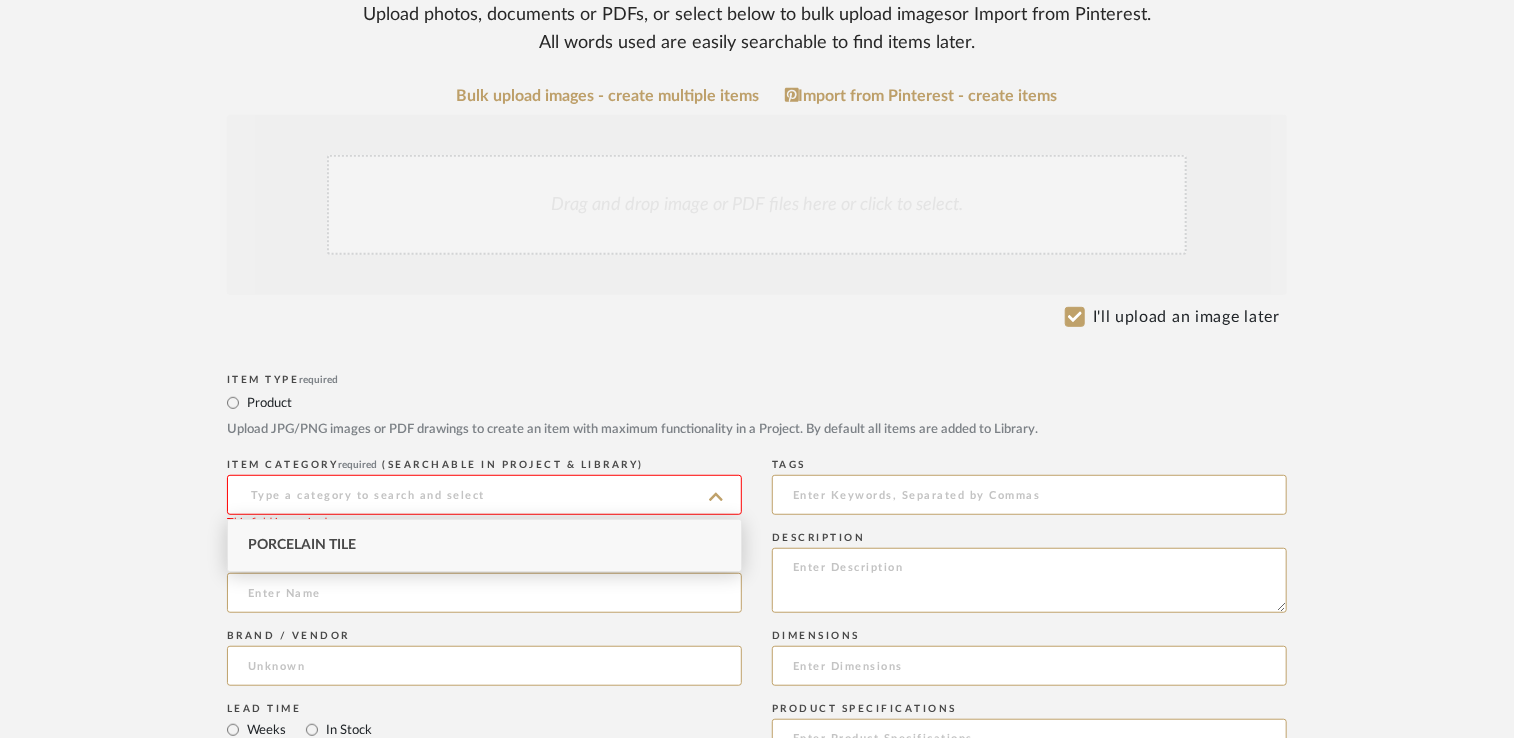 click on "Upload JPG/PNG images or PDF drawings to create an item with maximum functionality in a Project. By default all items are added to Library." 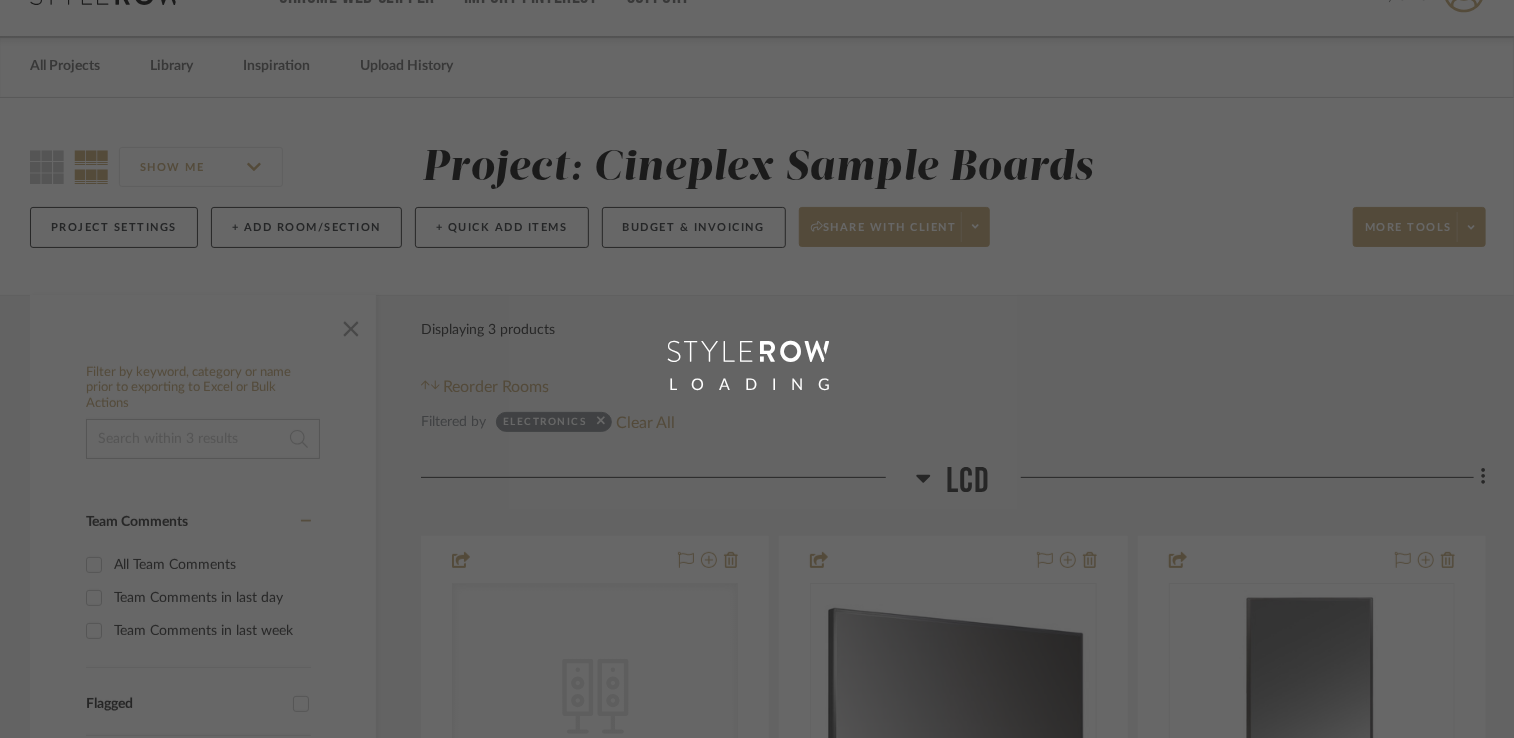 scroll, scrollTop: 0, scrollLeft: 0, axis: both 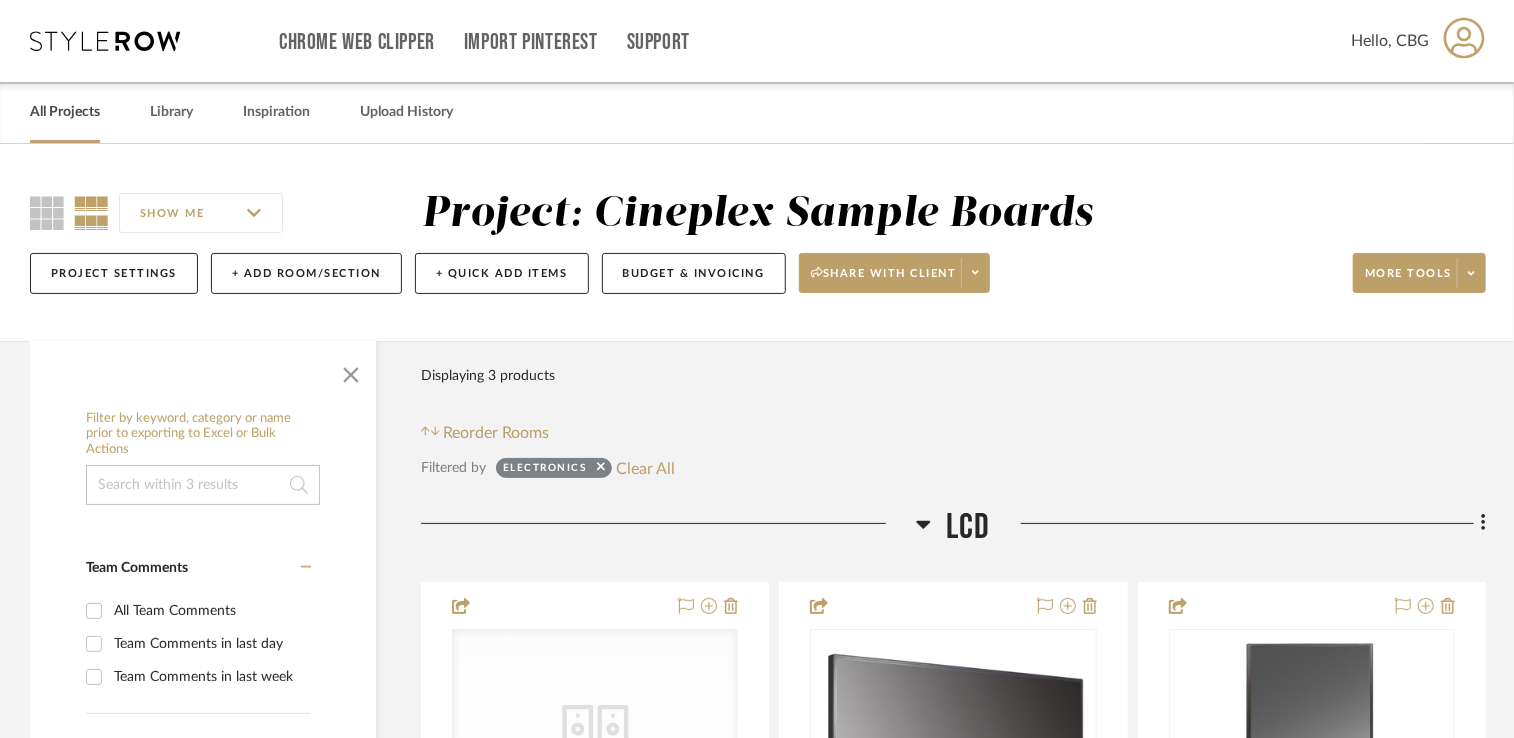 click on "All Projects" at bounding box center (65, 112) 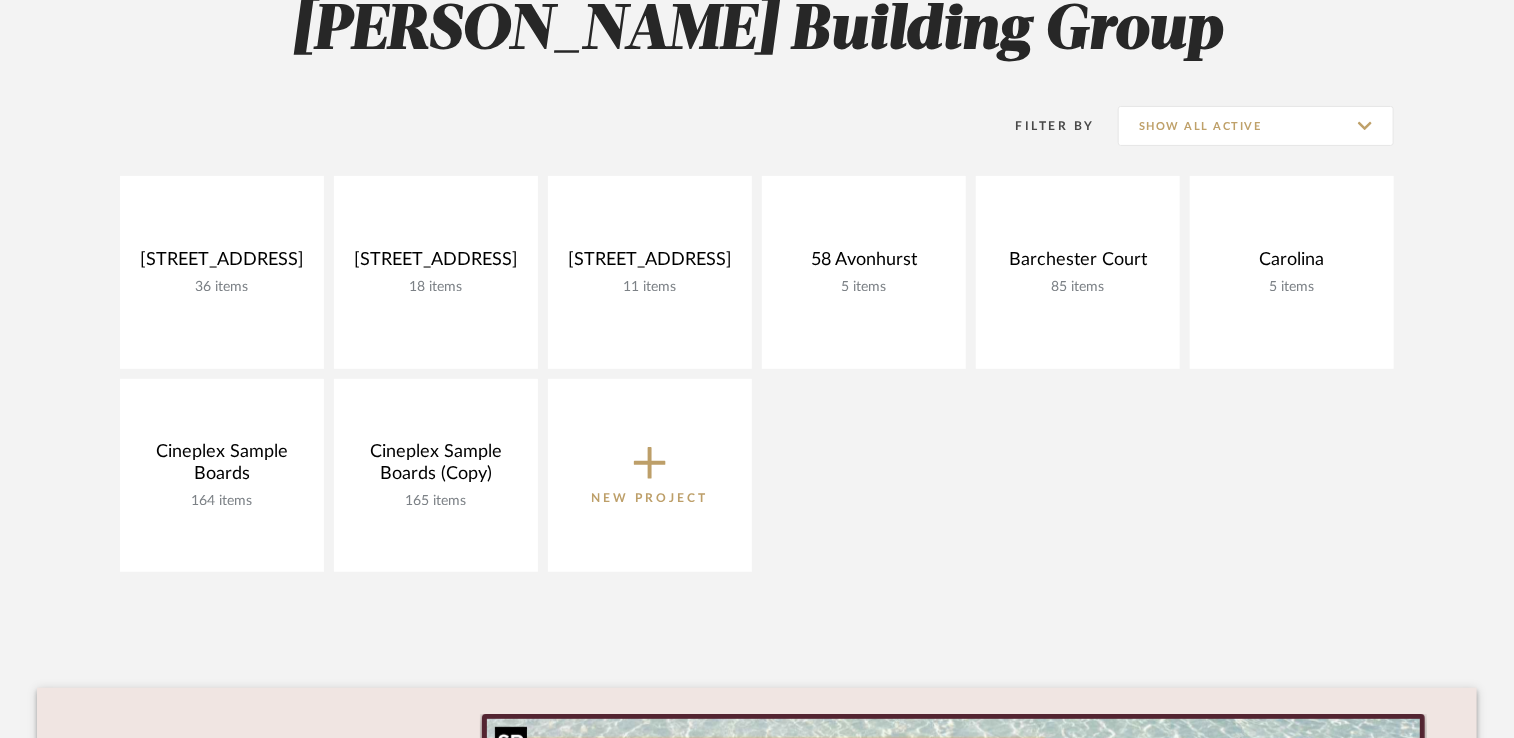 scroll, scrollTop: 0, scrollLeft: 0, axis: both 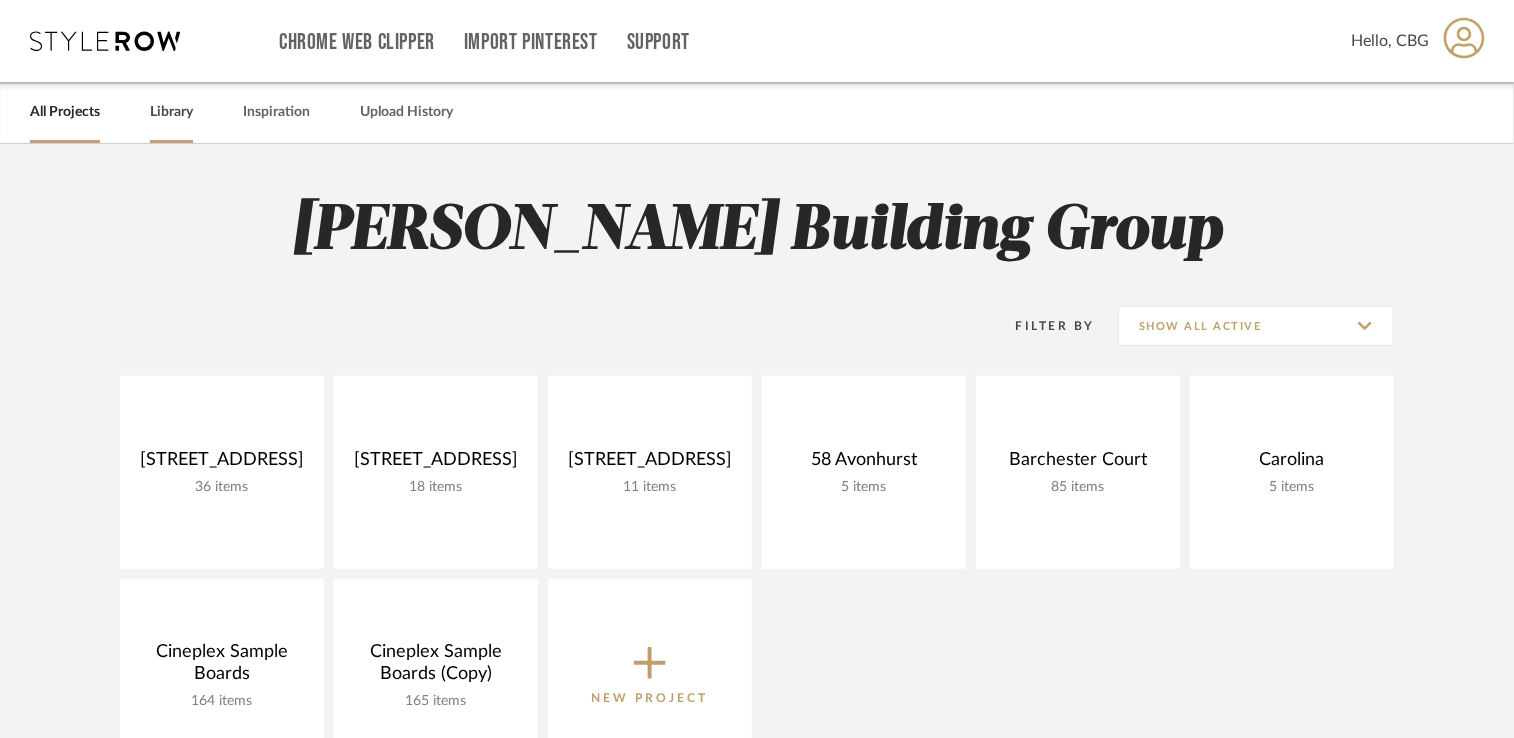 click on "Library" at bounding box center [171, 112] 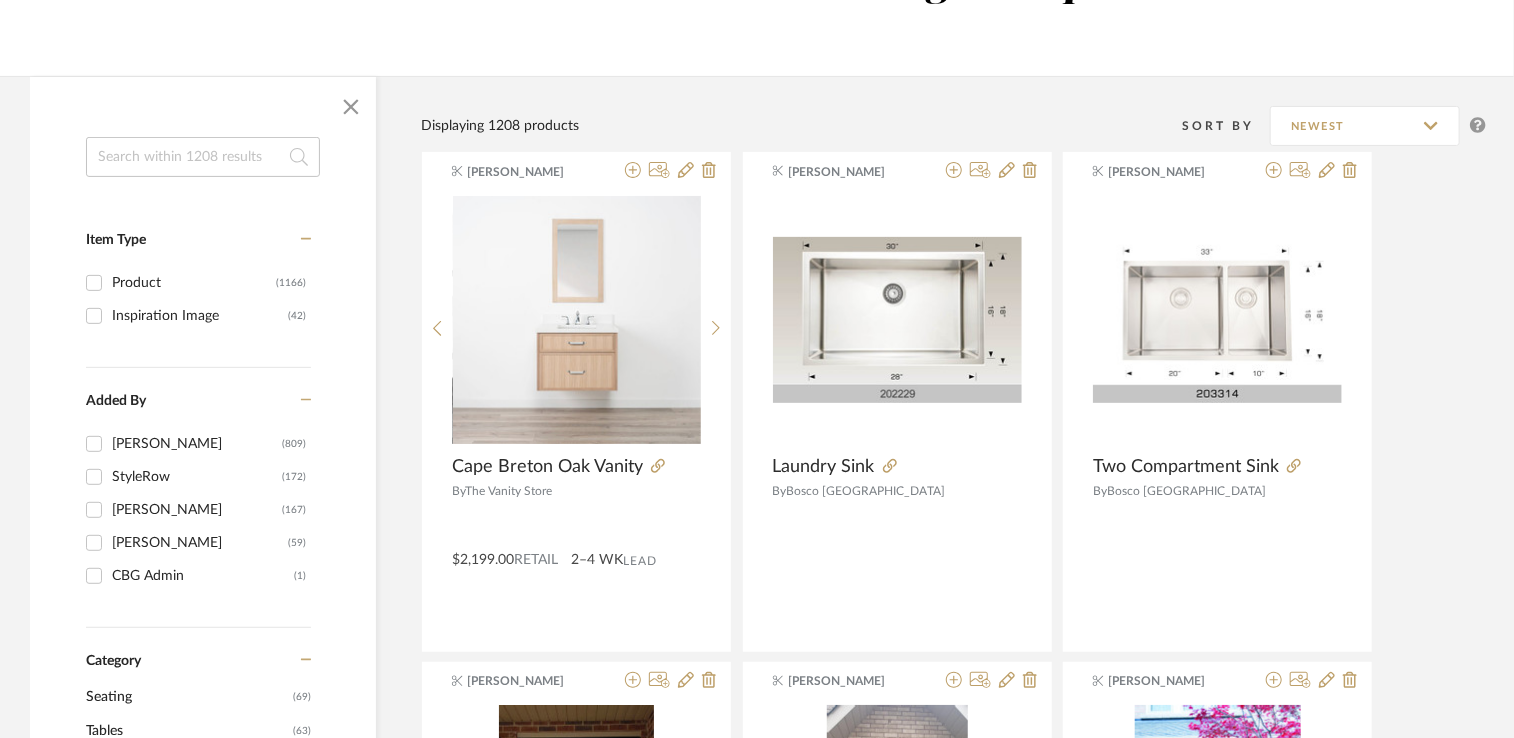 scroll, scrollTop: 100, scrollLeft: 0, axis: vertical 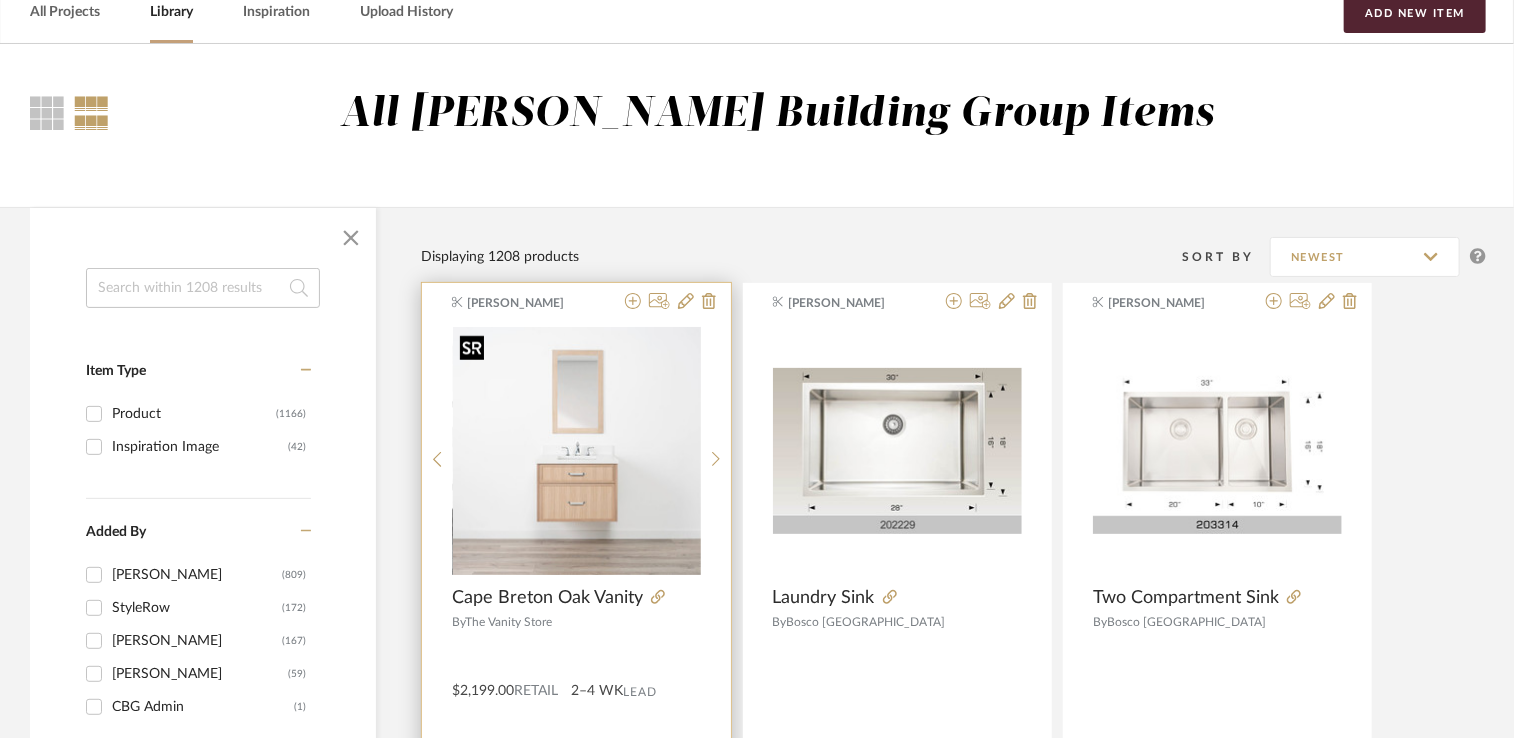 click at bounding box center [577, 451] 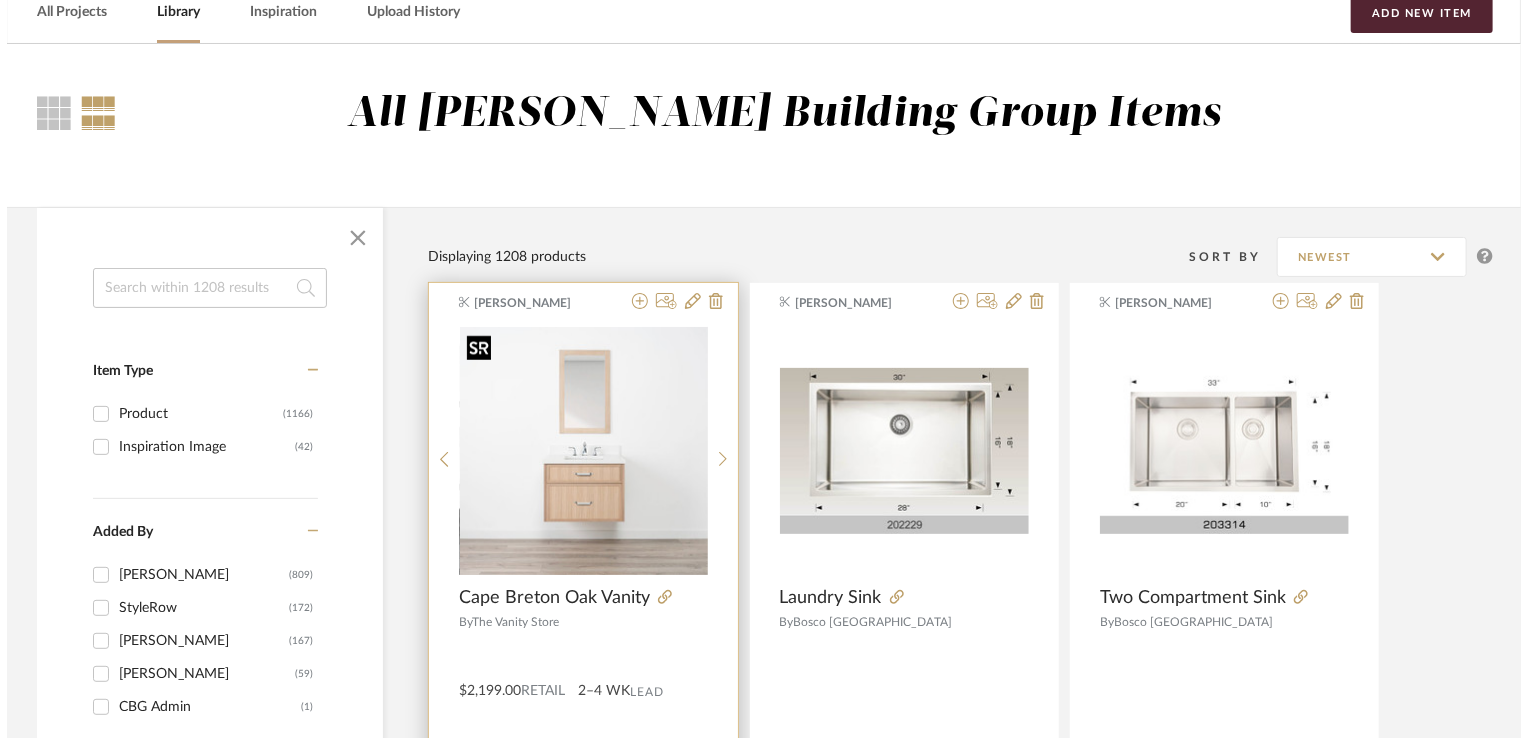 scroll, scrollTop: 0, scrollLeft: 0, axis: both 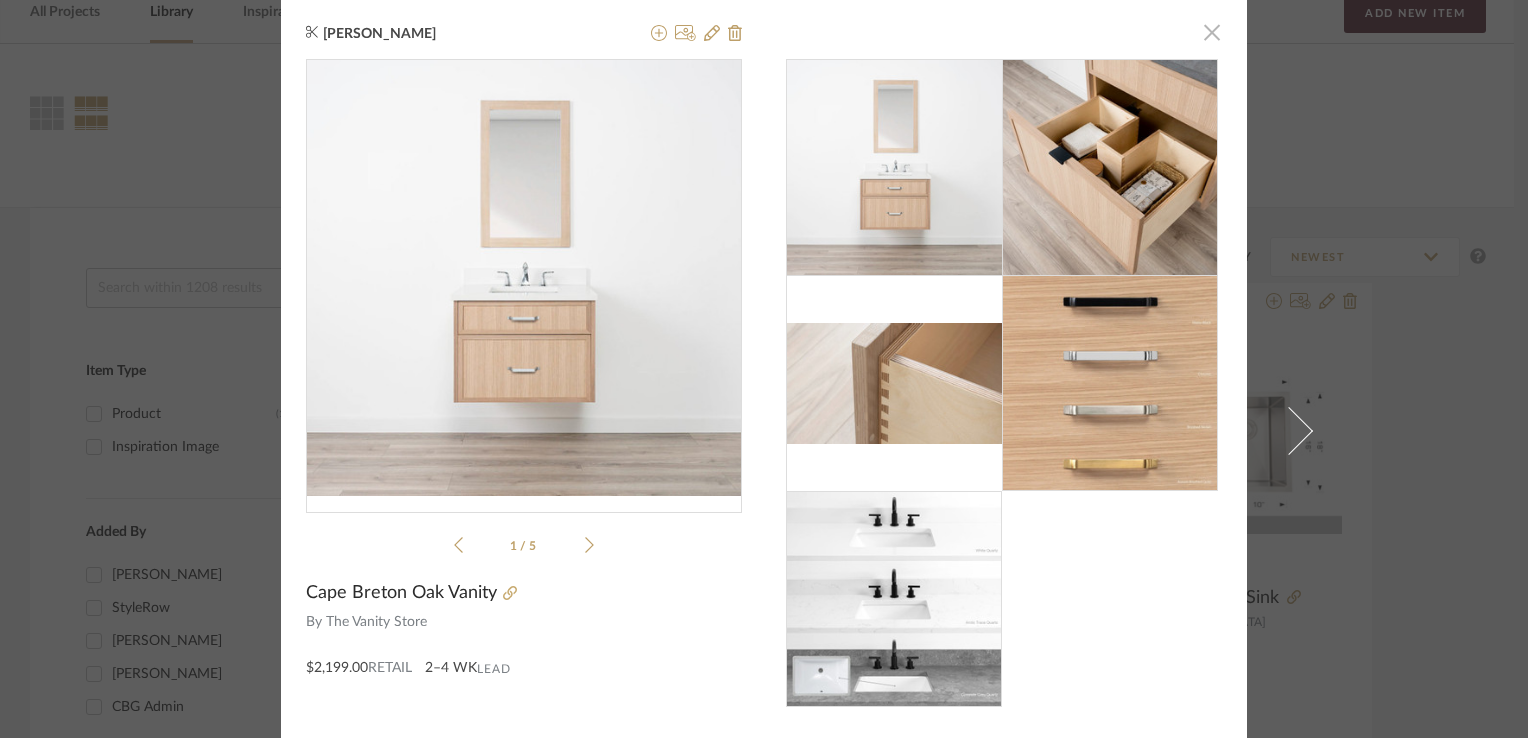 click 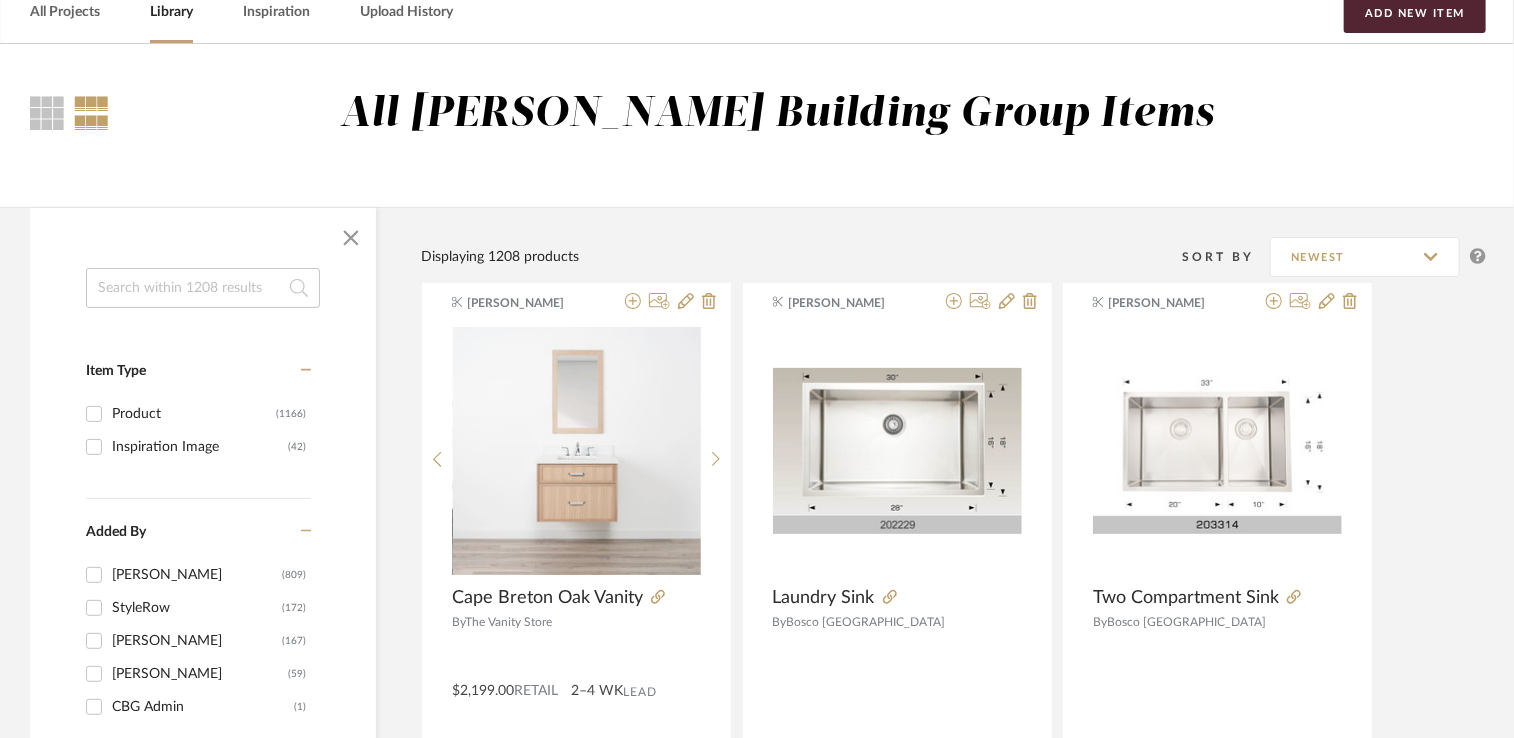 scroll, scrollTop: 0, scrollLeft: 0, axis: both 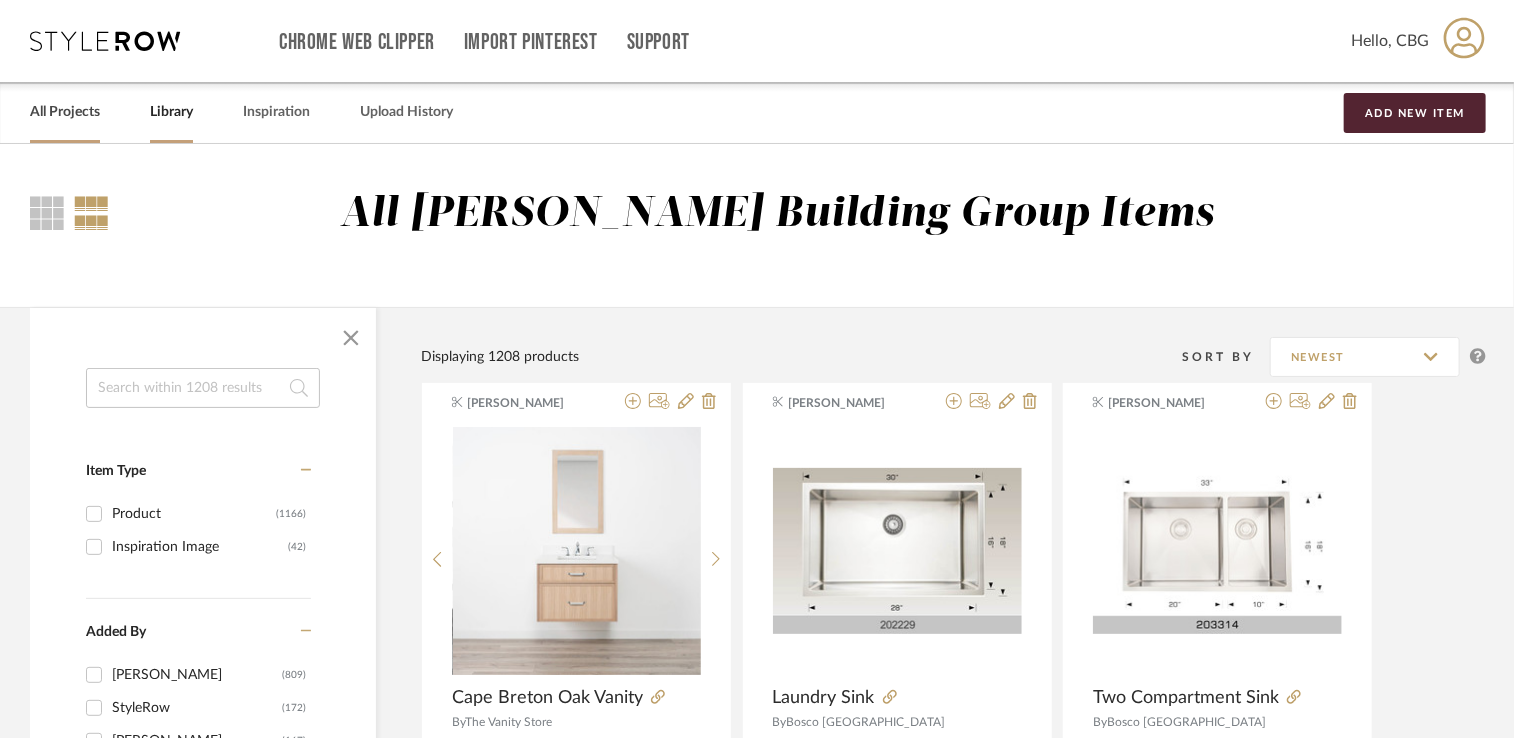 click on "All Projects" at bounding box center [65, 112] 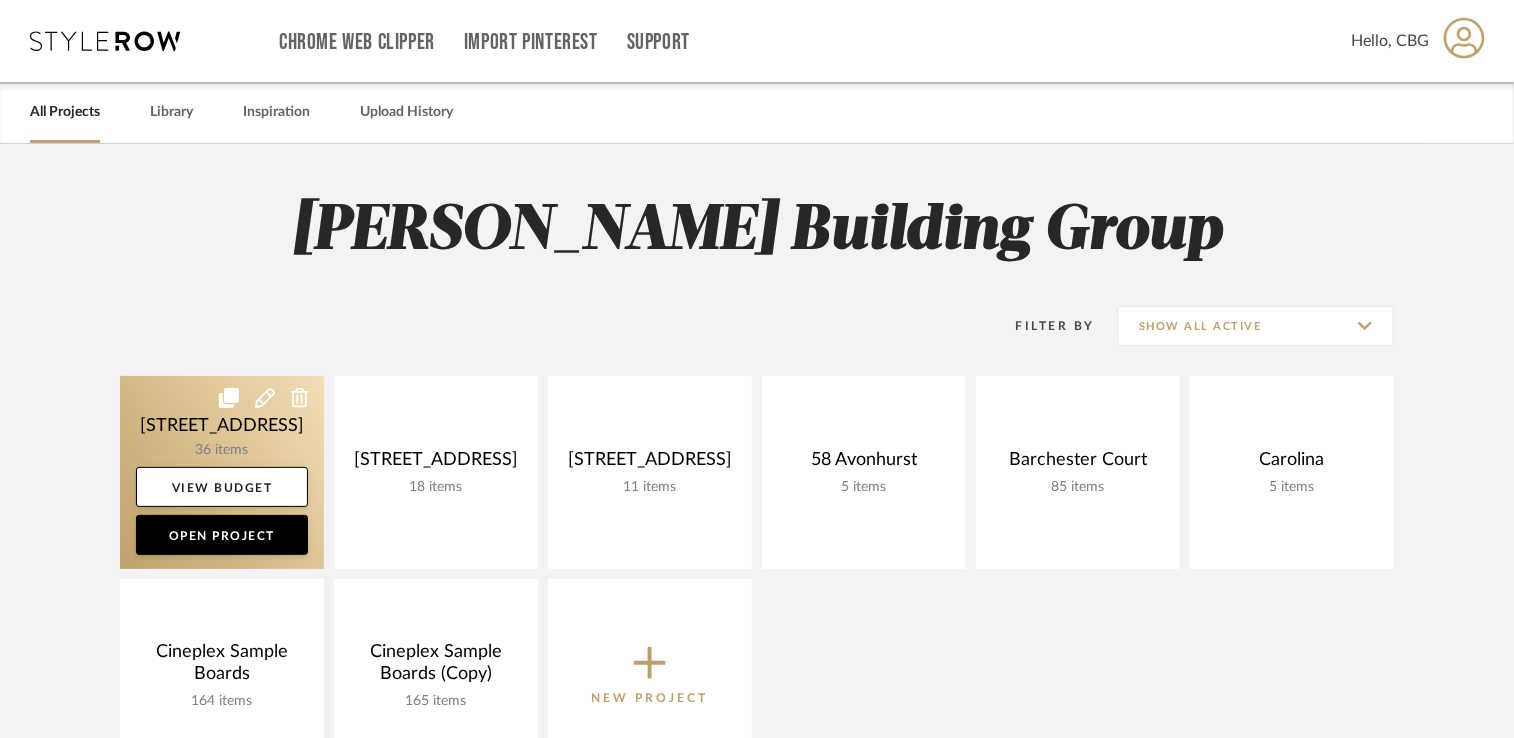 click 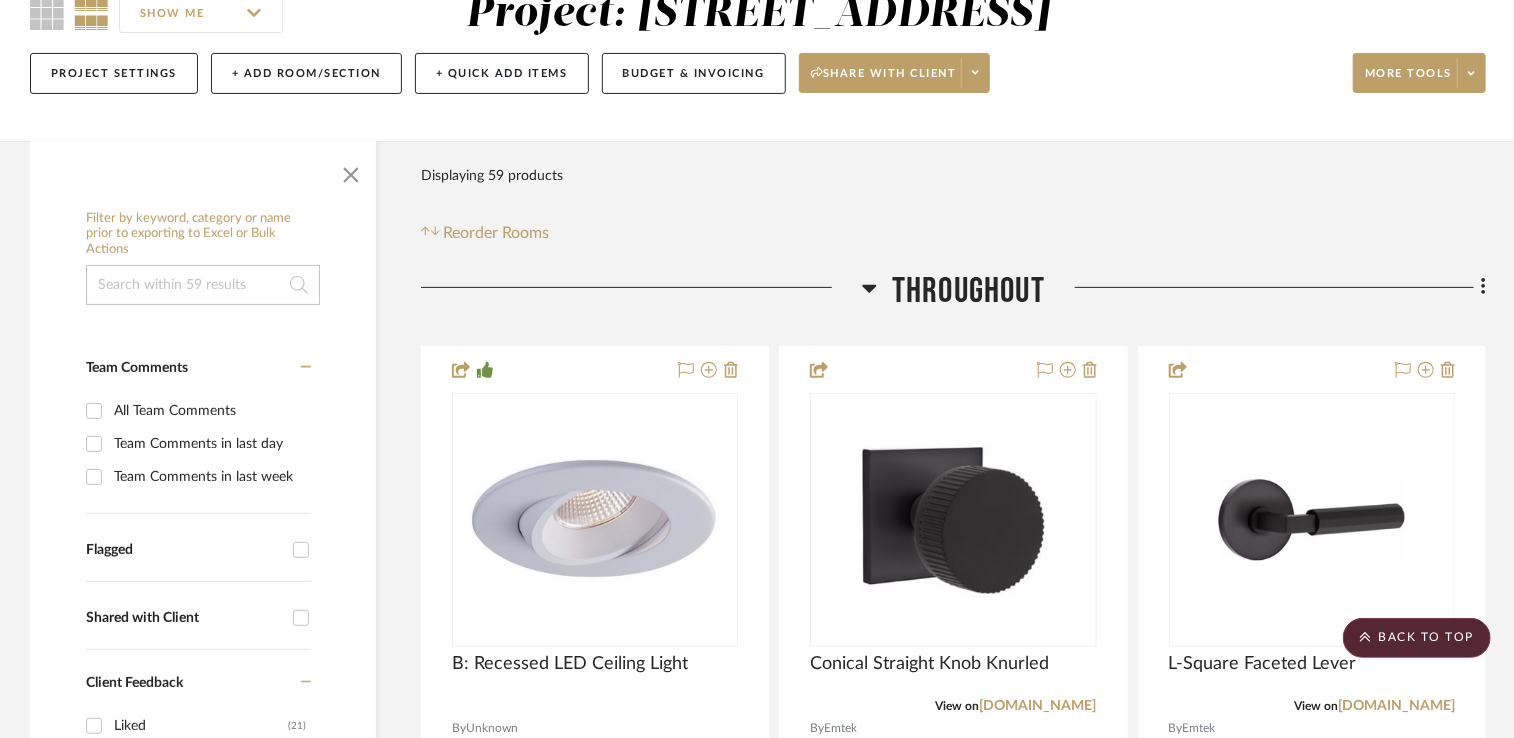 scroll, scrollTop: 200, scrollLeft: 0, axis: vertical 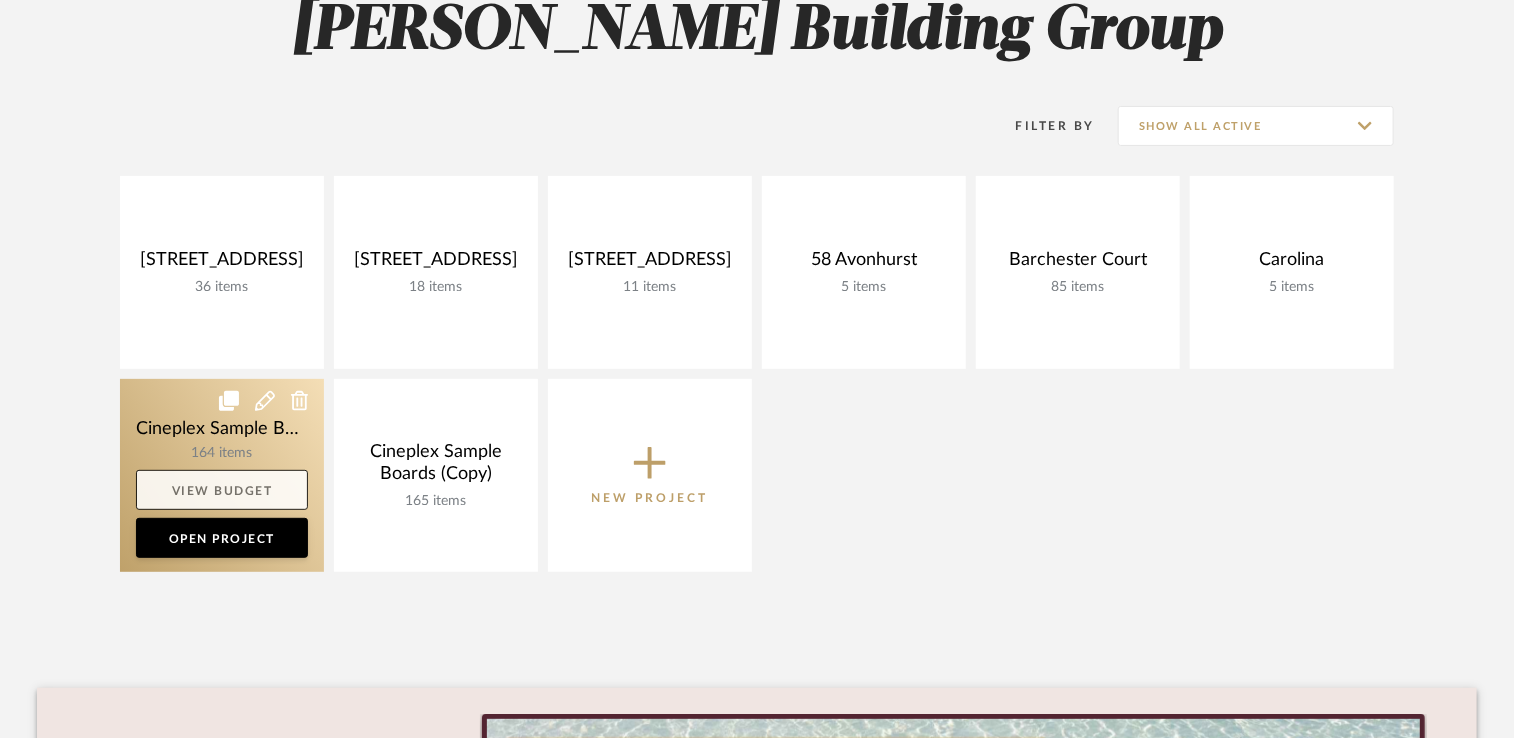 click on "View Budget" 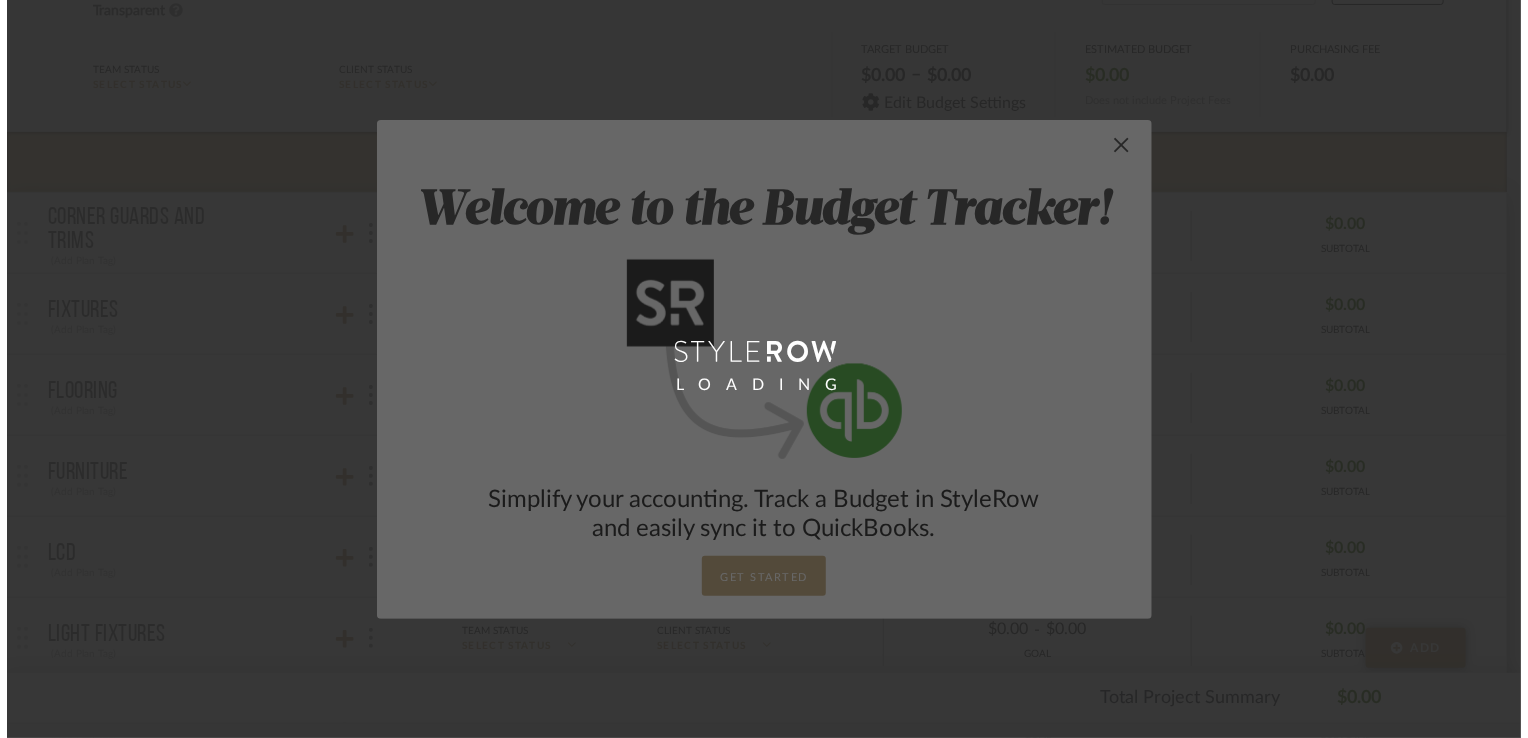 scroll, scrollTop: 0, scrollLeft: 0, axis: both 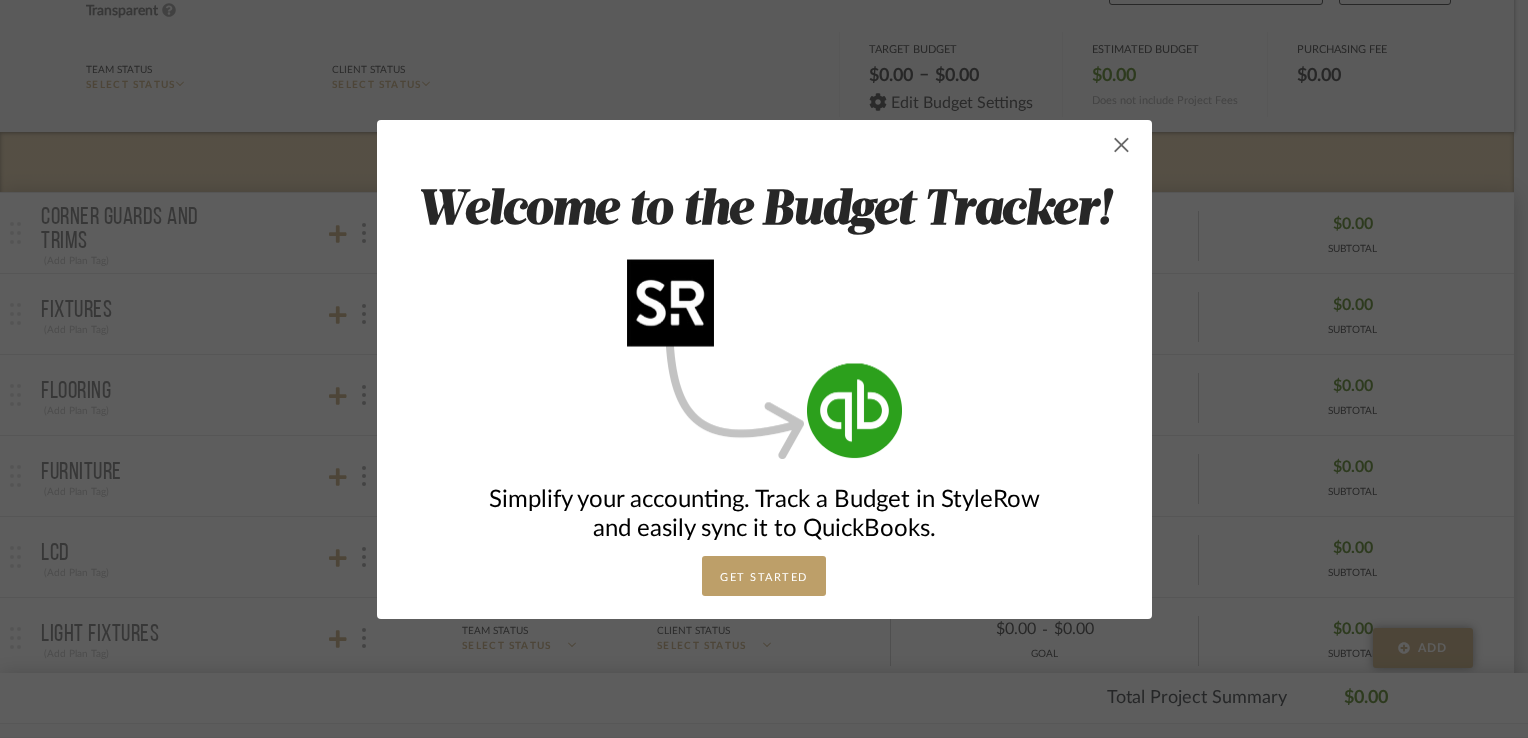 click at bounding box center (1122, 145) 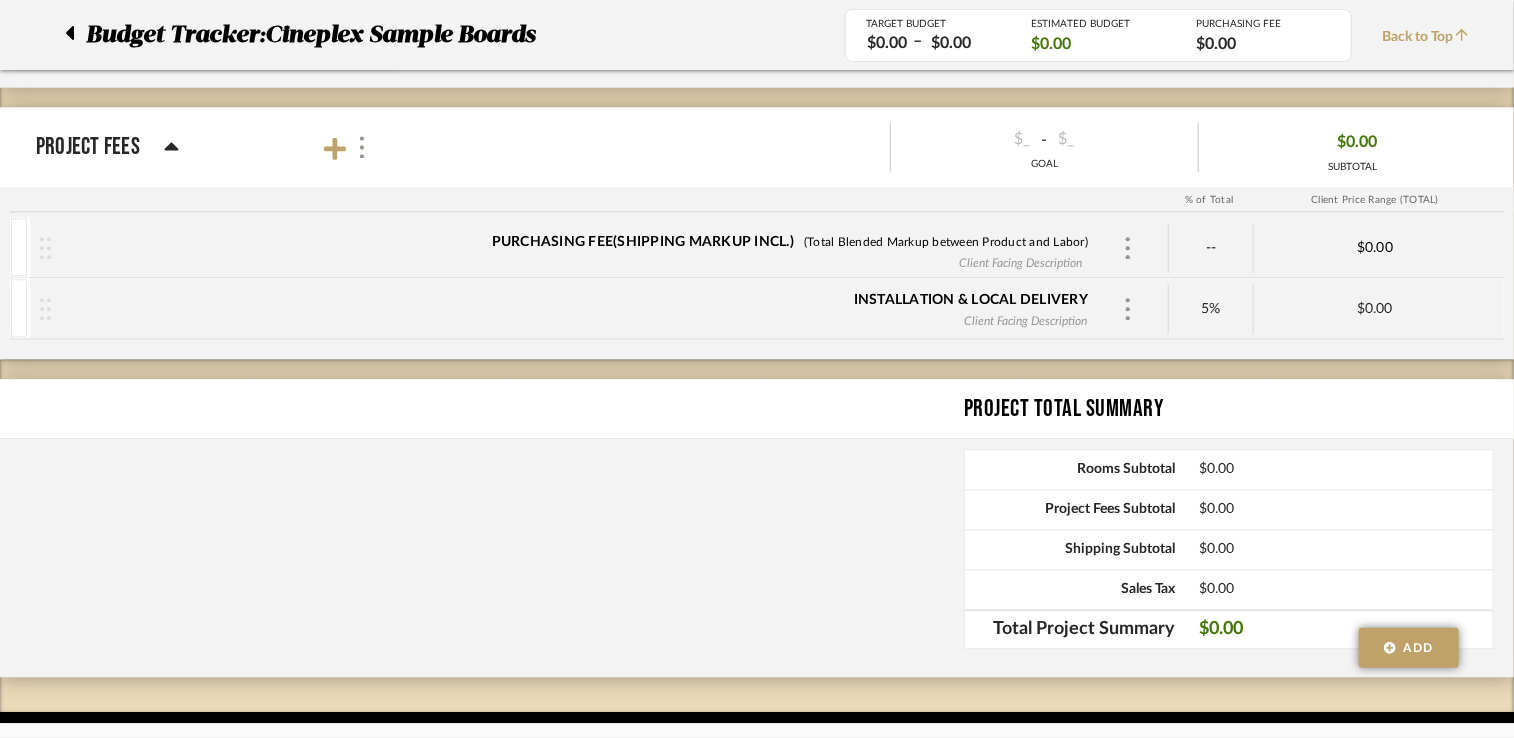 scroll, scrollTop: 2260, scrollLeft: 0, axis: vertical 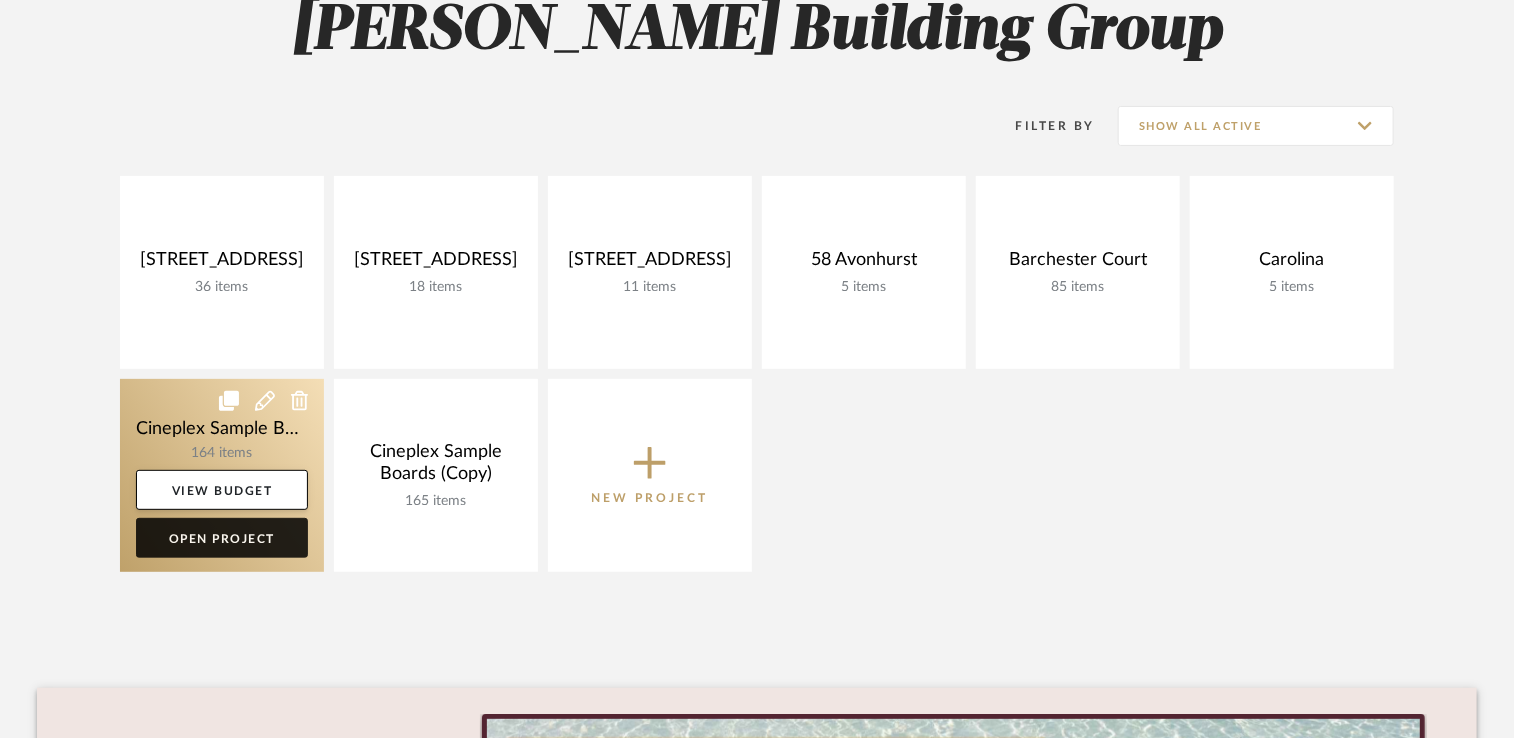 click on "Open Project" 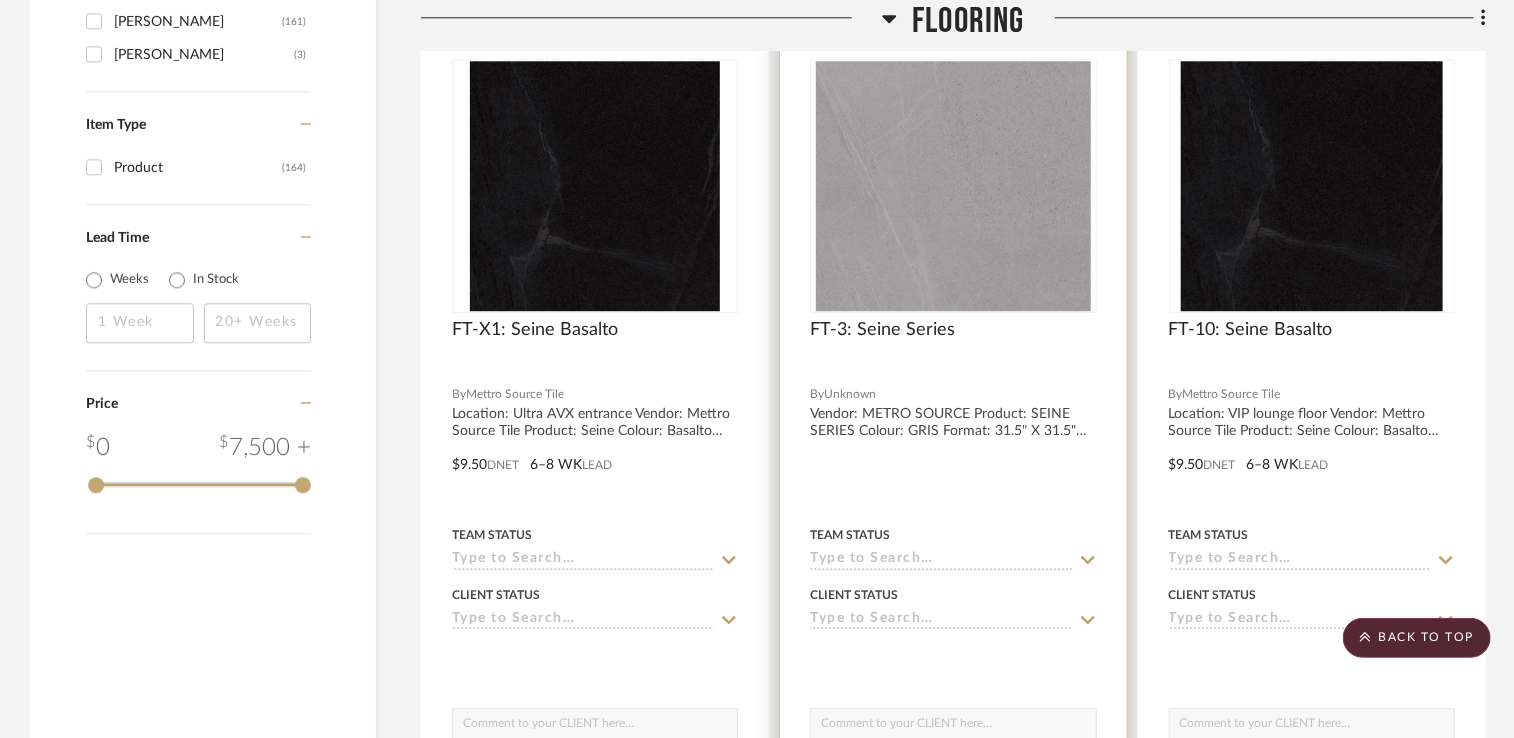 scroll, scrollTop: 2600, scrollLeft: 0, axis: vertical 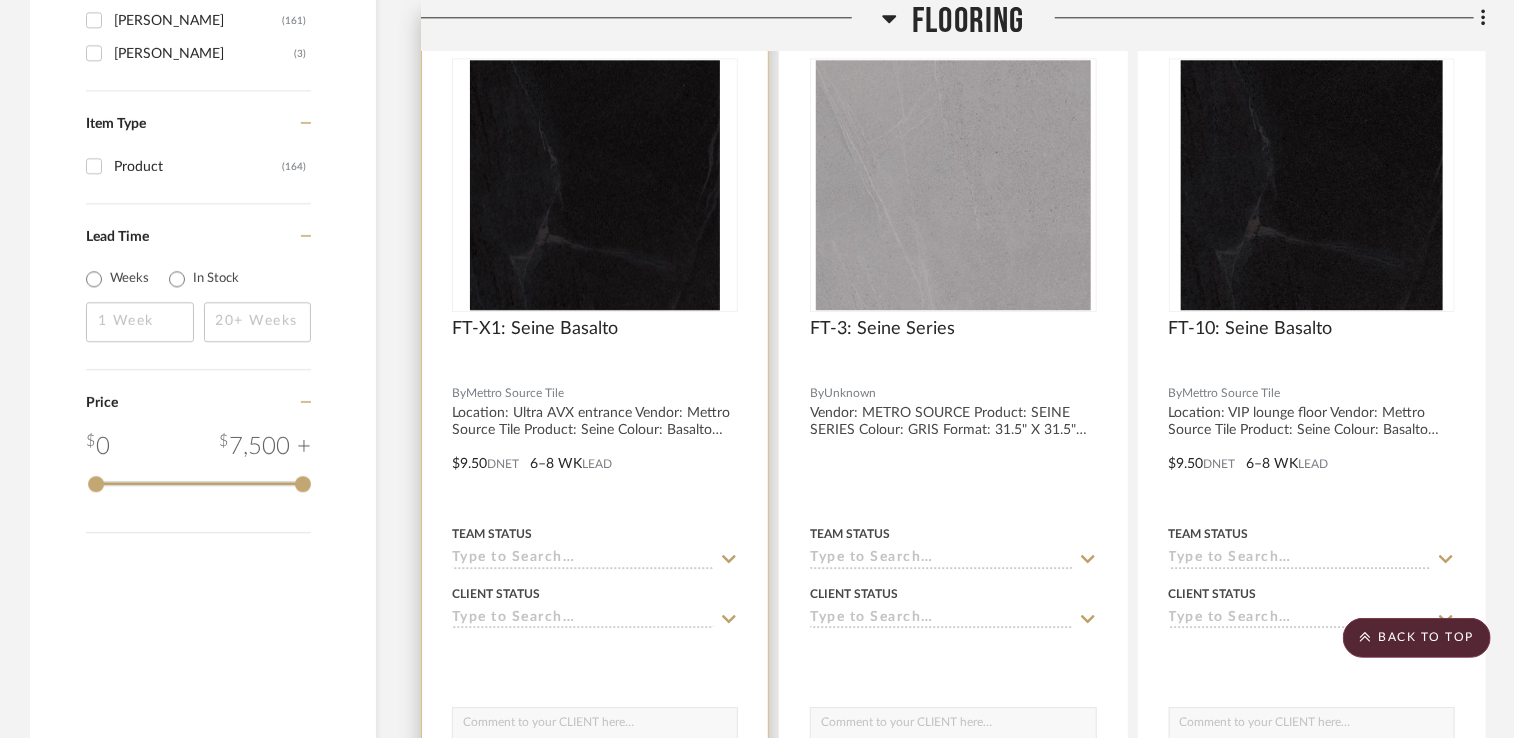 click at bounding box center (595, 449) 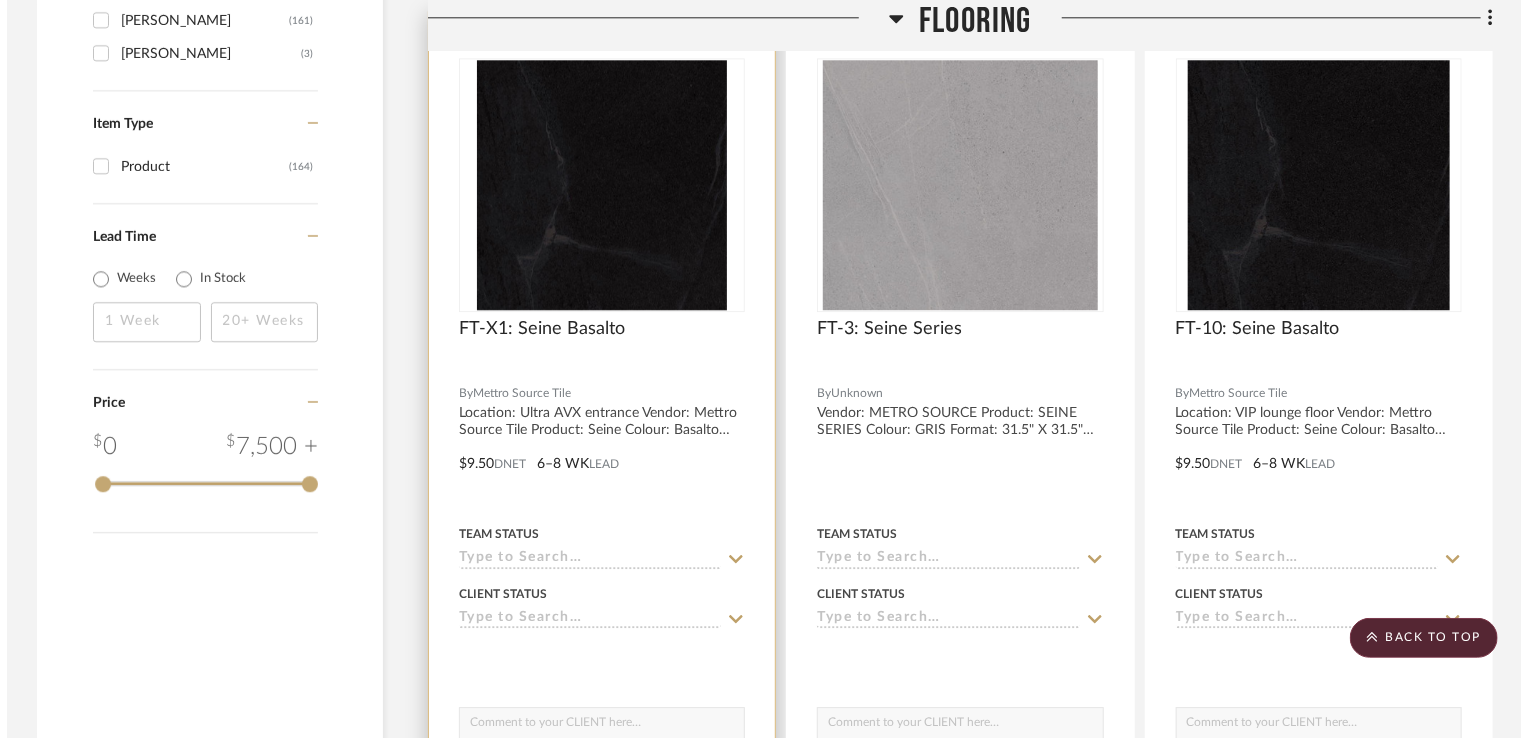 scroll, scrollTop: 0, scrollLeft: 0, axis: both 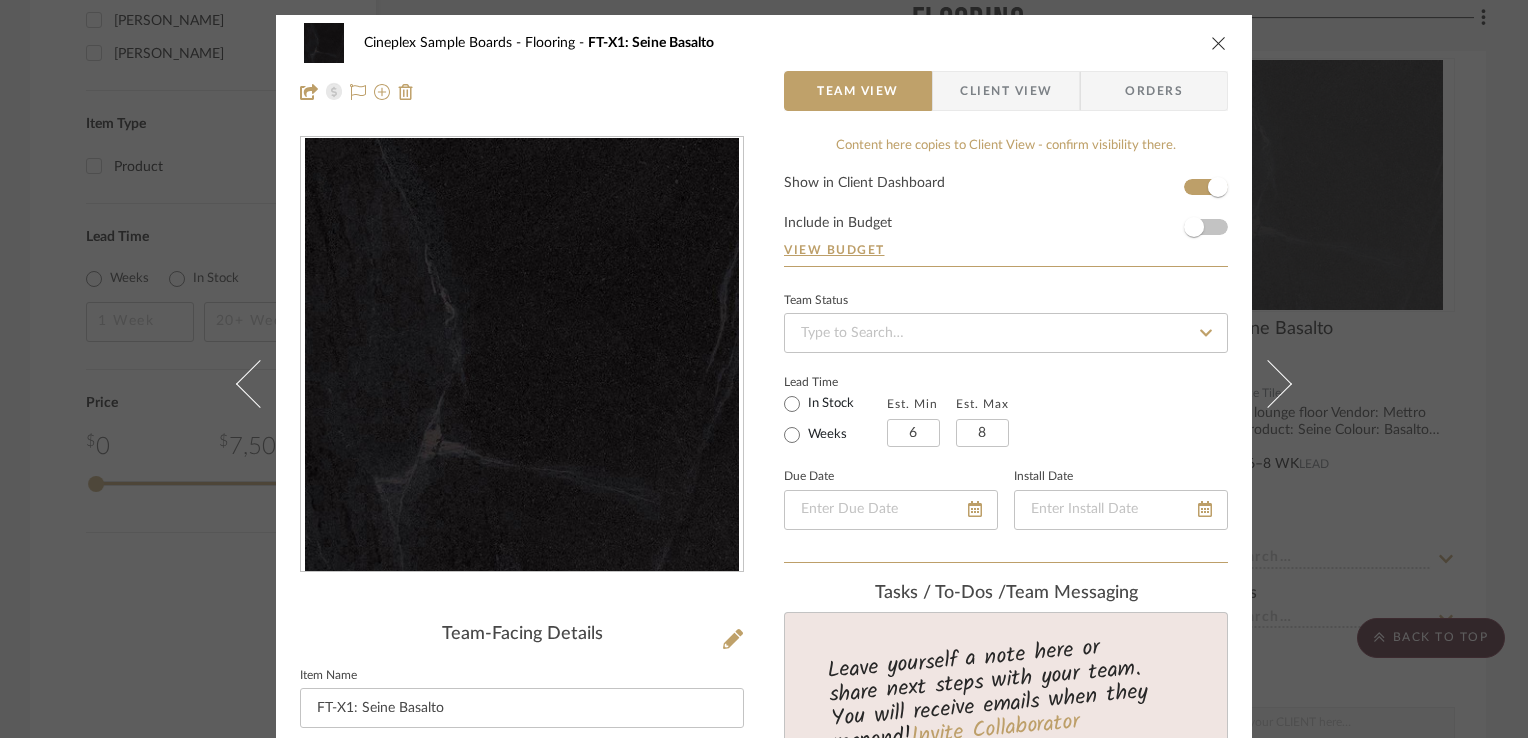 click at bounding box center [1219, 43] 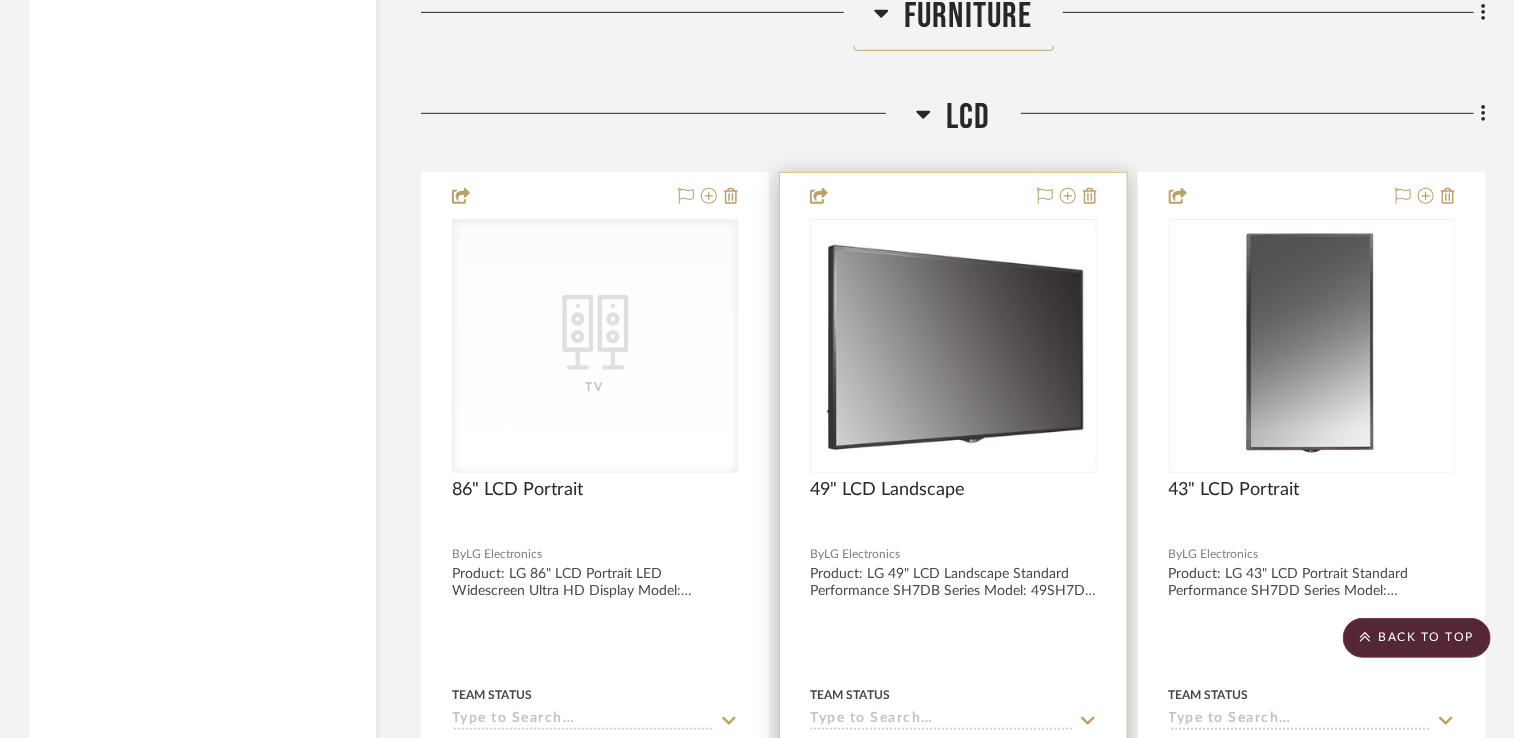 scroll, scrollTop: 8100, scrollLeft: 0, axis: vertical 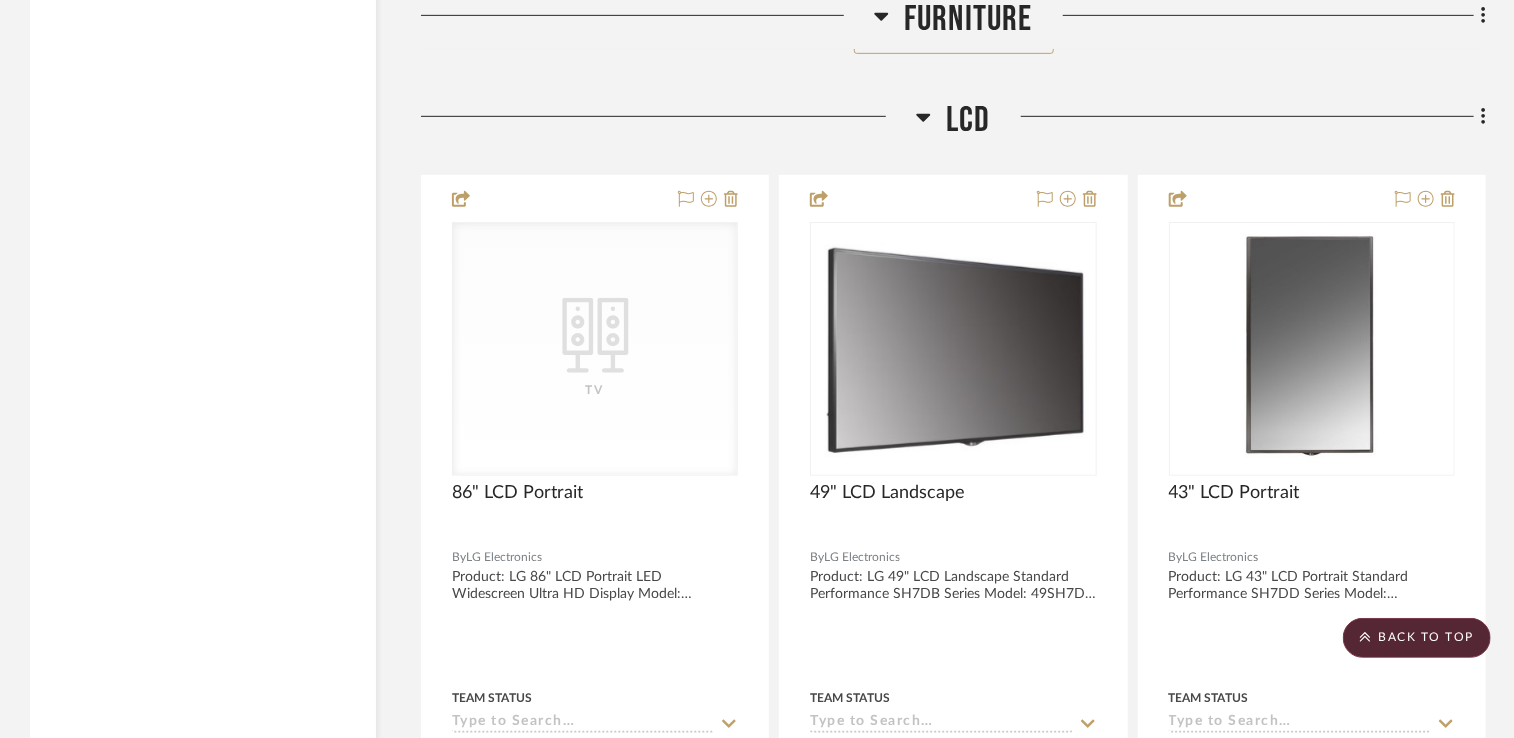click on "Filter by keyword, category or name prior to exporting to Excel or Bulk Actions Team Comments All Team Comments Team Comments in last day Team Comments in last week Flagged Shared with Client Client Feedback No Feedback  (161)  Client Comments All Client Comments Client Comments in last day Client Comments in last week Added To PO Category  Seating   (12)   Tables   (9)   Architectural Finishes   (35)   Tile & Stone   (31)   Paint   (21)   Flooring   (19)   Lighting   (12)   Uncategorized   (12)   Wallcoverings   (6)   Electronics   (3)   Mirrors   (2)   Accessories    (1)   Architectural Elements   (1)  Brand Anatolia Tile  (2)  [PERSON_NAME] Flooring  (1)  [PERSON_NAME]  (19)  Bum Contract Furniture  (1)  Centura Tile  (2)  [PERSON_NAME] Lighting Solutions  (1)  ISA Canada  (1)  LG Electronics  (3)  [PERSON_NAME]  (1)  Metro Wallcovering  (23)  Mettro Source Tile  (4)  Mohawk  (1)  Olympia Tile  (19)  [PERSON_NAME]  (2)  Sika Design  (3)  See More + Upload Method Uploaded  (163)  Clipped  (1)  Added By [PERSON_NAME]  (161)" 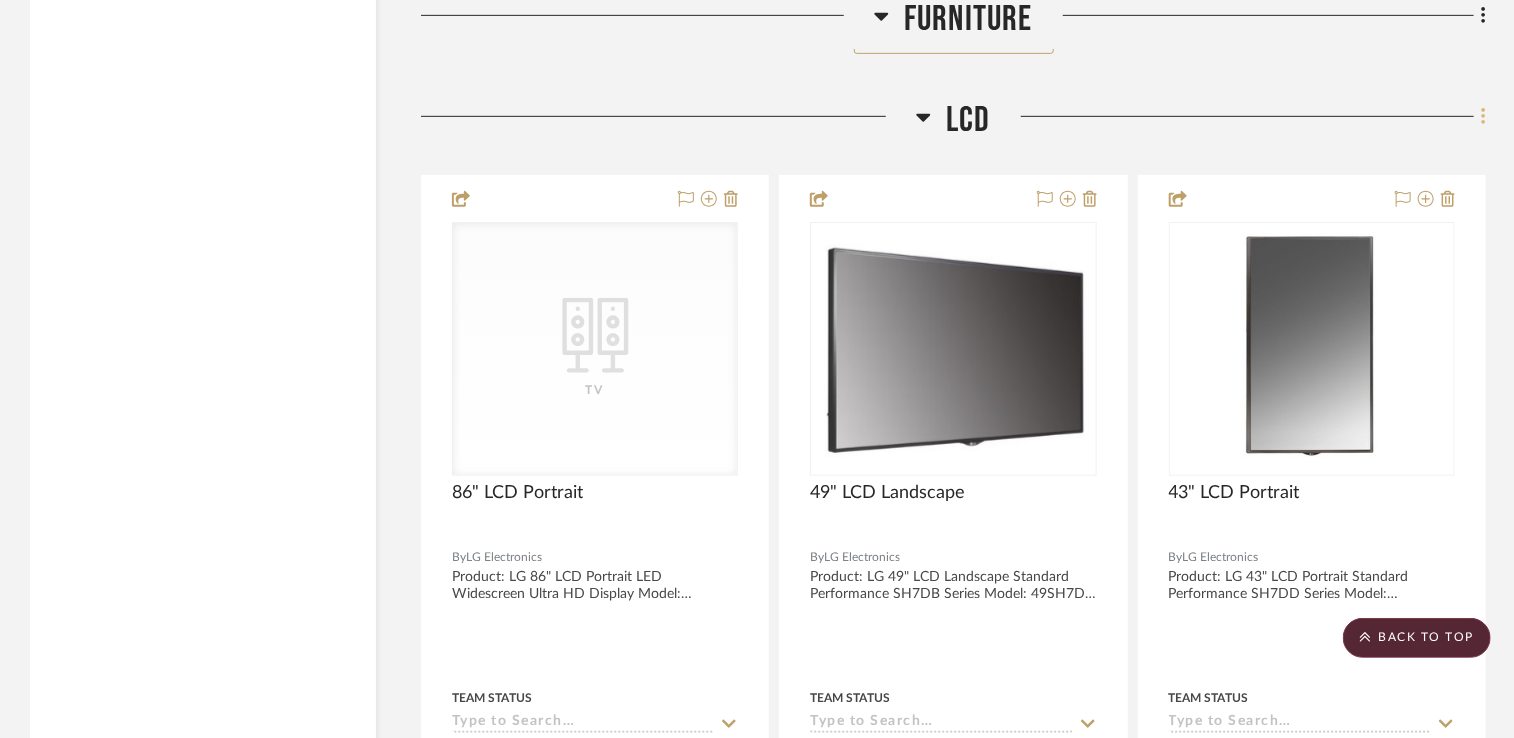 click 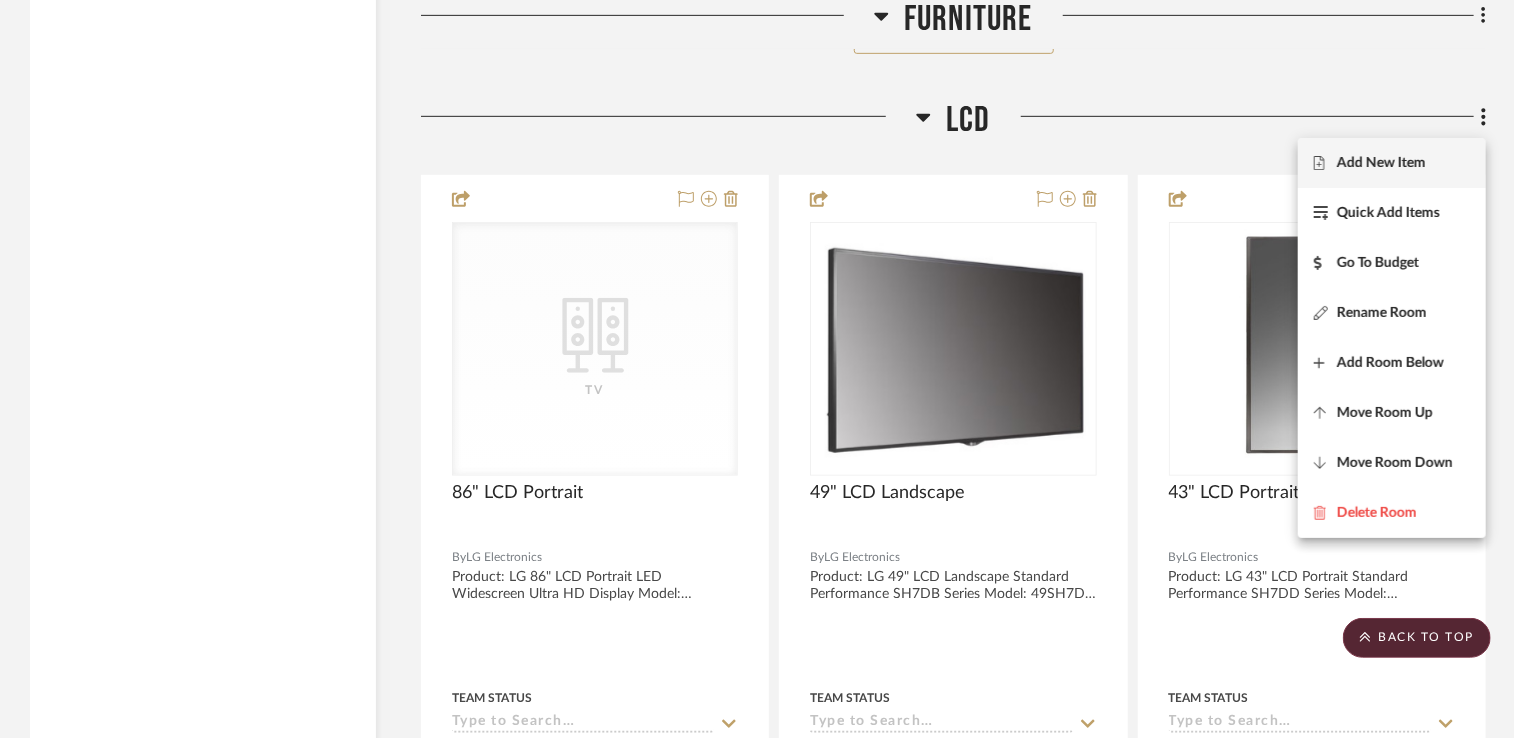 click on "Add New Item" at bounding box center [1381, 163] 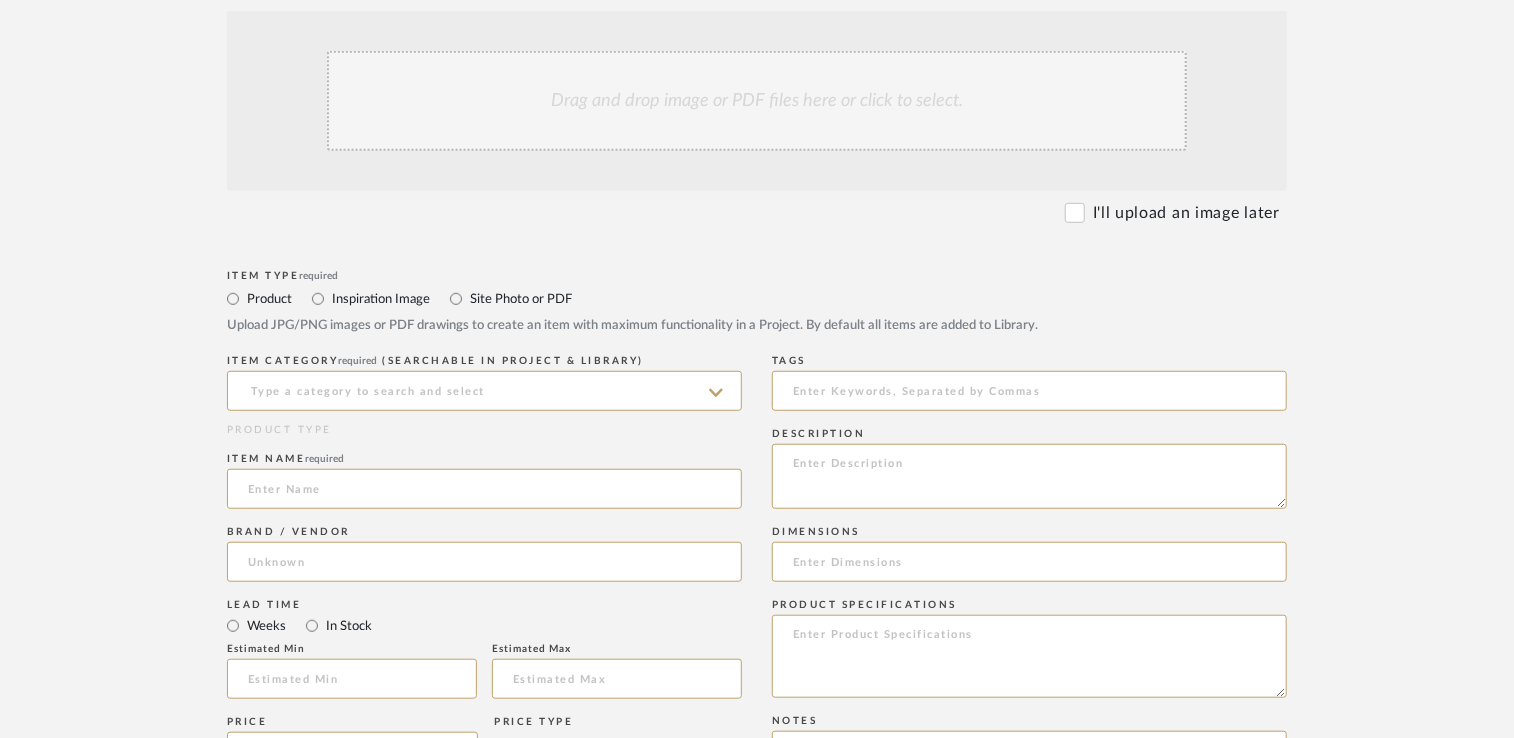 scroll, scrollTop: 600, scrollLeft: 0, axis: vertical 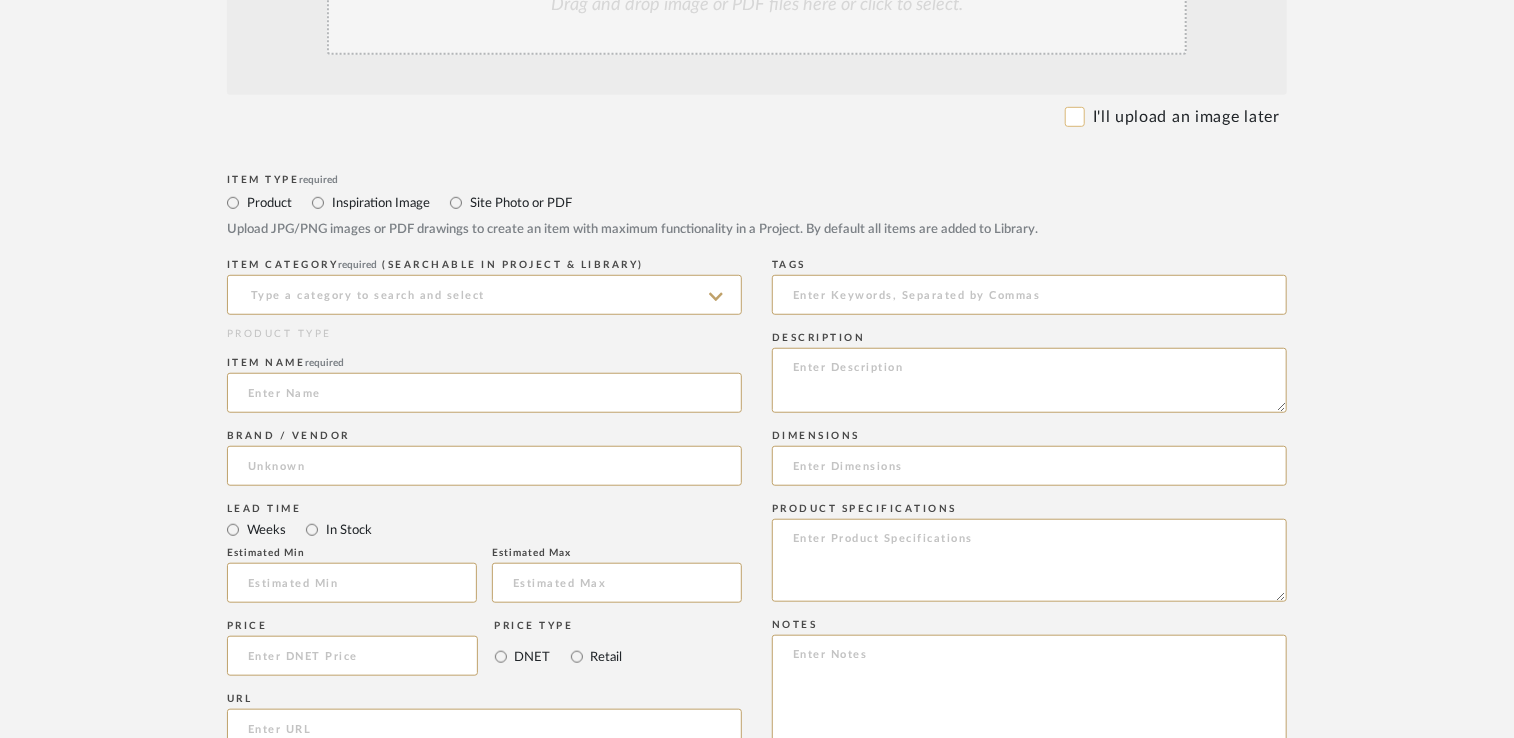 drag, startPoint x: 1097, startPoint y: 98, endPoint x: 1077, endPoint y: 118, distance: 28.284271 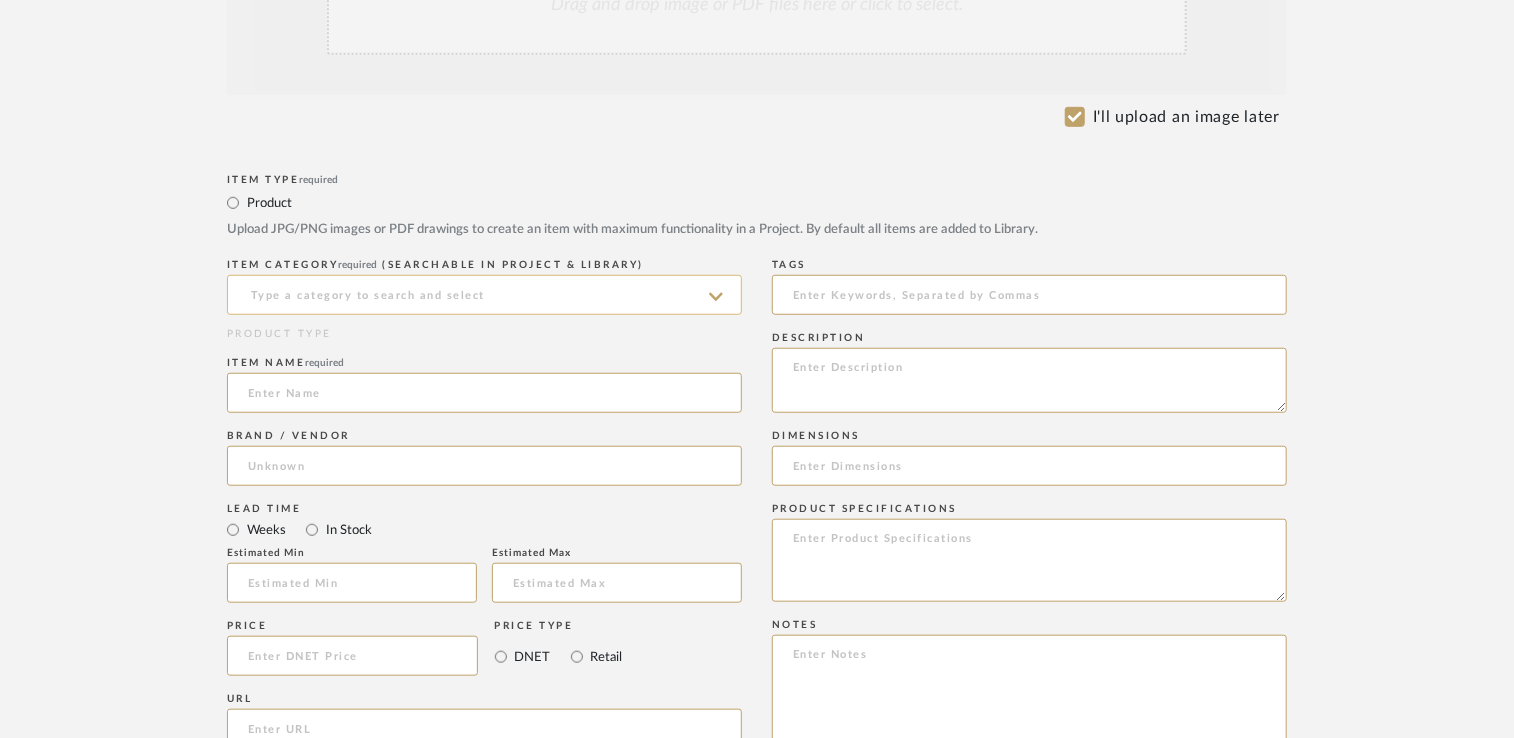 click 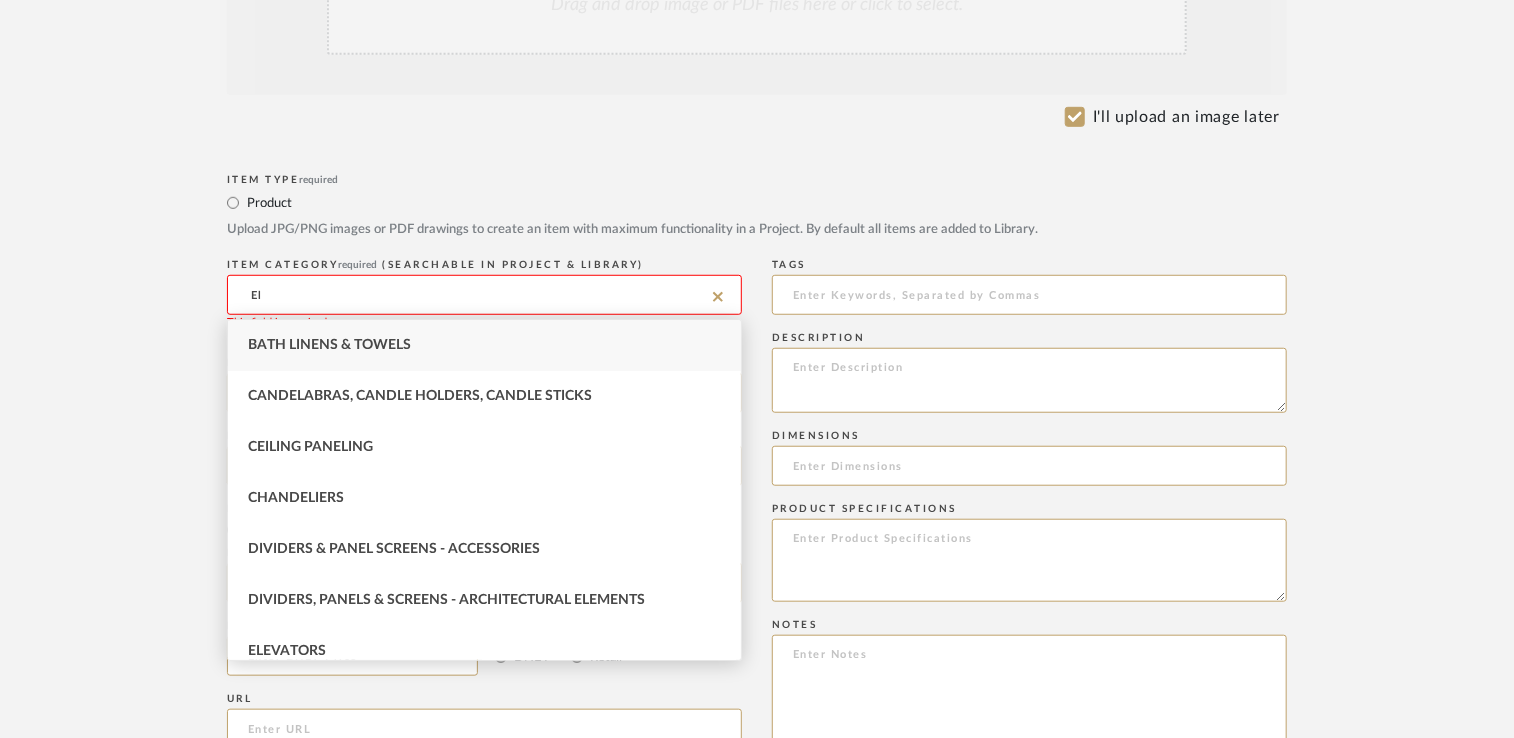 type on "E" 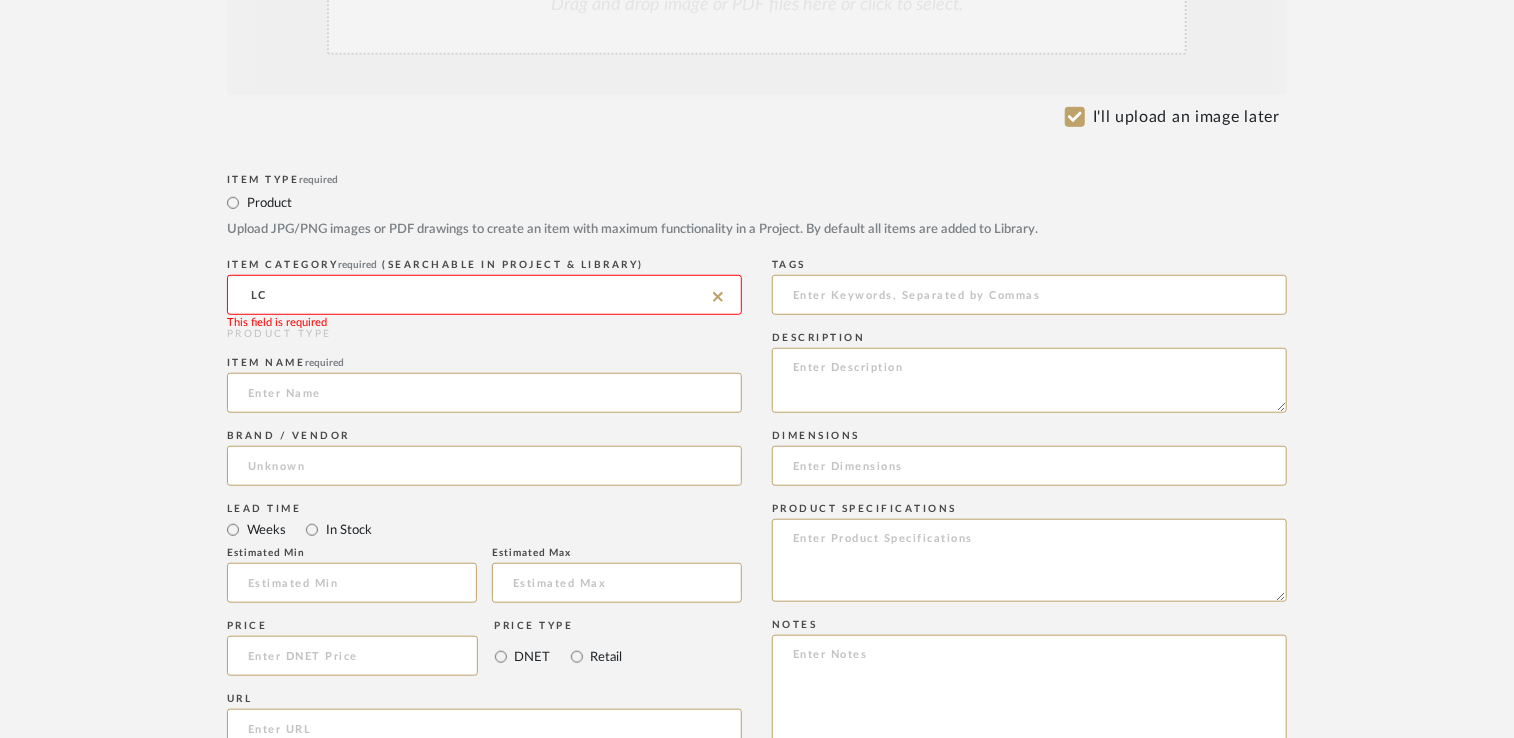 type on "L" 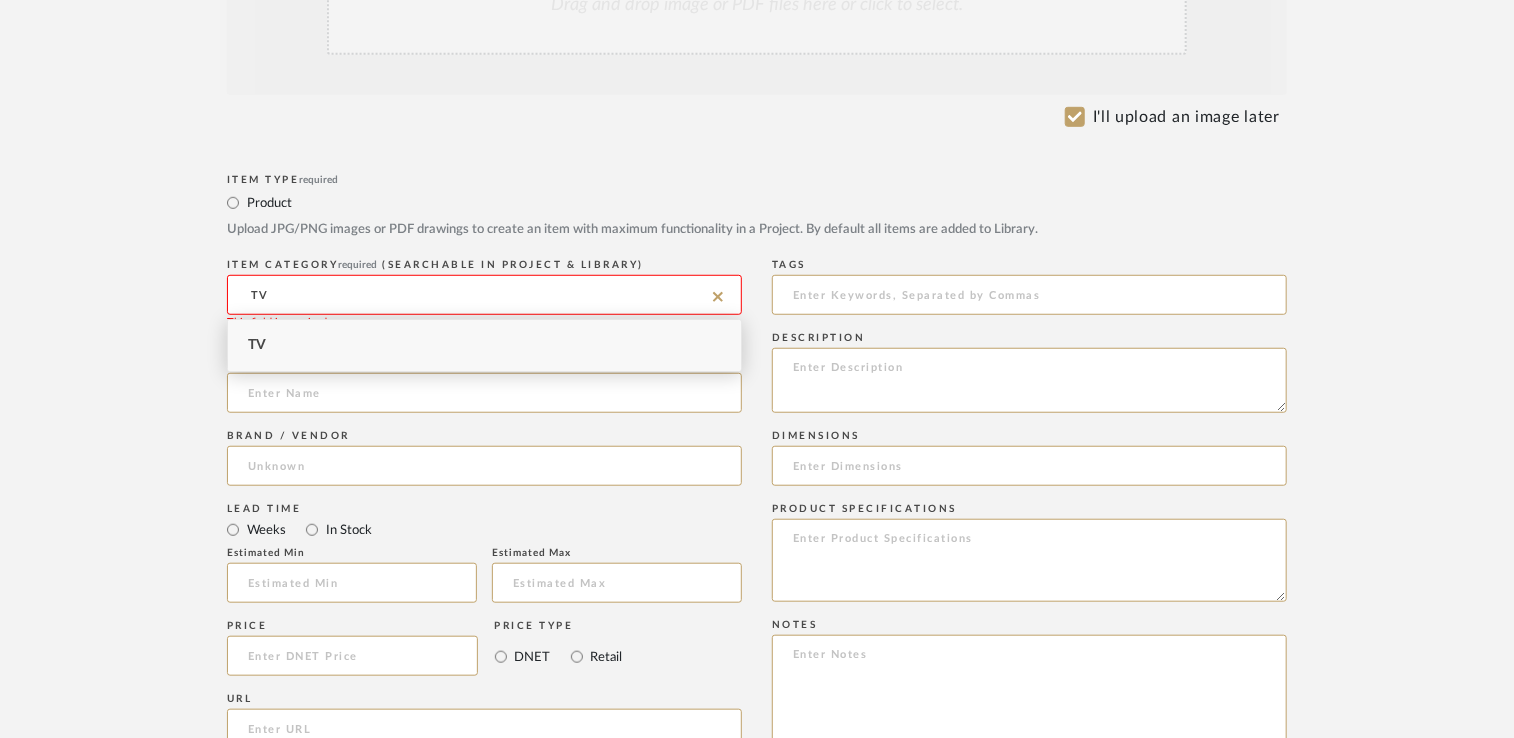 type on "T" 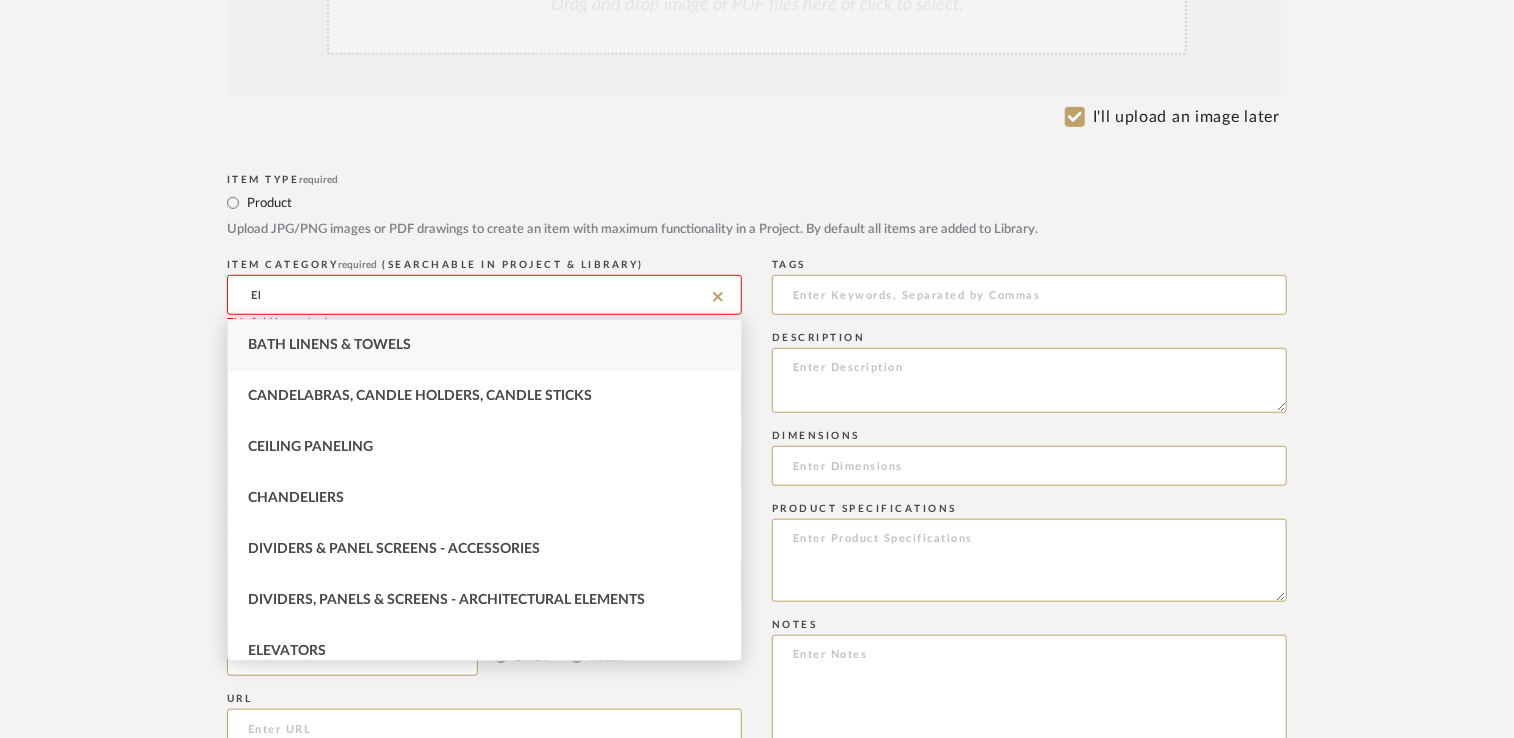 type on "E" 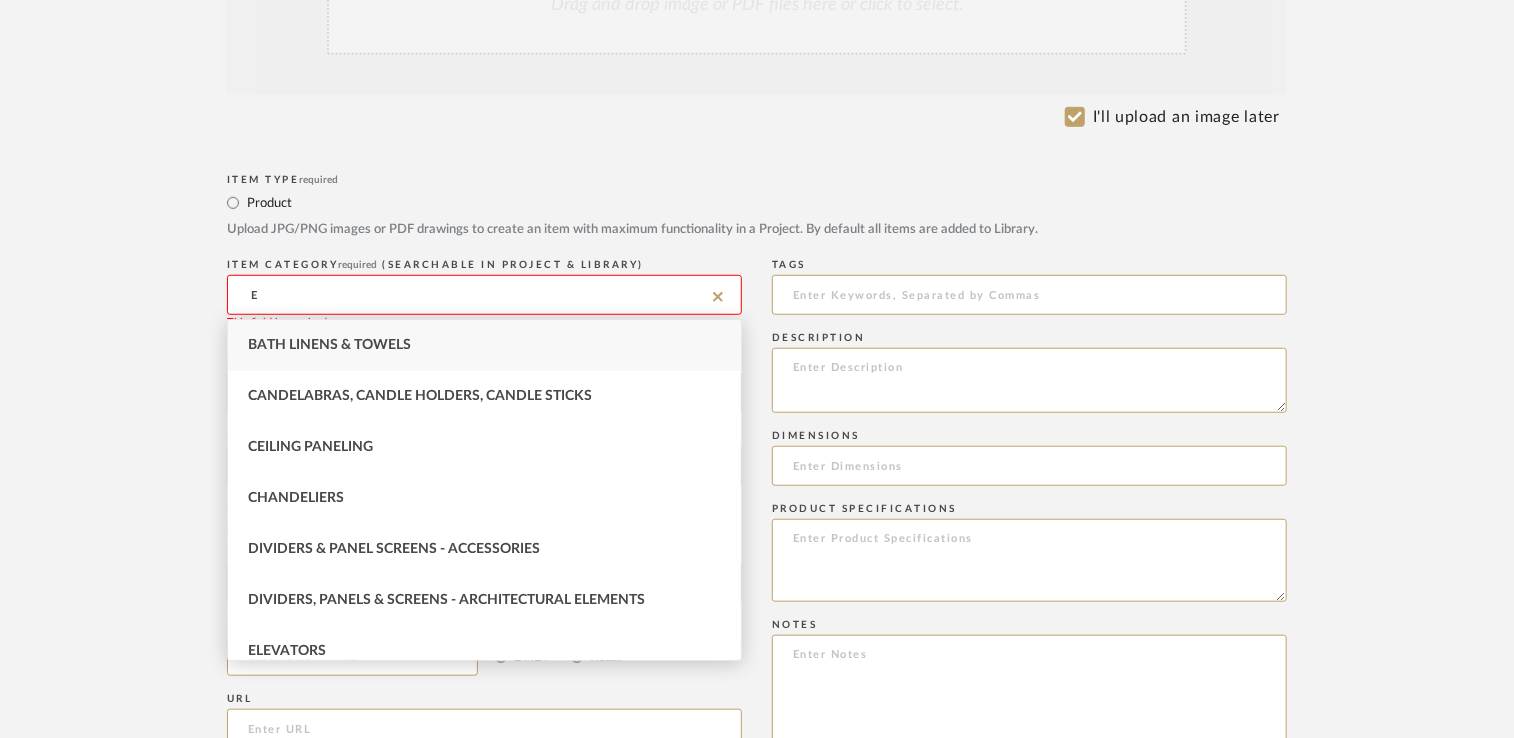 type 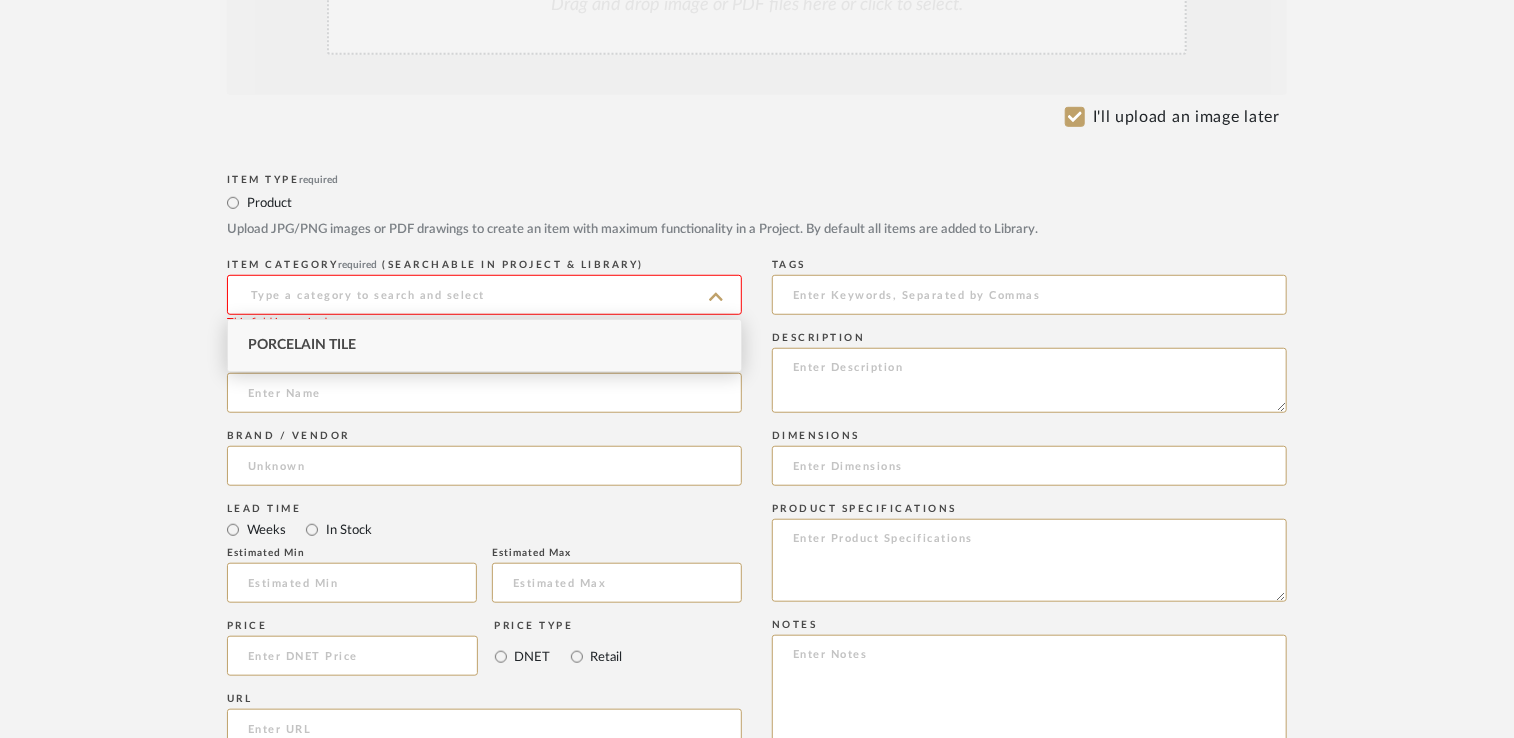 click on "Bulk upload images - create multiple items  Import from Pinterest - create items Drag and drop image or PDF files here or click to select. I'll upload an image later  Item Type  required Product  Upload JPG/PNG images or PDF drawings to create an item with maximum functionality in a Project. By default all items are added to Library.   ITEM CATEGORY  required (Searchable in Project & Library) This field is required  PRODUCT TYPE  Item name  required  Brand / Vendor   Lead Time  Weeks In Stock  Estimated Min   Estimated Max   Price   Price Type  DNET Retail  URL   Tags   Description   Dimensions   Product Specifications   Notes   Save To  Projects [STREET_ADDRESS] [STREET_ADDRESS][GEOGRAPHIC_DATA] Court Carolina Cineplex Sample Boards ROOM QTY  Products for Consideration   Corner Guards and Trims   Fixtures   Flooring   Furniture   LCD  1  Light Fixtures   Paint   Solid Surface   Wall Covering   Wall Tile   Exterior Paint   VIP Base, Cove, Caps + Nosing   VIP Glass & Mirror   Other" 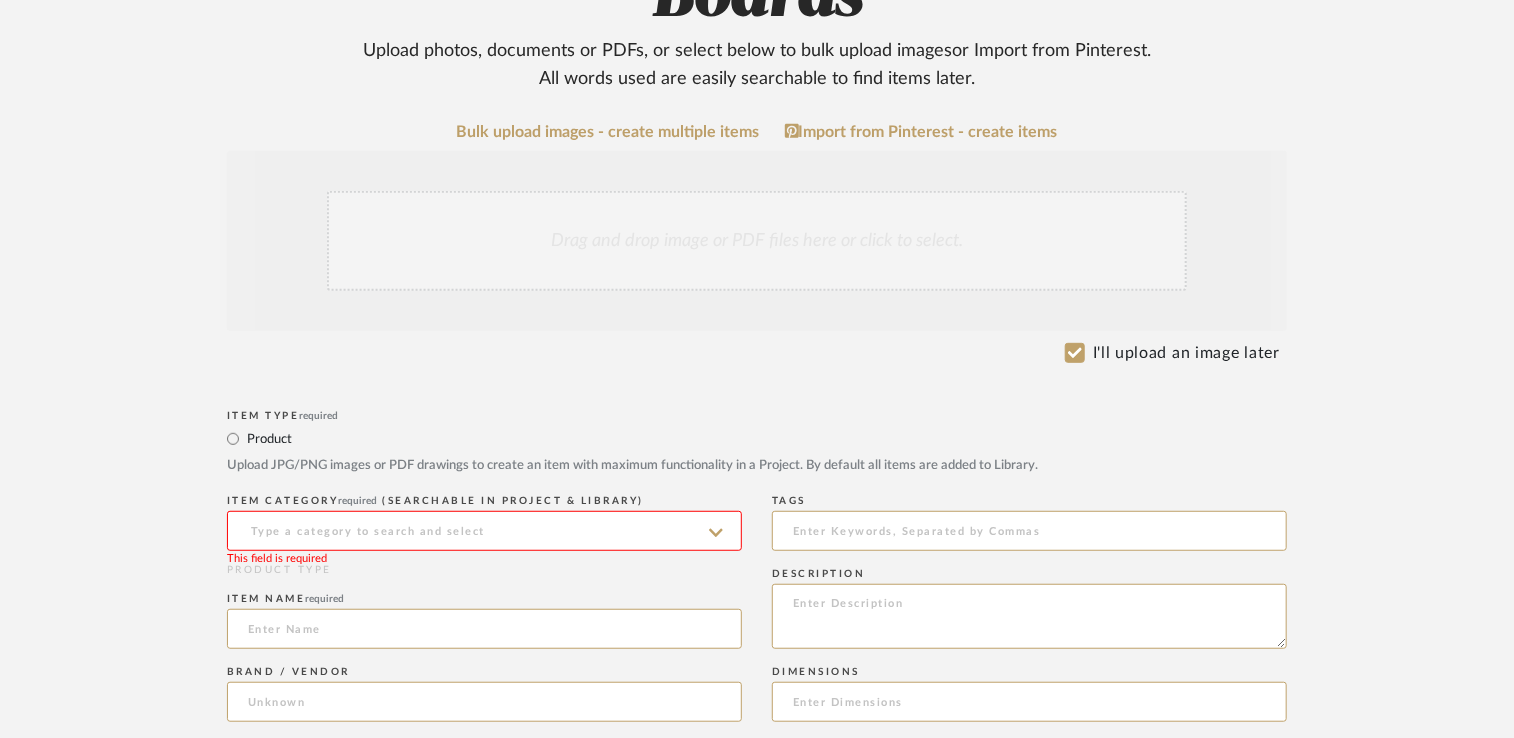 scroll, scrollTop: 100, scrollLeft: 0, axis: vertical 